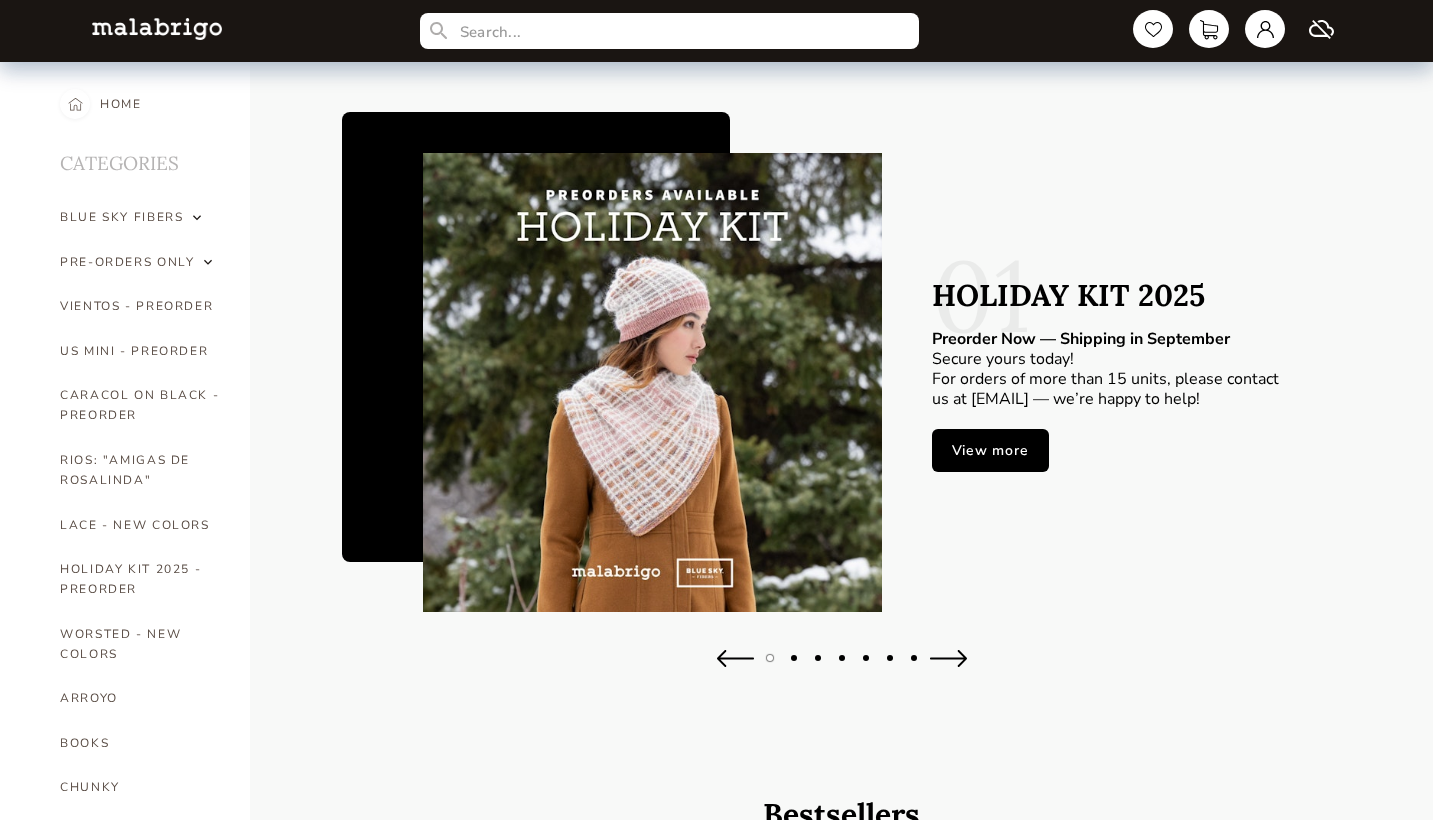 scroll, scrollTop: 384, scrollLeft: 0, axis: vertical 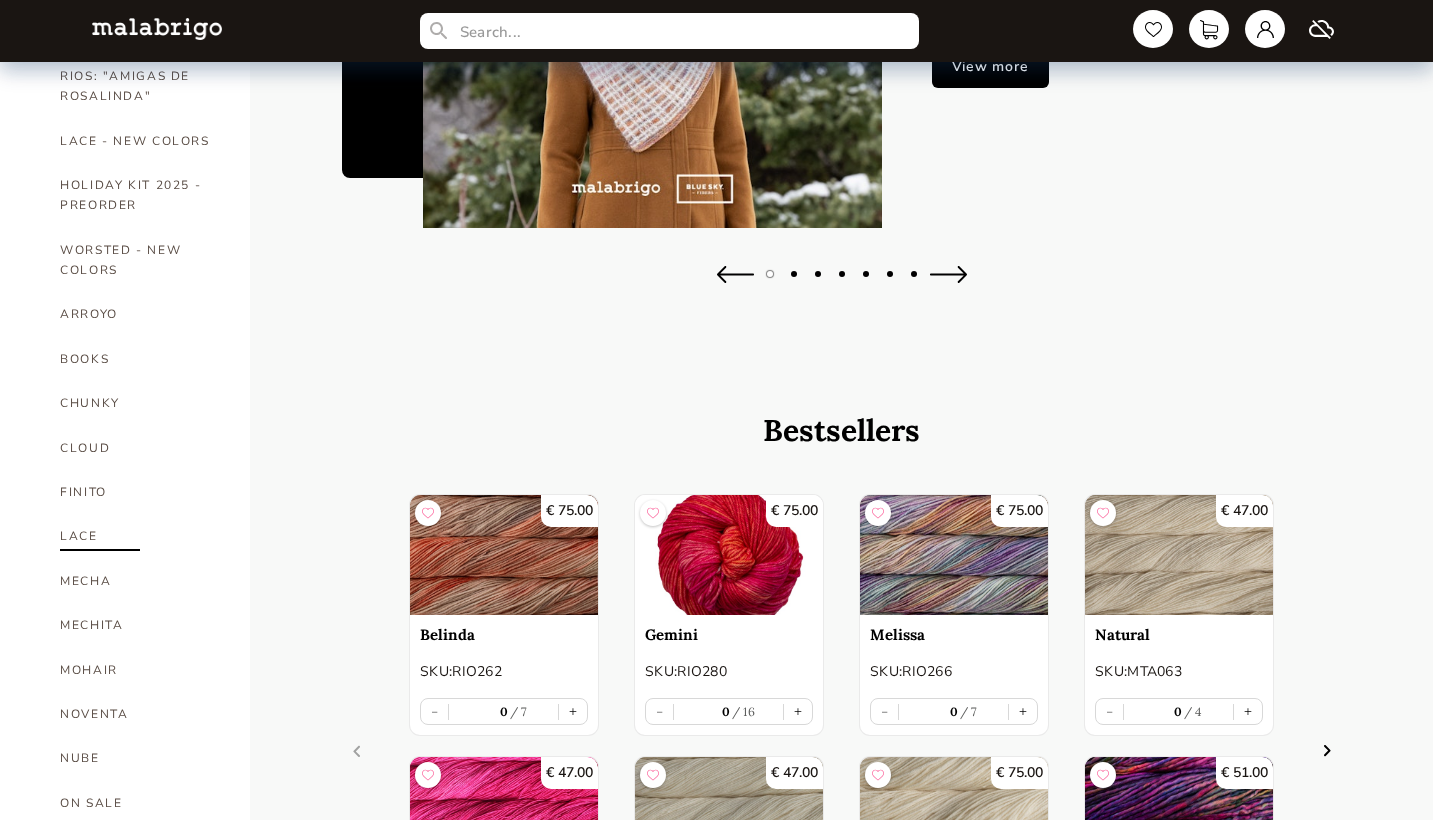 click on "LACE" at bounding box center [140, 536] 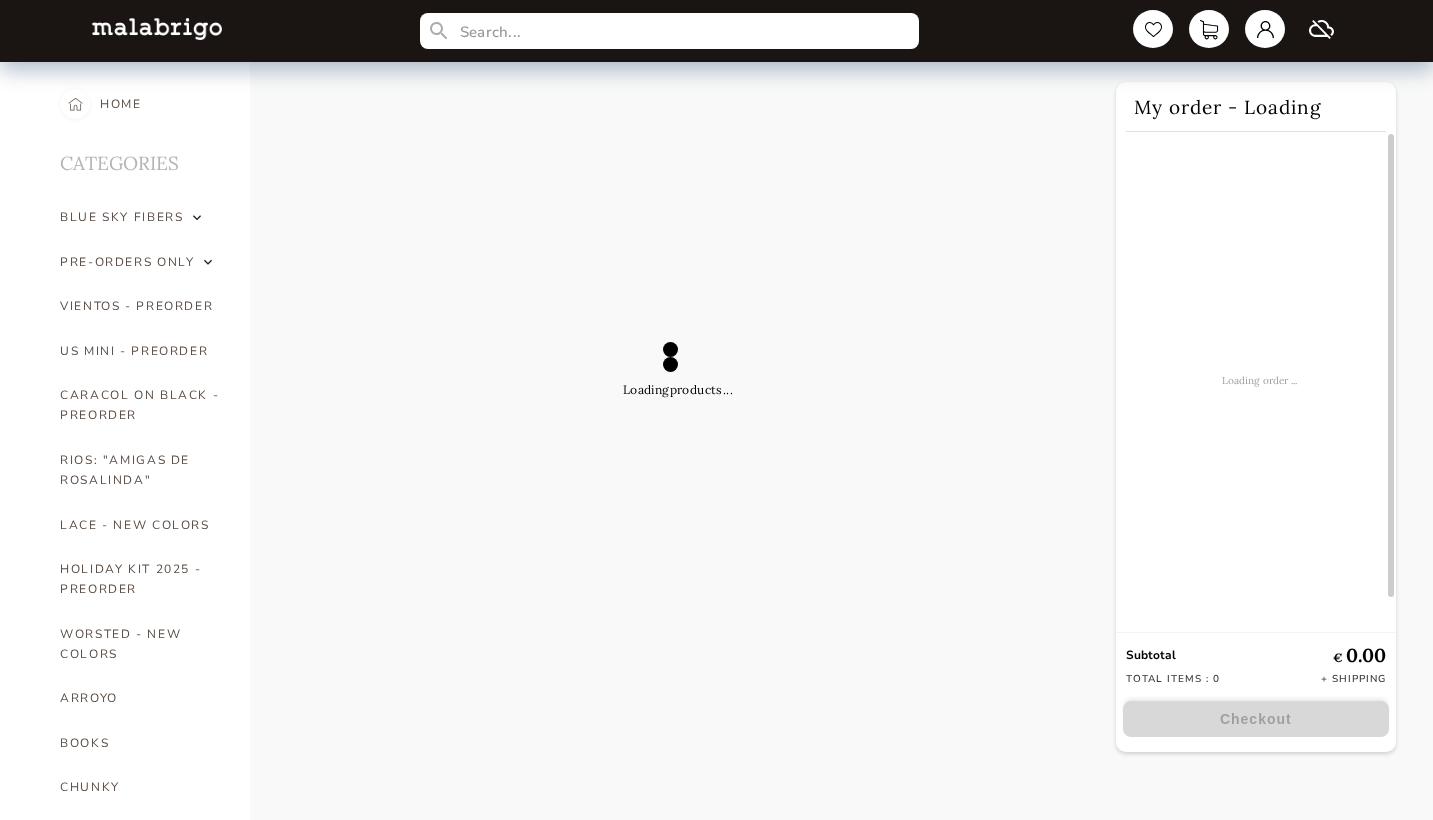 scroll, scrollTop: 0, scrollLeft: 0, axis: both 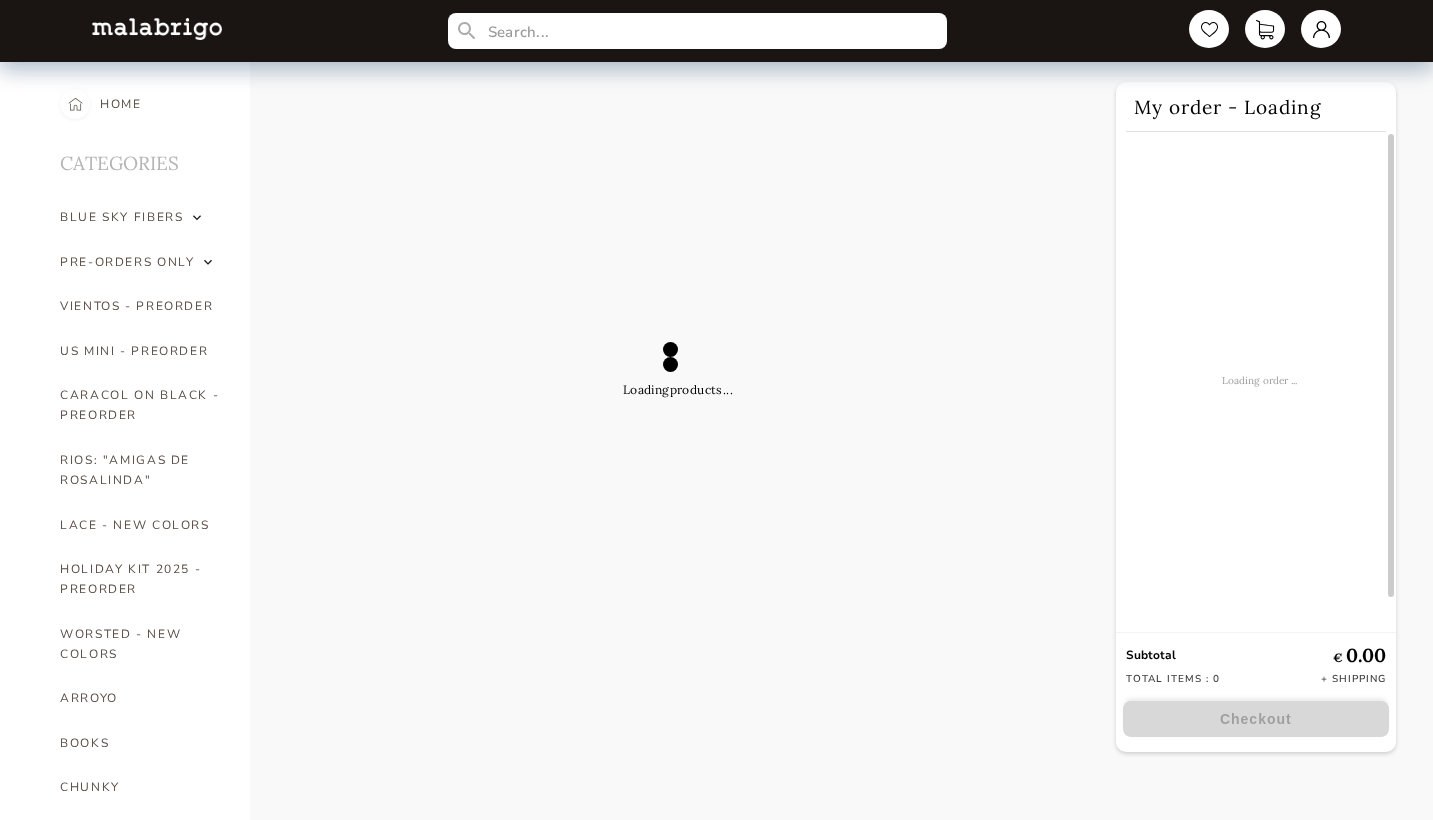 select on "INDEX" 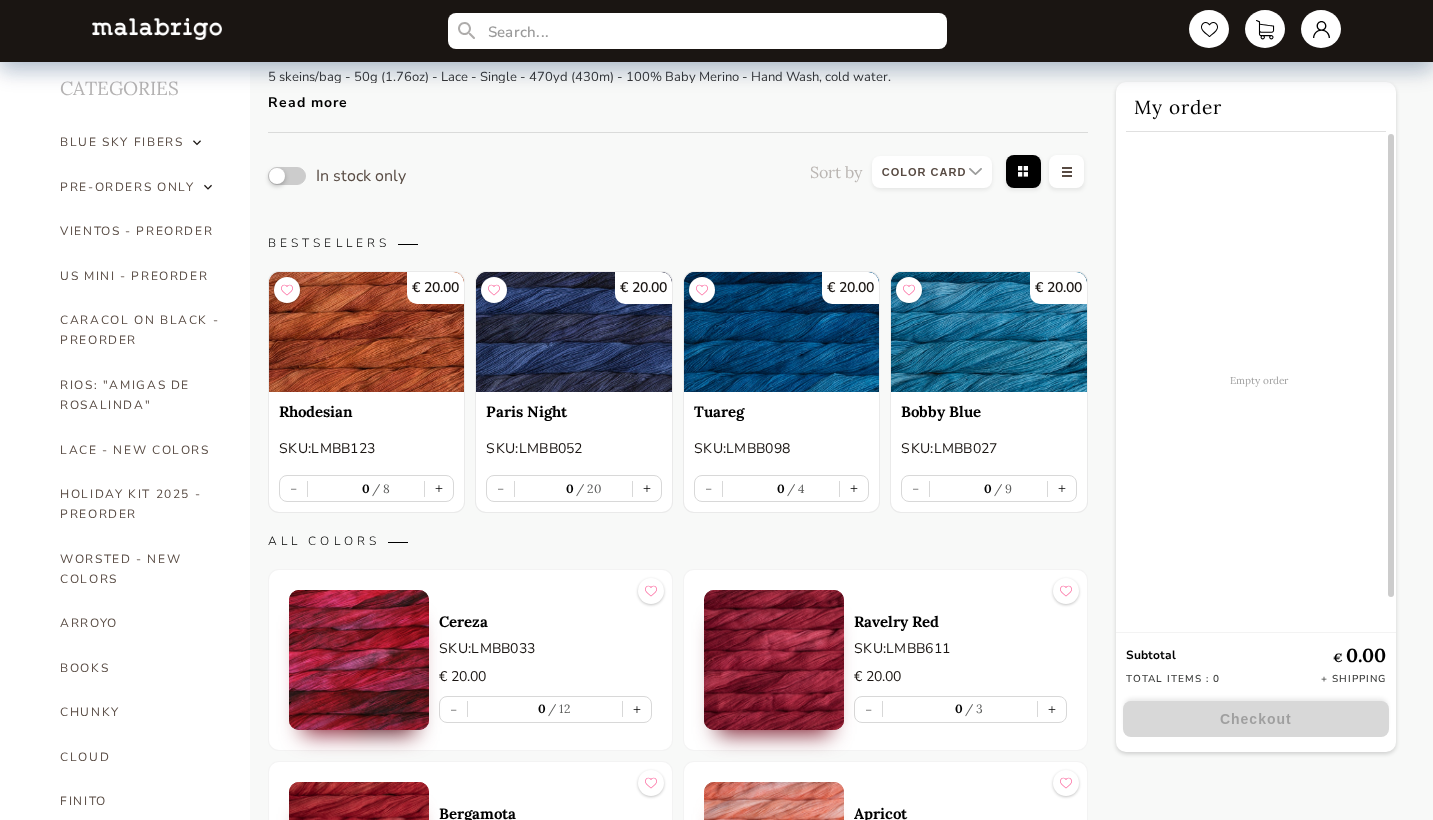 scroll, scrollTop: 76, scrollLeft: 0, axis: vertical 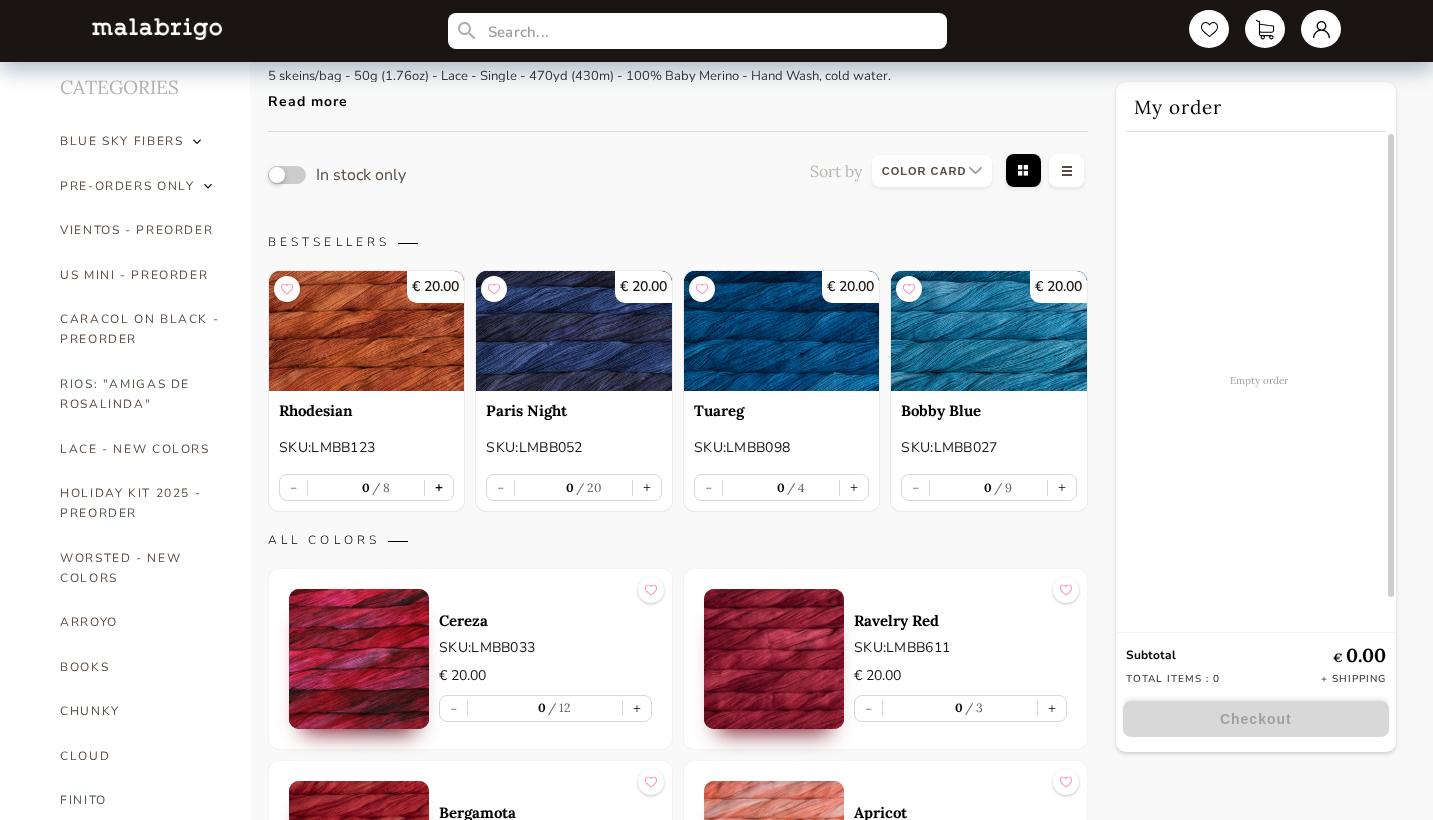 click on "+" at bounding box center (439, 487) 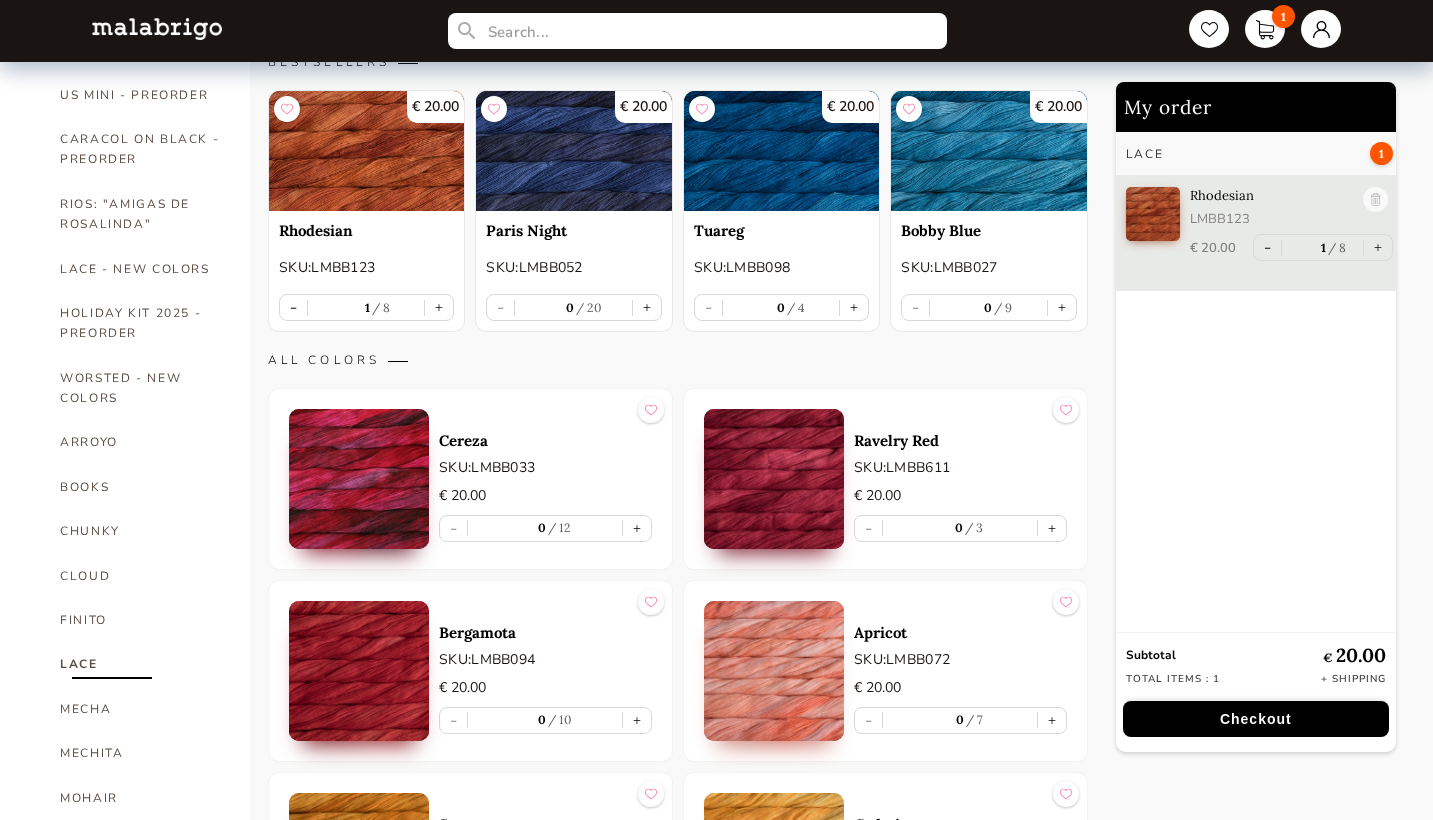 scroll, scrollTop: 270, scrollLeft: 0, axis: vertical 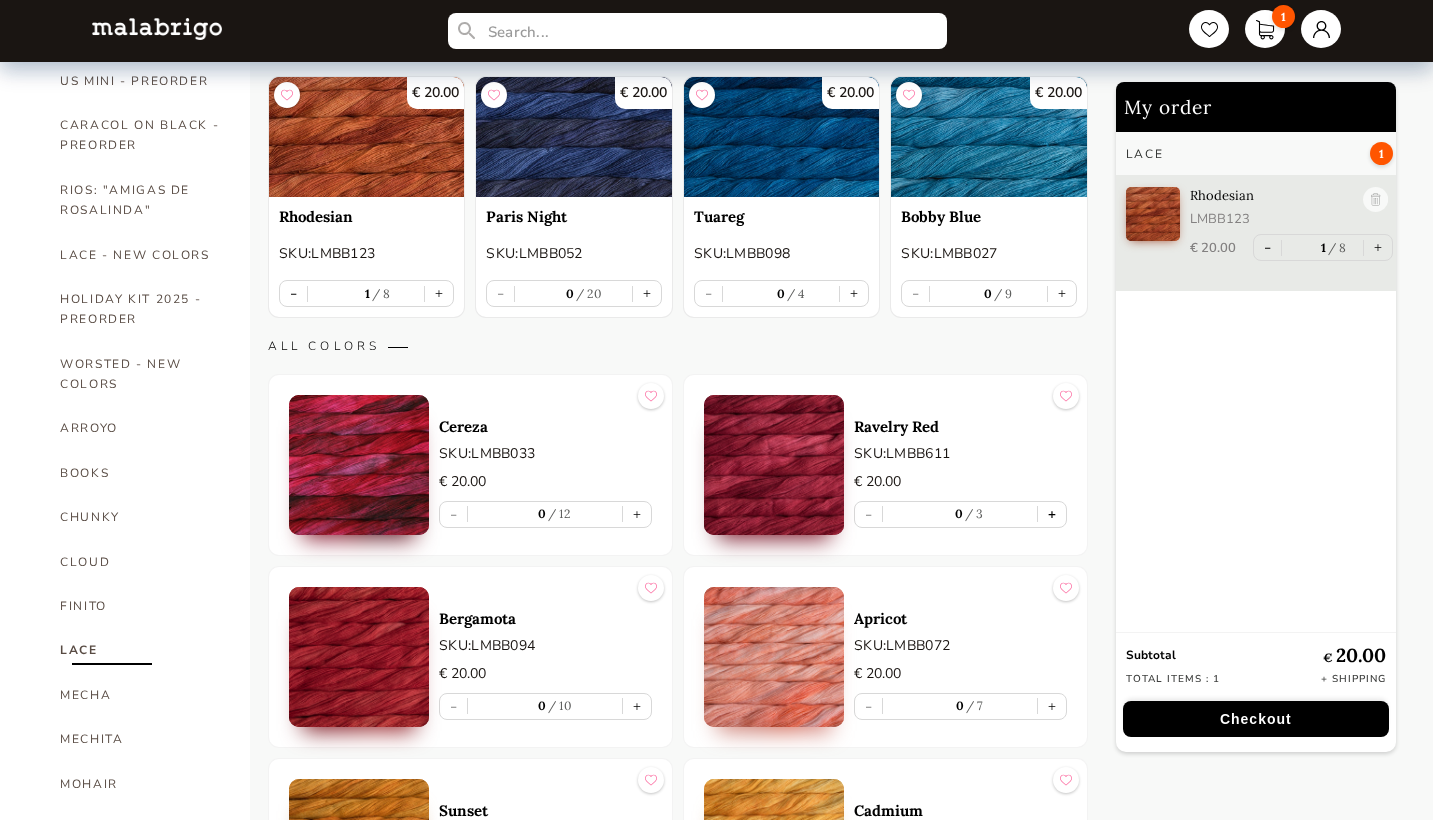 click on "+" at bounding box center (1052, 514) 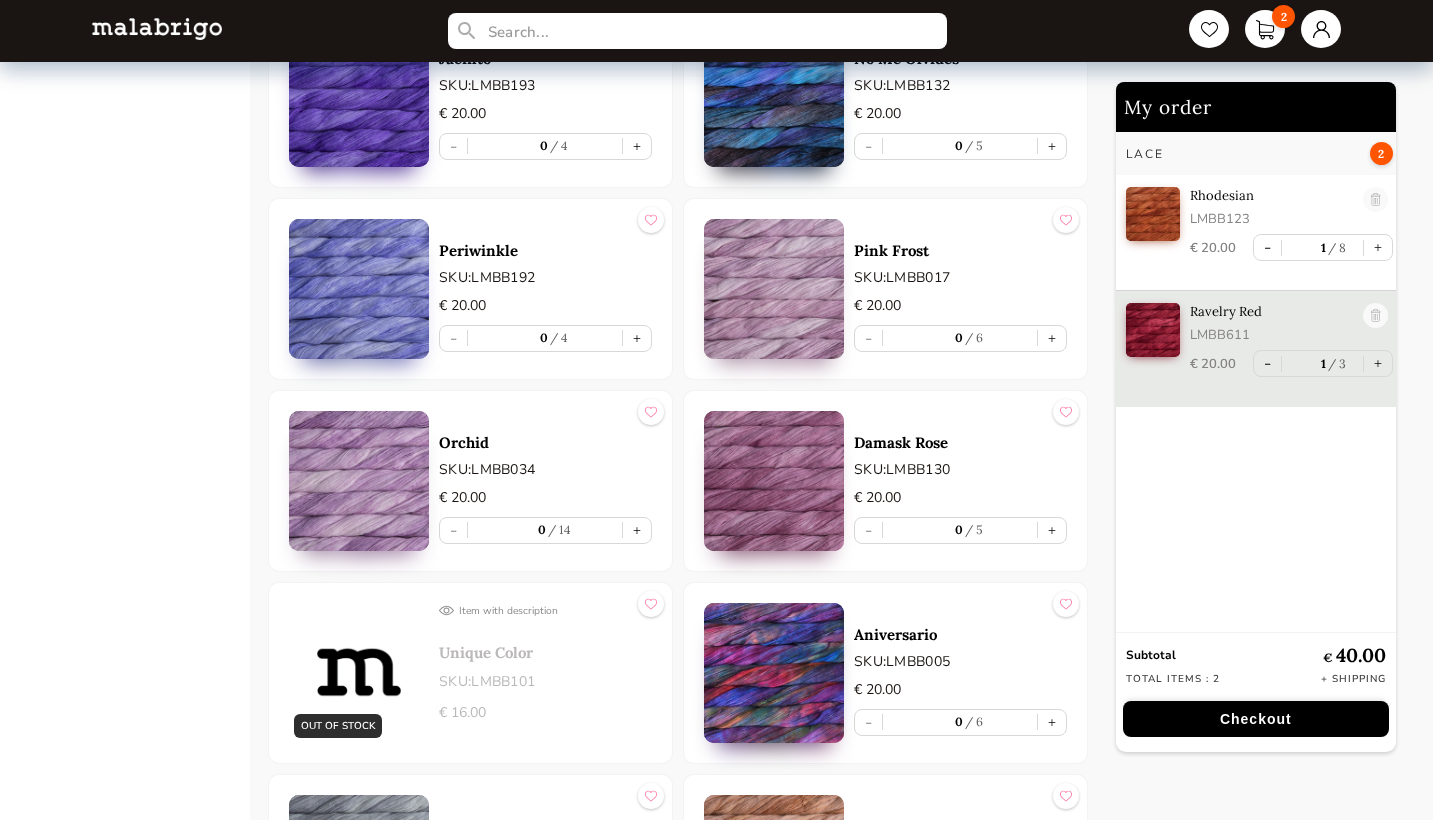scroll, scrollTop: 3712, scrollLeft: 0, axis: vertical 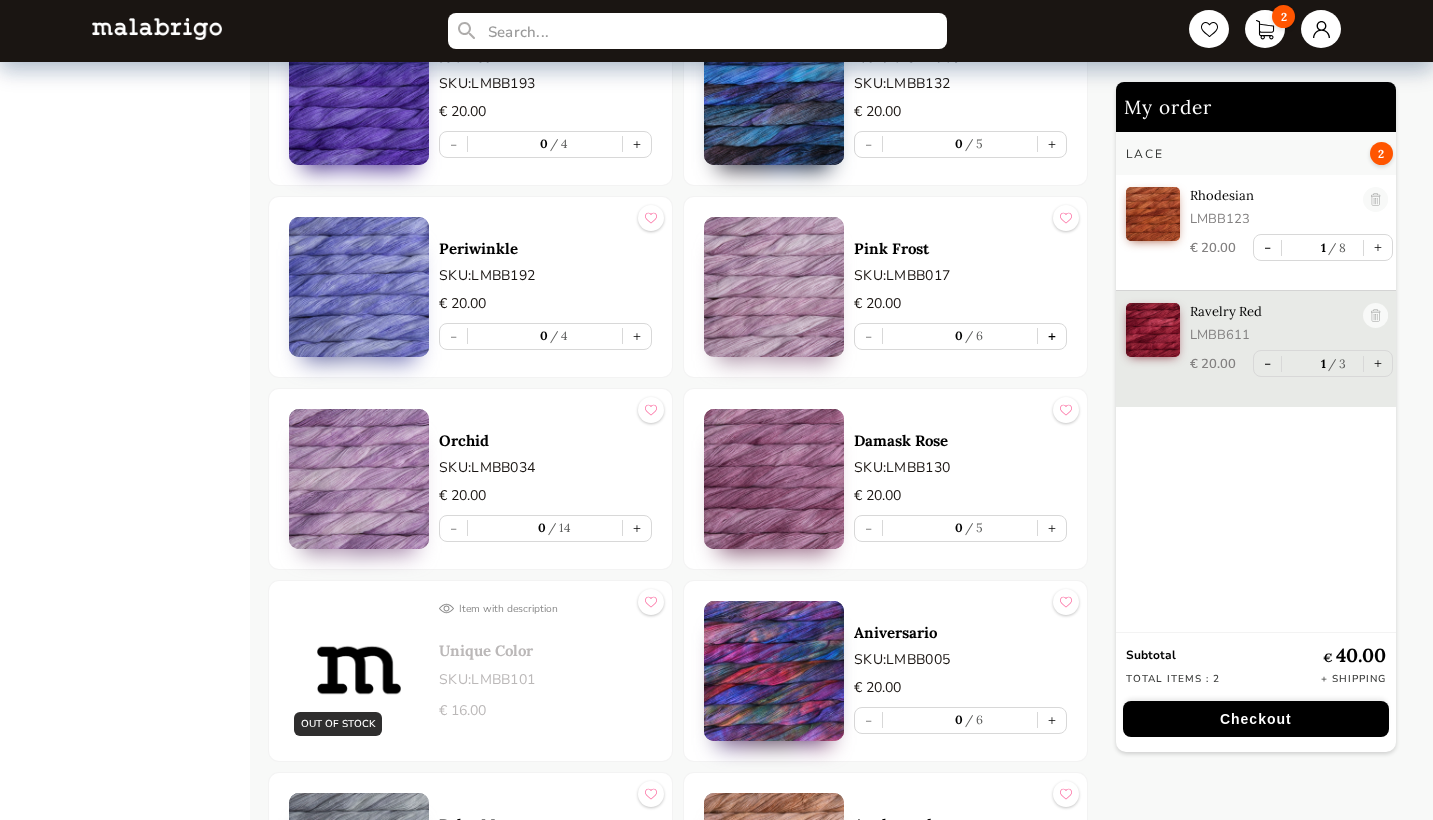 click on "+" at bounding box center (1052, 336) 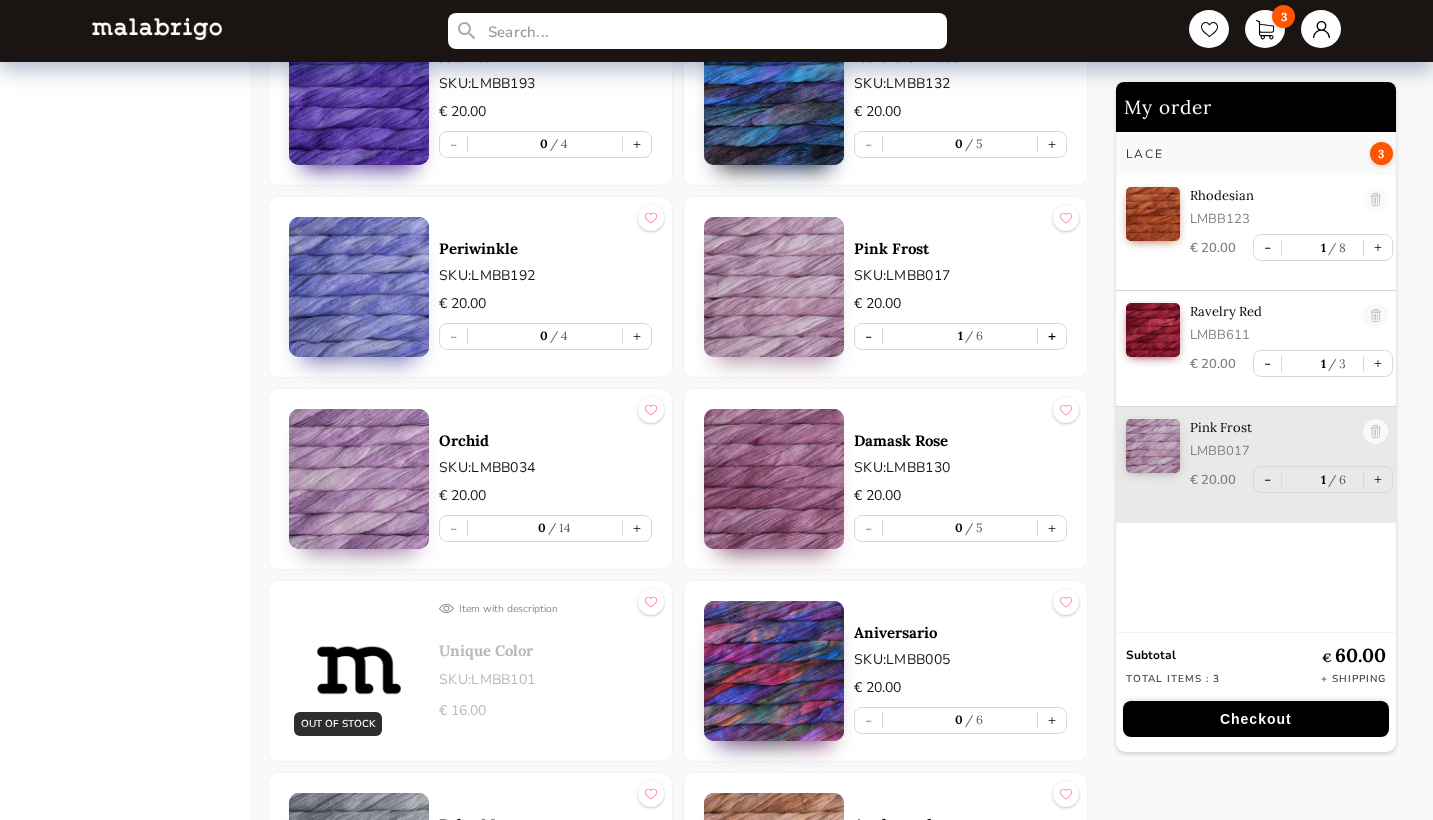 type on "1" 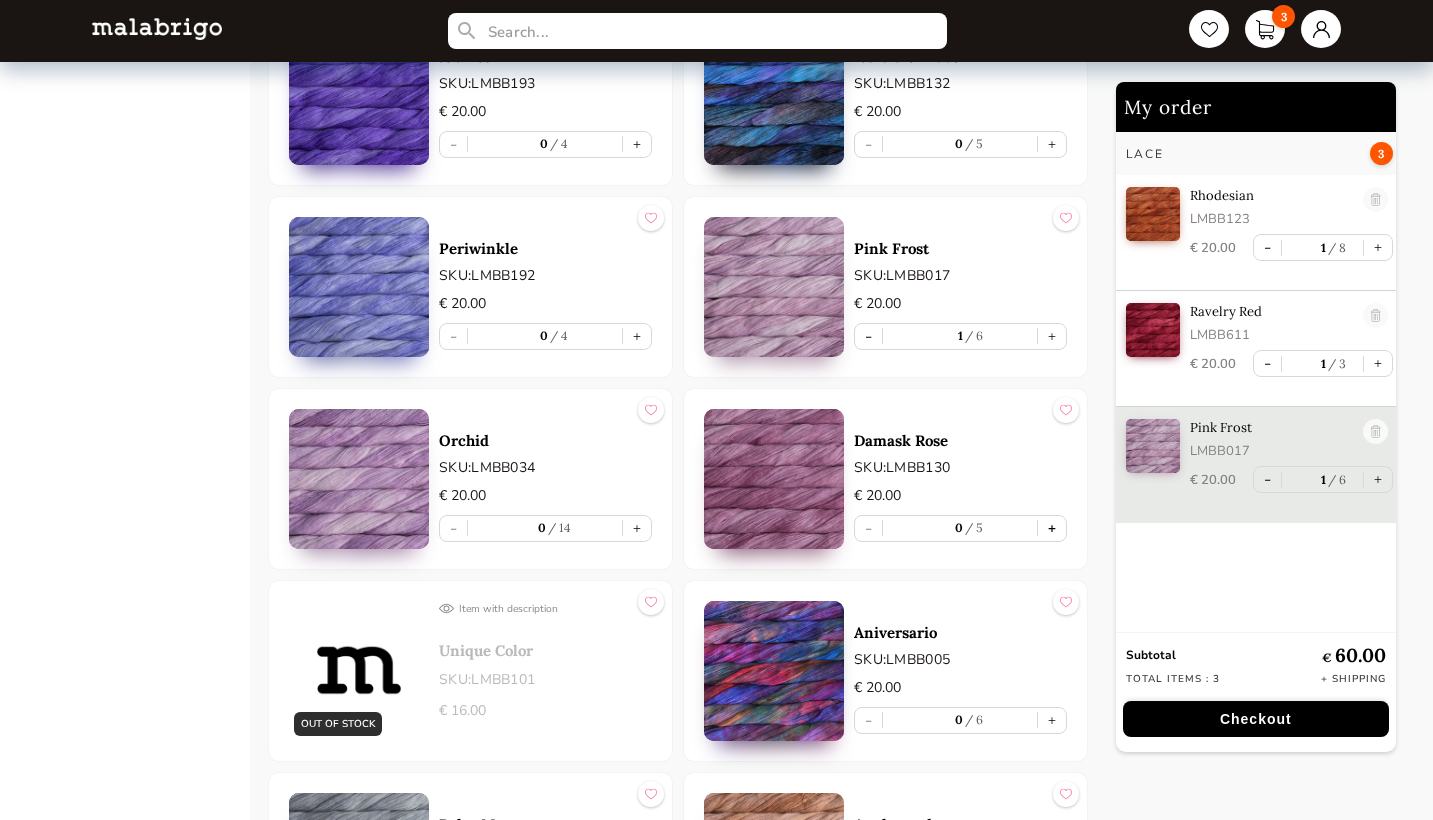 click on "+" at bounding box center [1052, 528] 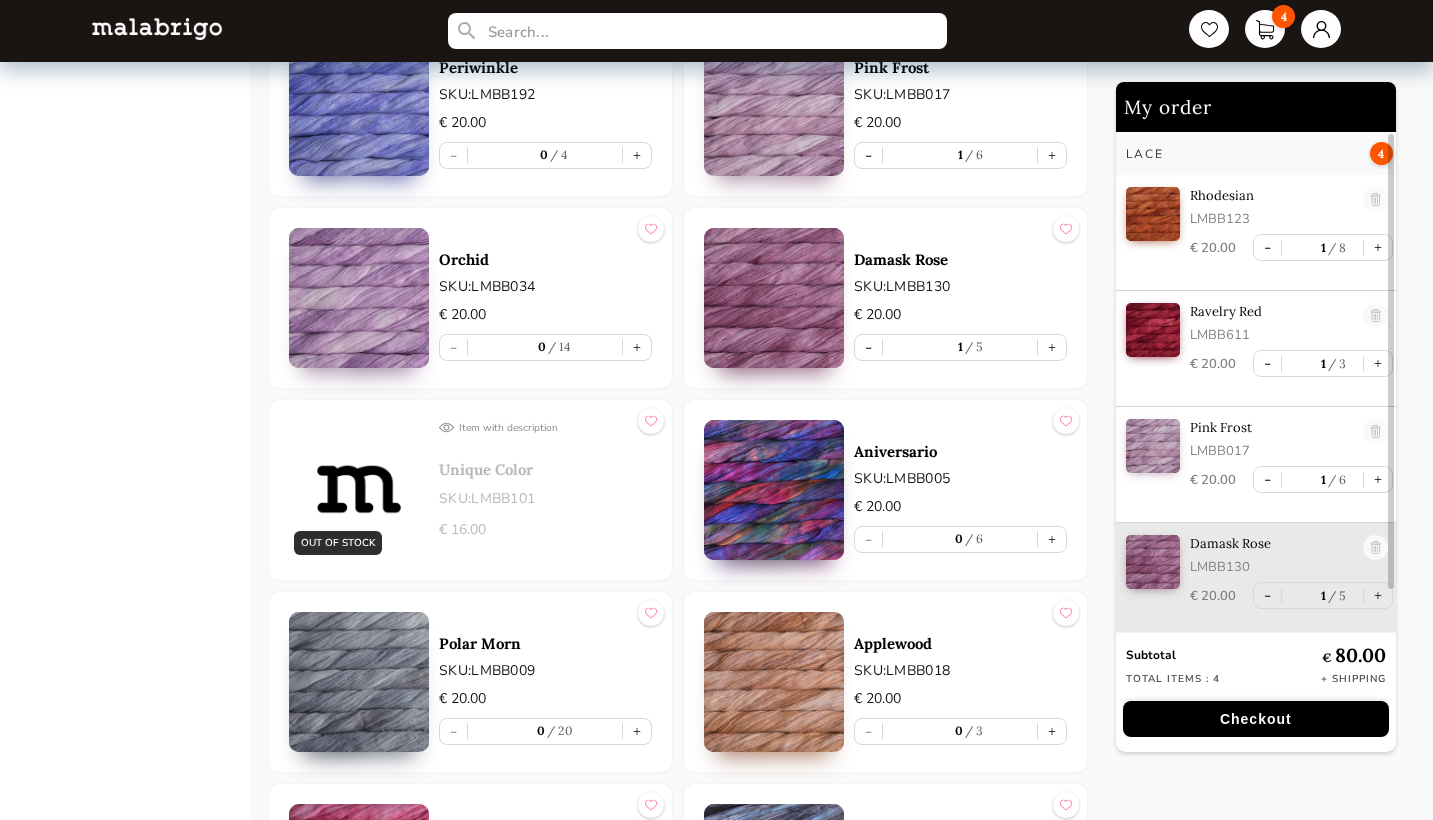 scroll, scrollTop: 3933, scrollLeft: 0, axis: vertical 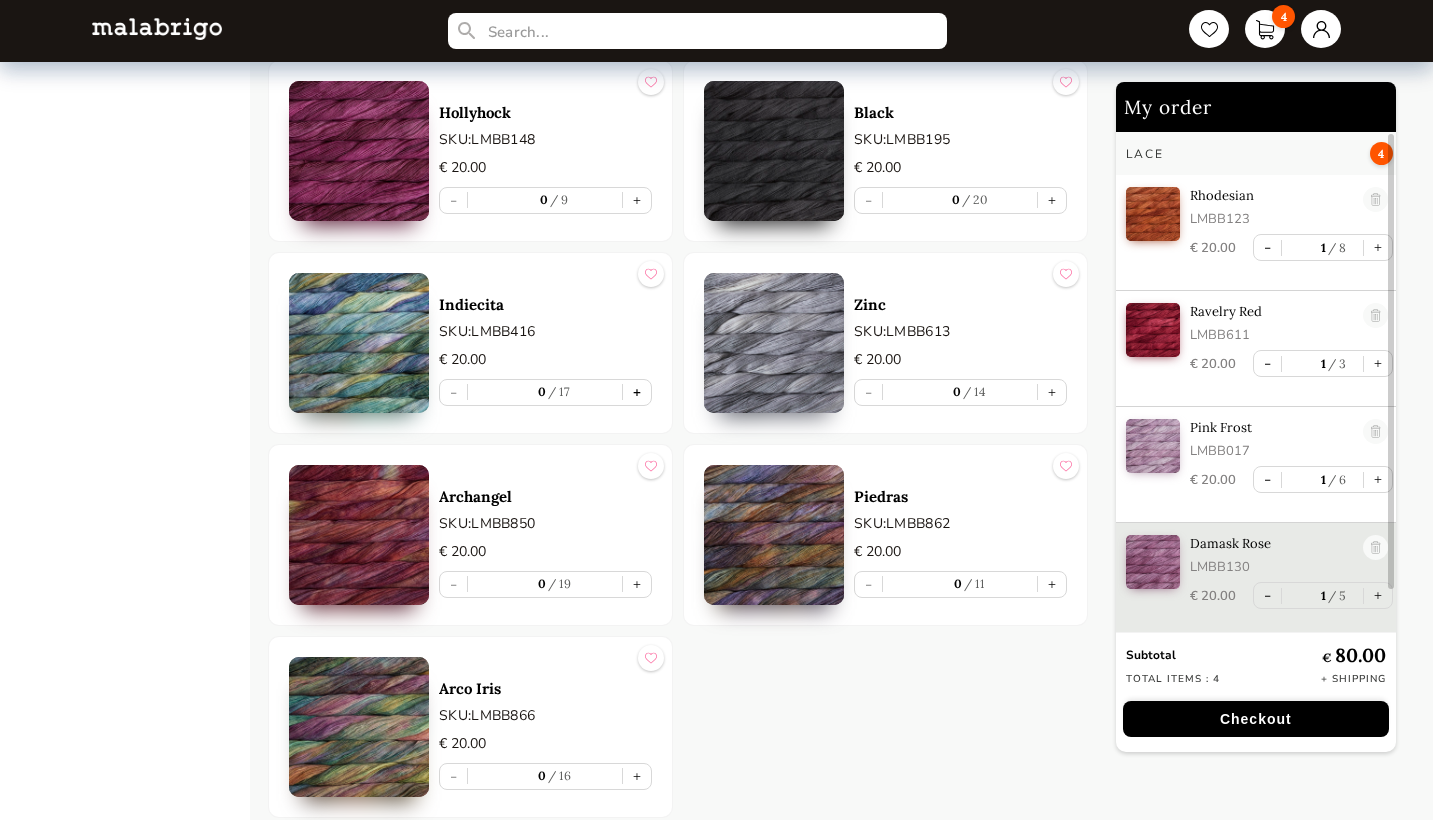 click on "+" at bounding box center (637, 392) 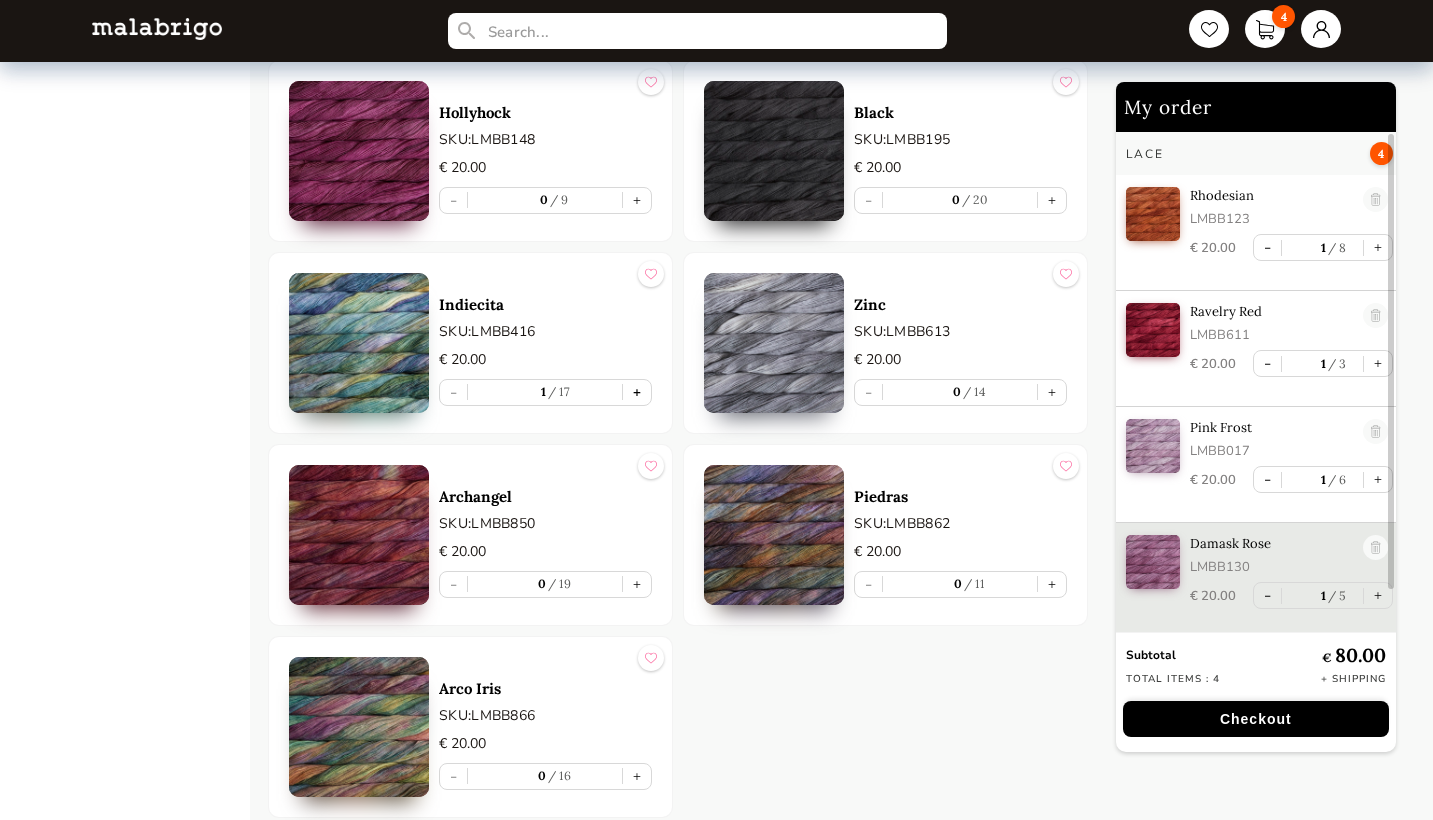 scroll, scrollTop: 7, scrollLeft: 0, axis: vertical 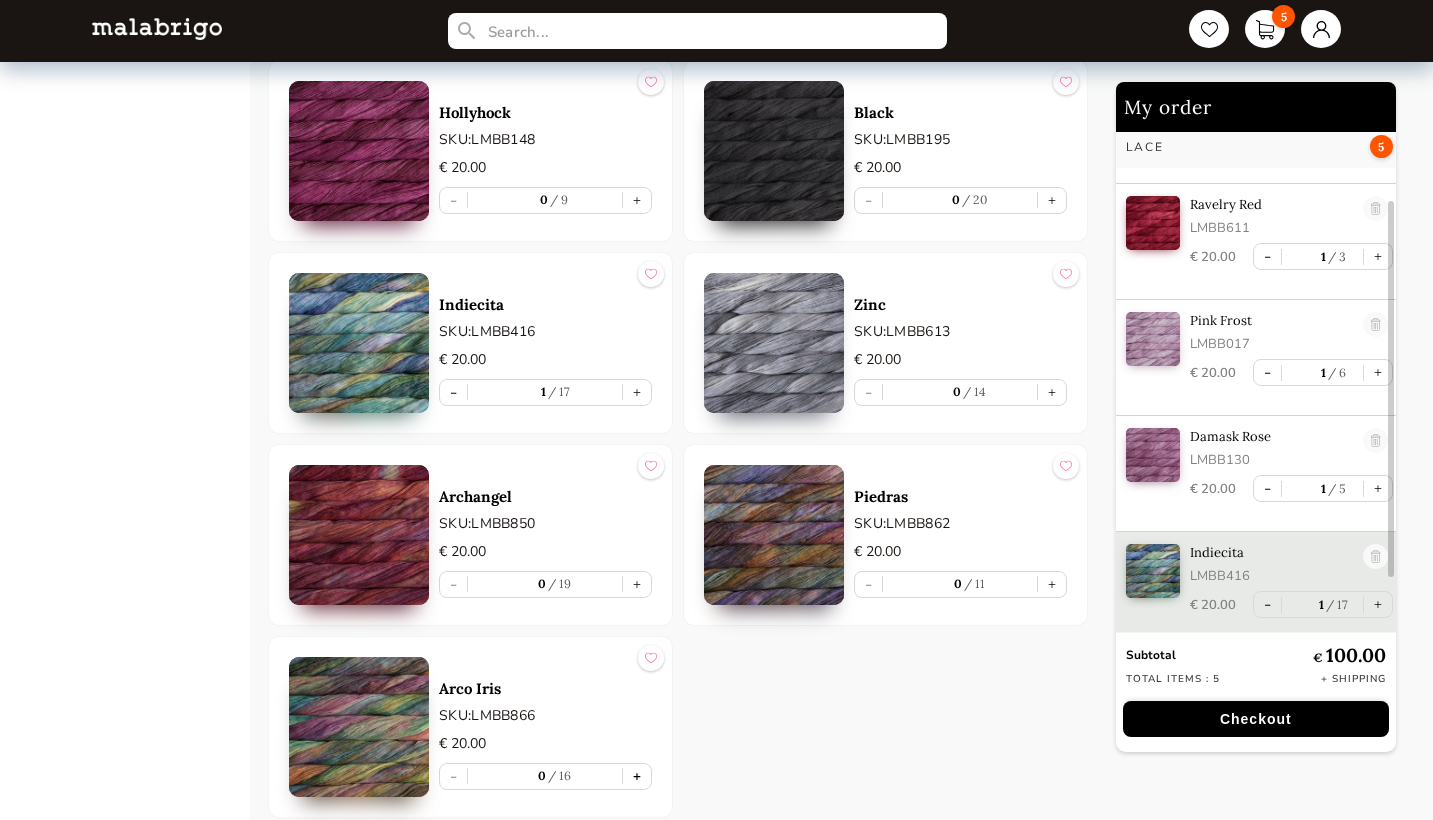 click on "+" at bounding box center (637, 776) 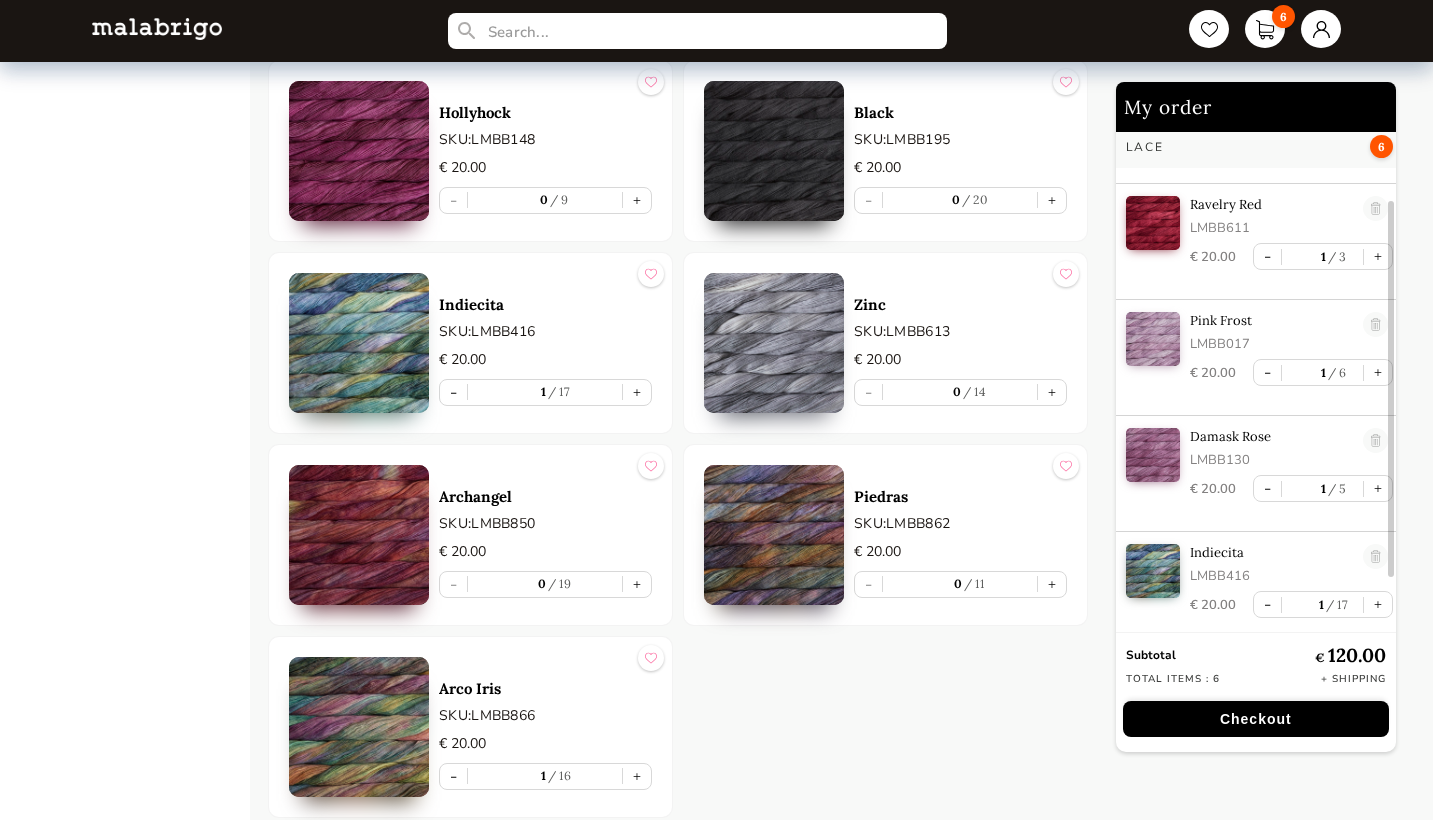 scroll, scrollTop: 216, scrollLeft: 0, axis: vertical 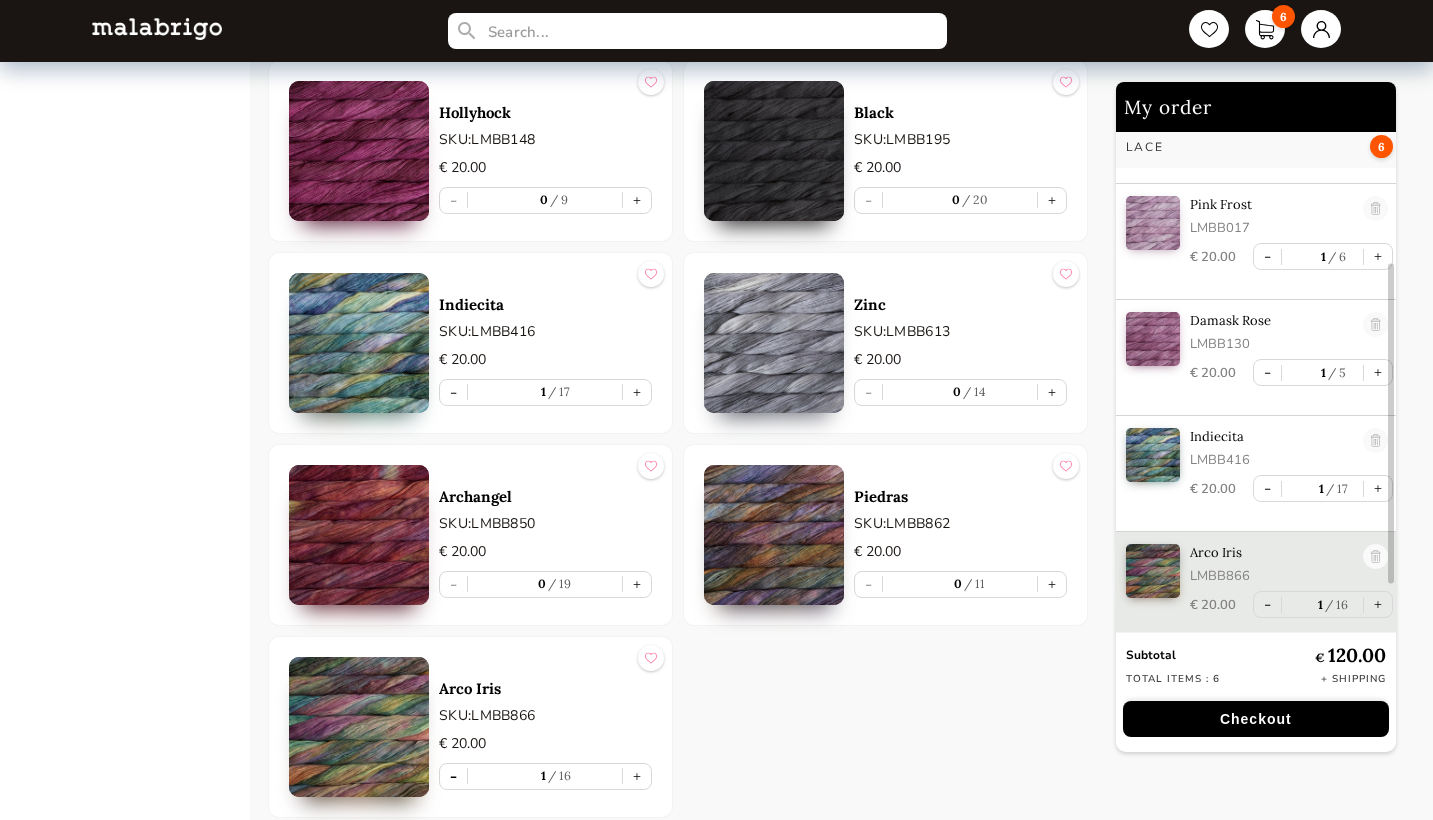 click on "-" at bounding box center [453, 776] 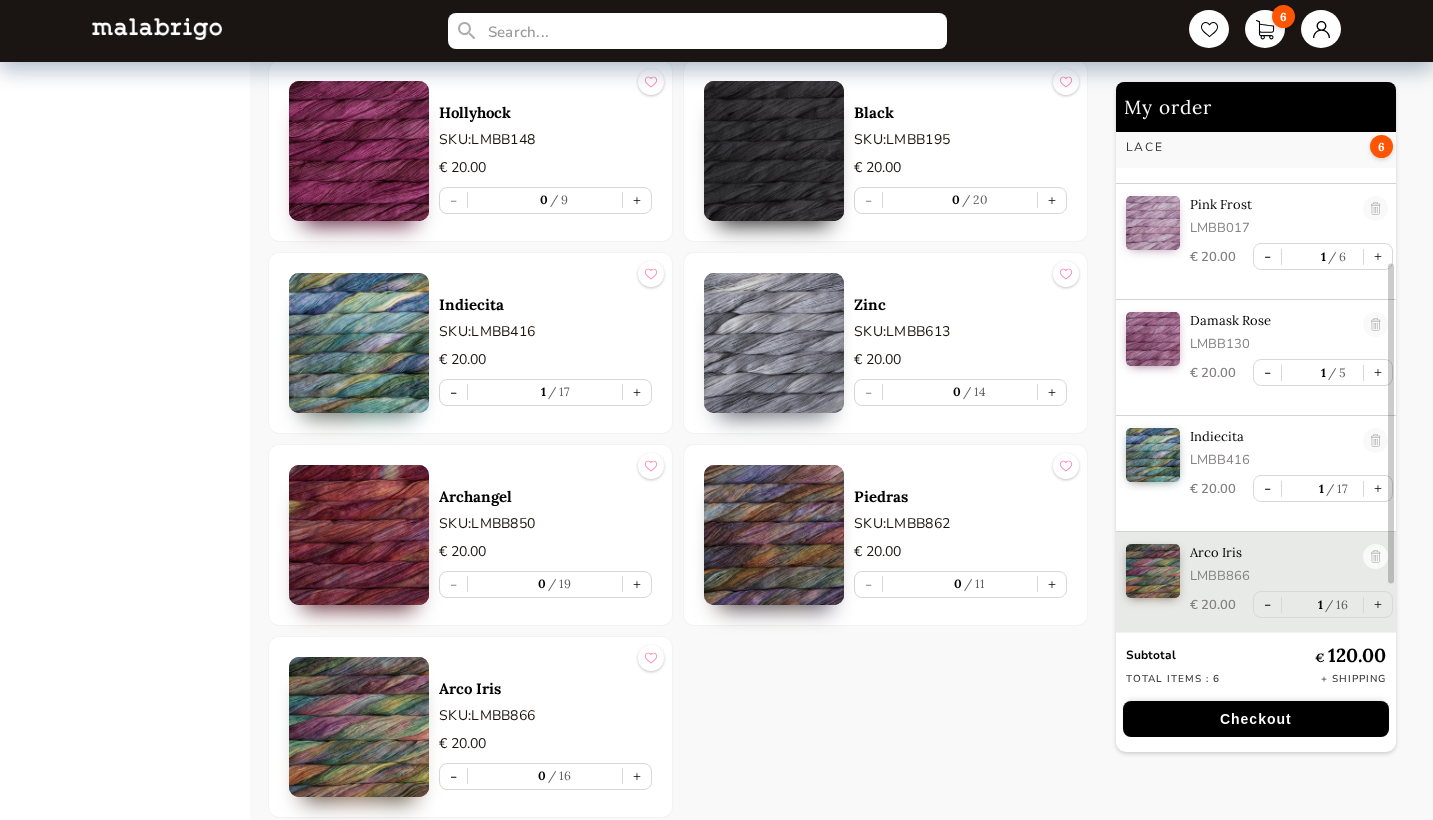 scroll, scrollTop: 161, scrollLeft: 0, axis: vertical 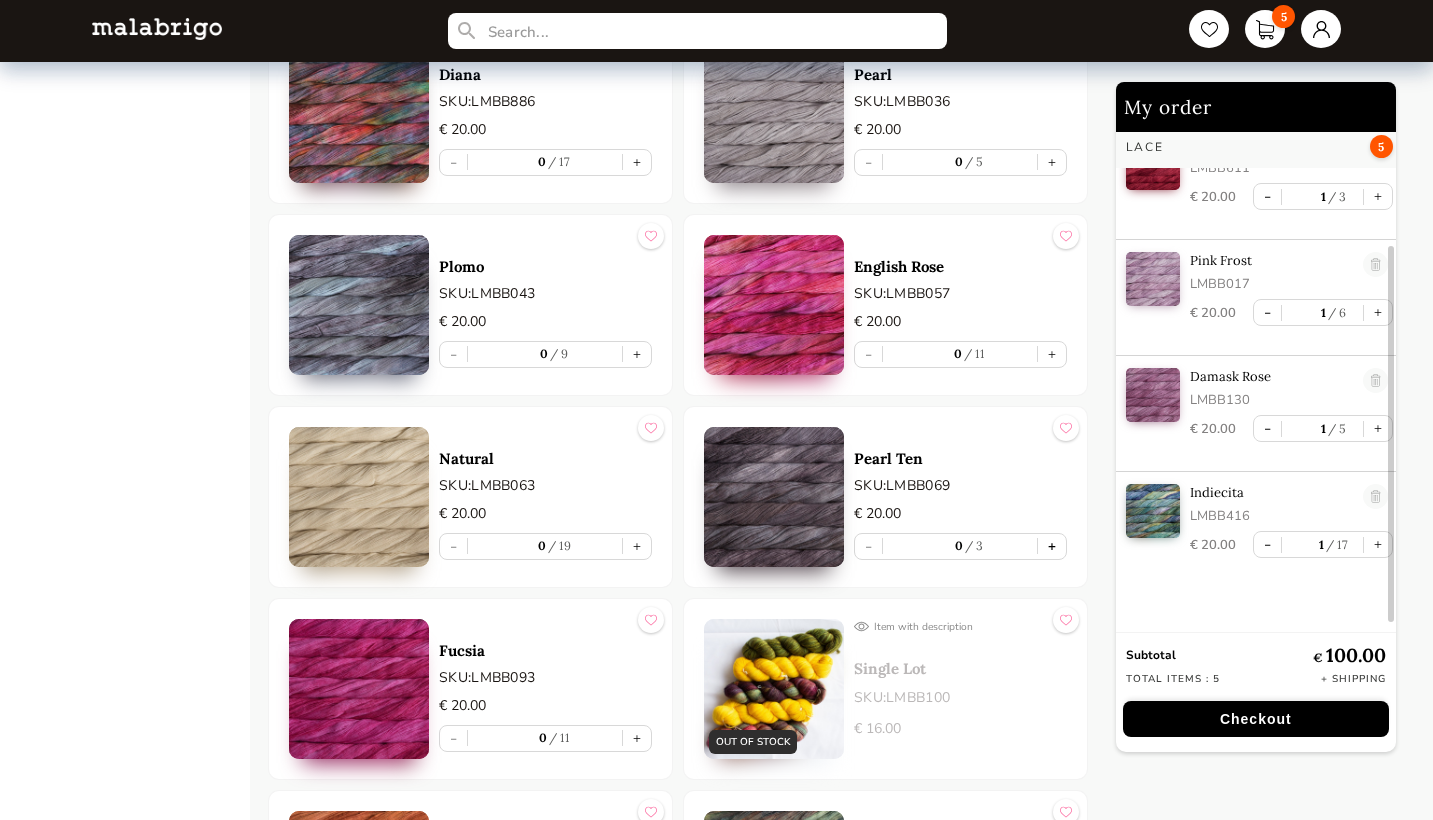 click on "+" at bounding box center [1052, 546] 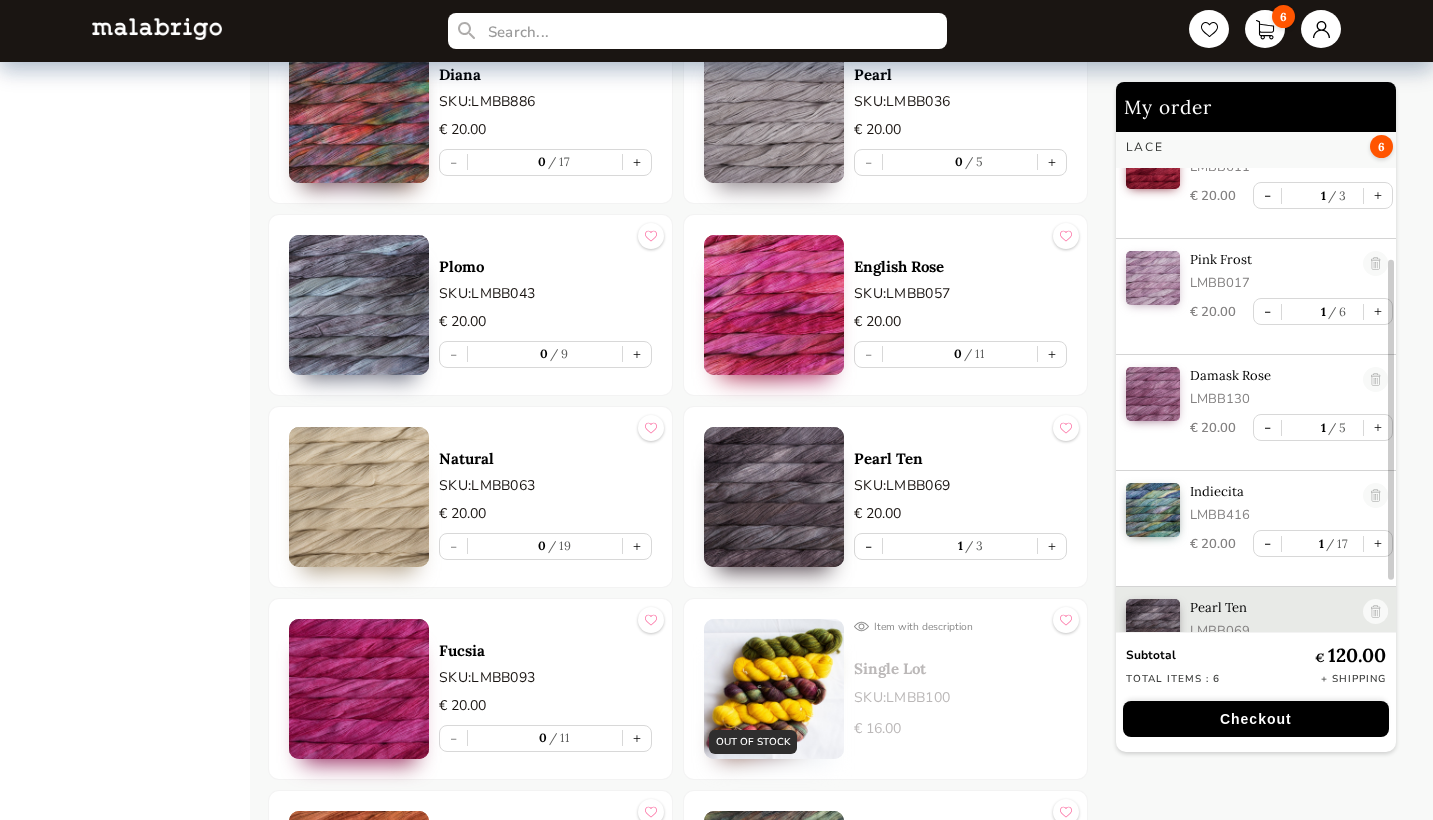 scroll, scrollTop: 216, scrollLeft: 0, axis: vertical 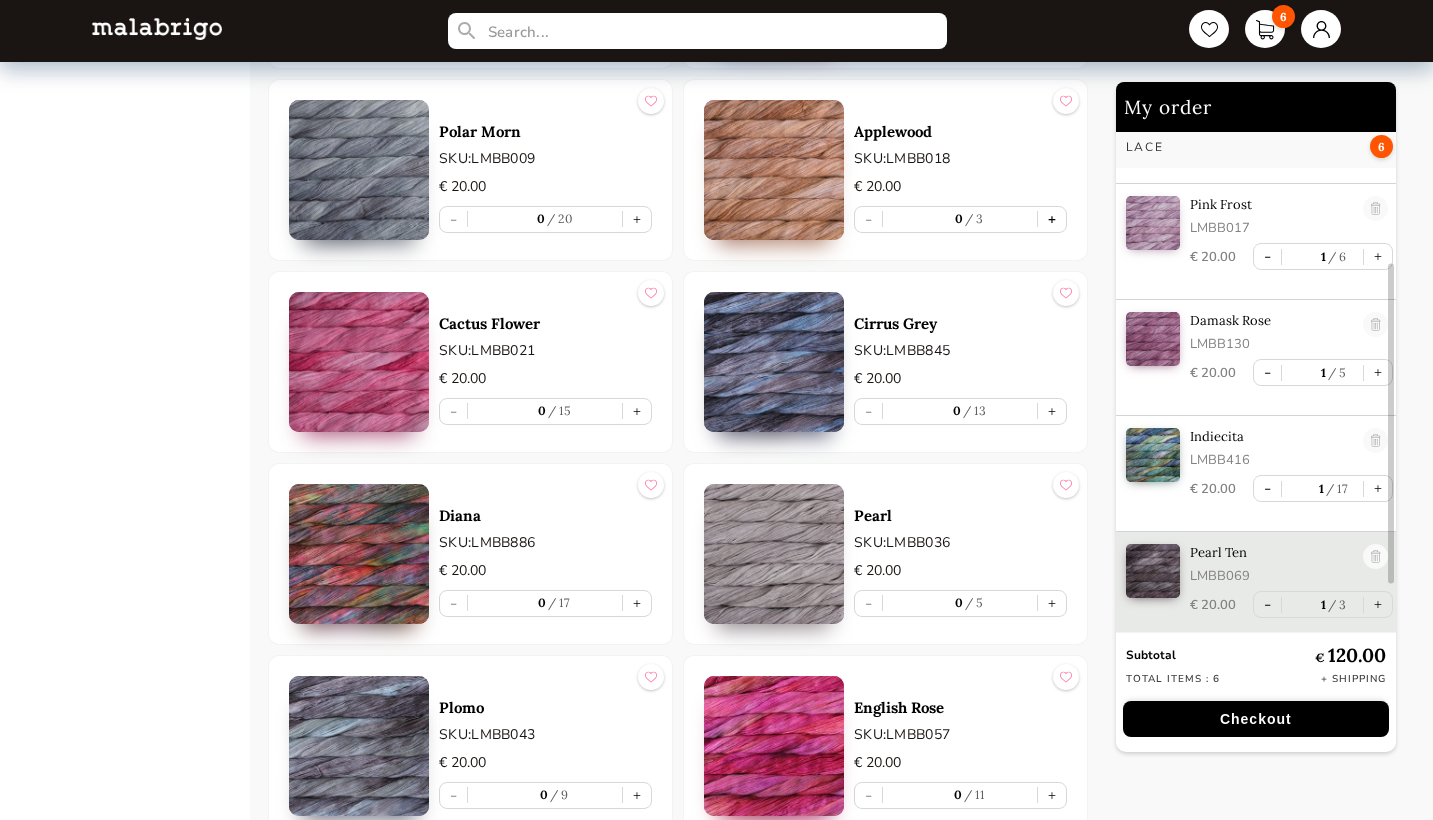 click on "+" at bounding box center (1052, 219) 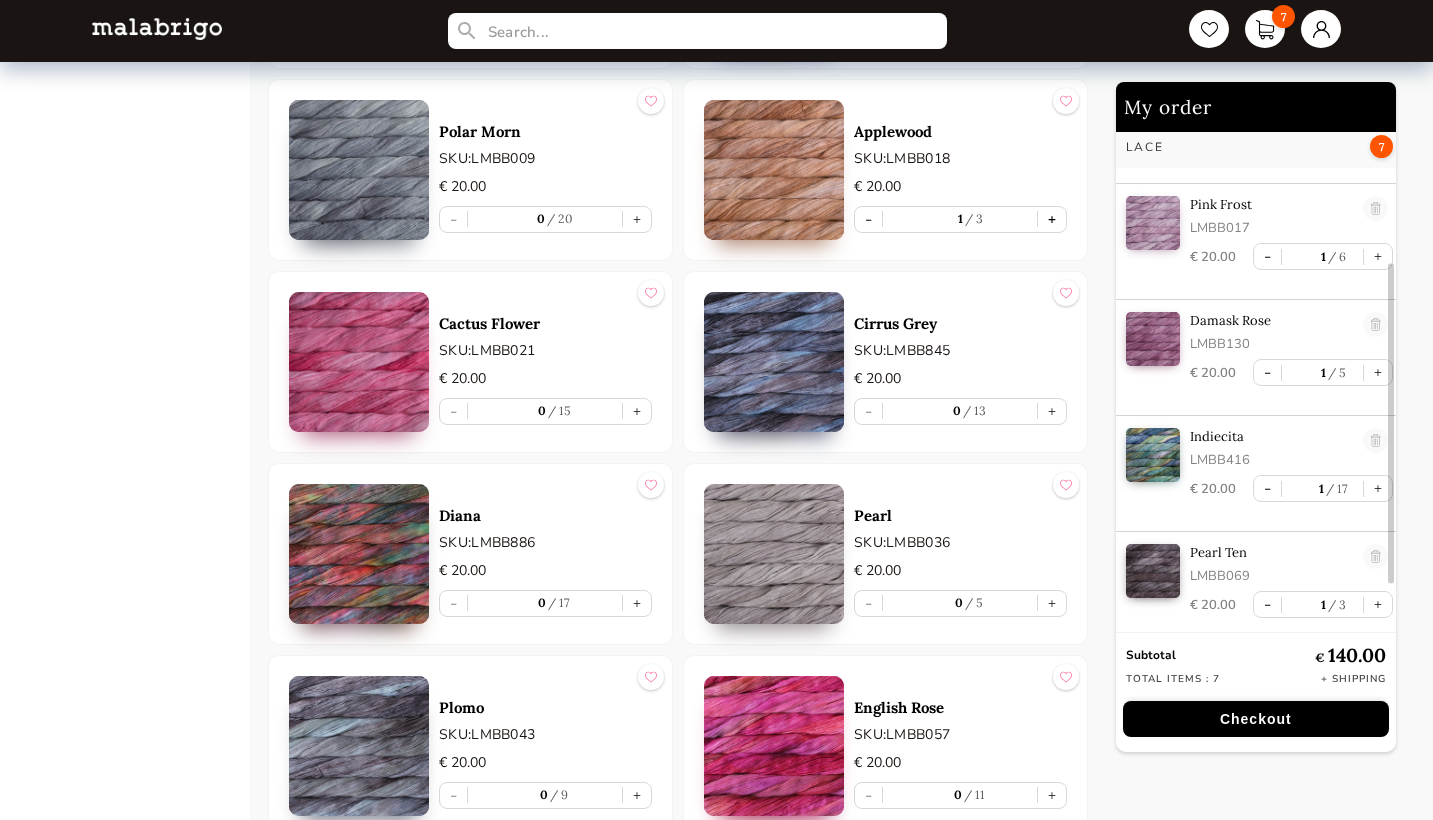 type on "1" 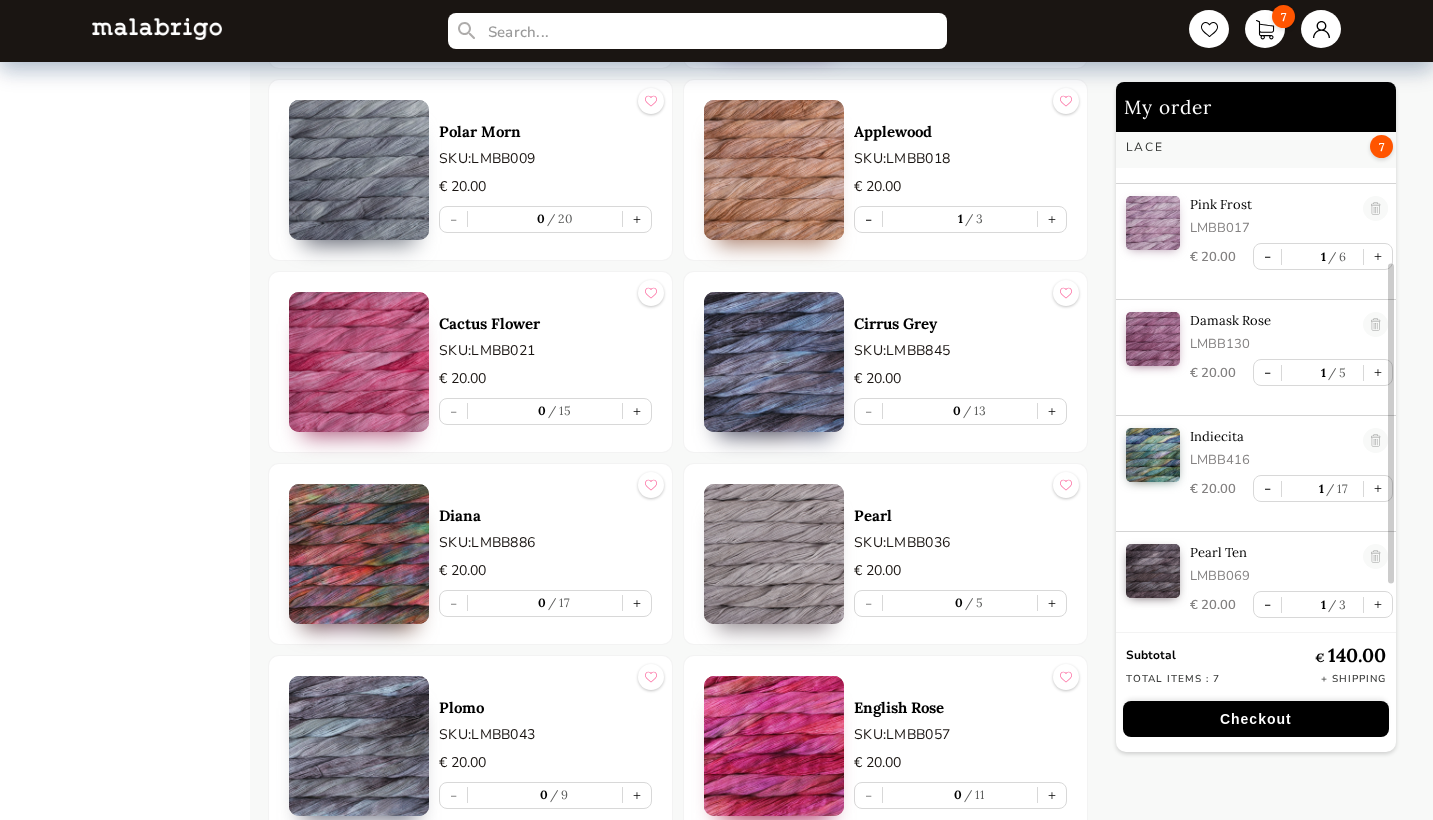 scroll, scrollTop: 332, scrollLeft: 0, axis: vertical 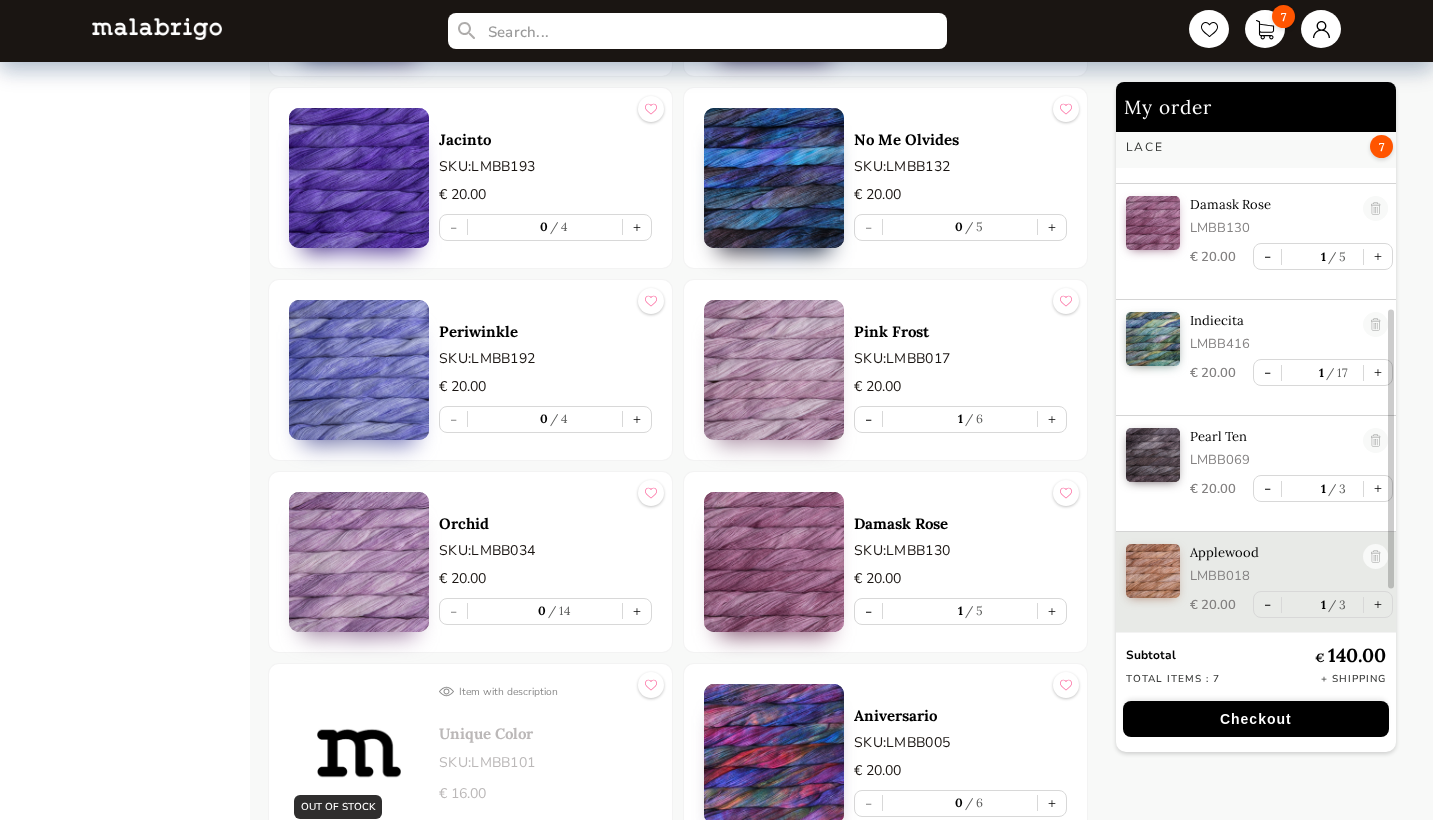 drag, startPoint x: 961, startPoint y: 136, endPoint x: 916, endPoint y: 143, distance: 45.54119 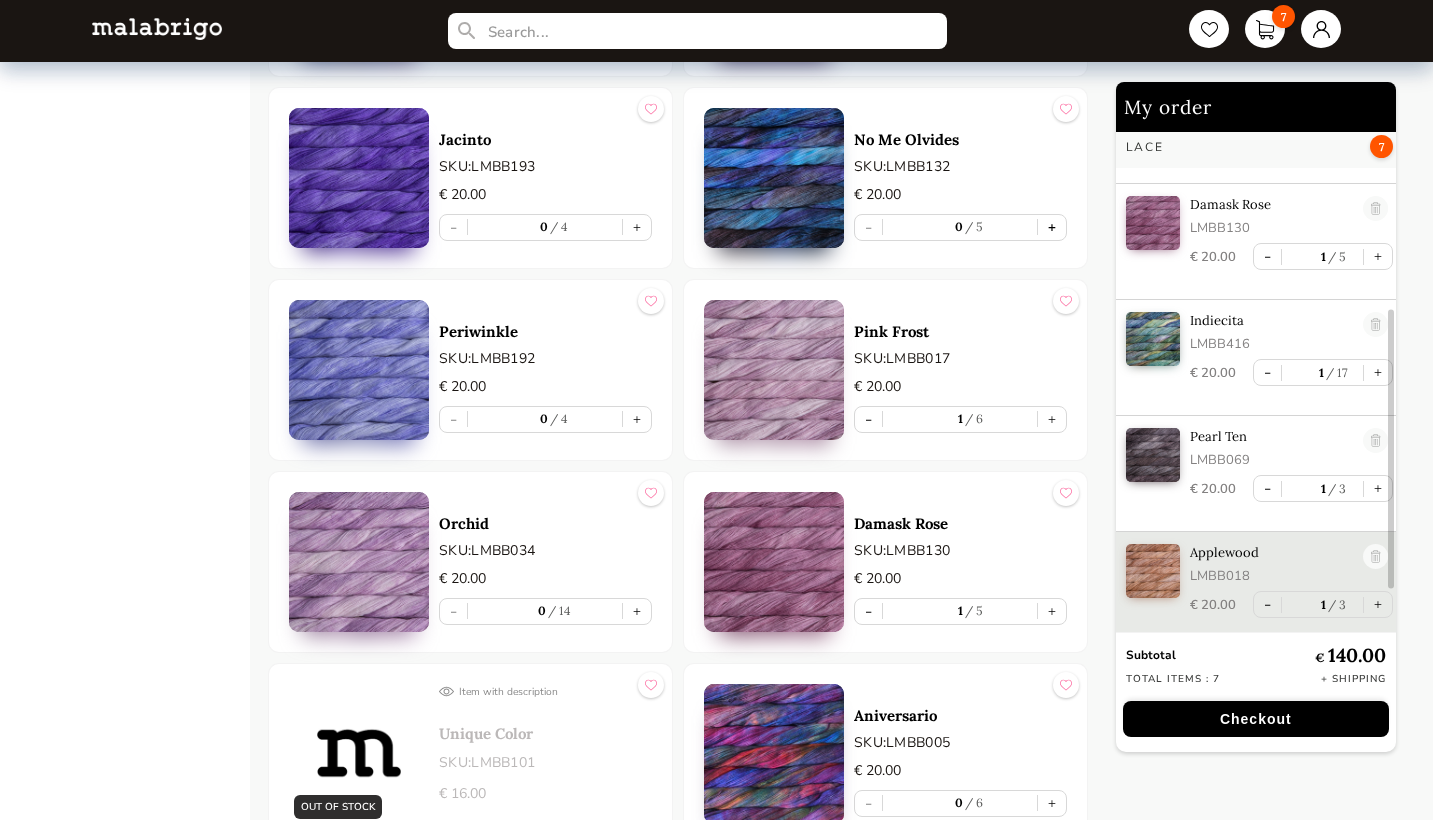 click on "+" at bounding box center (1052, 227) 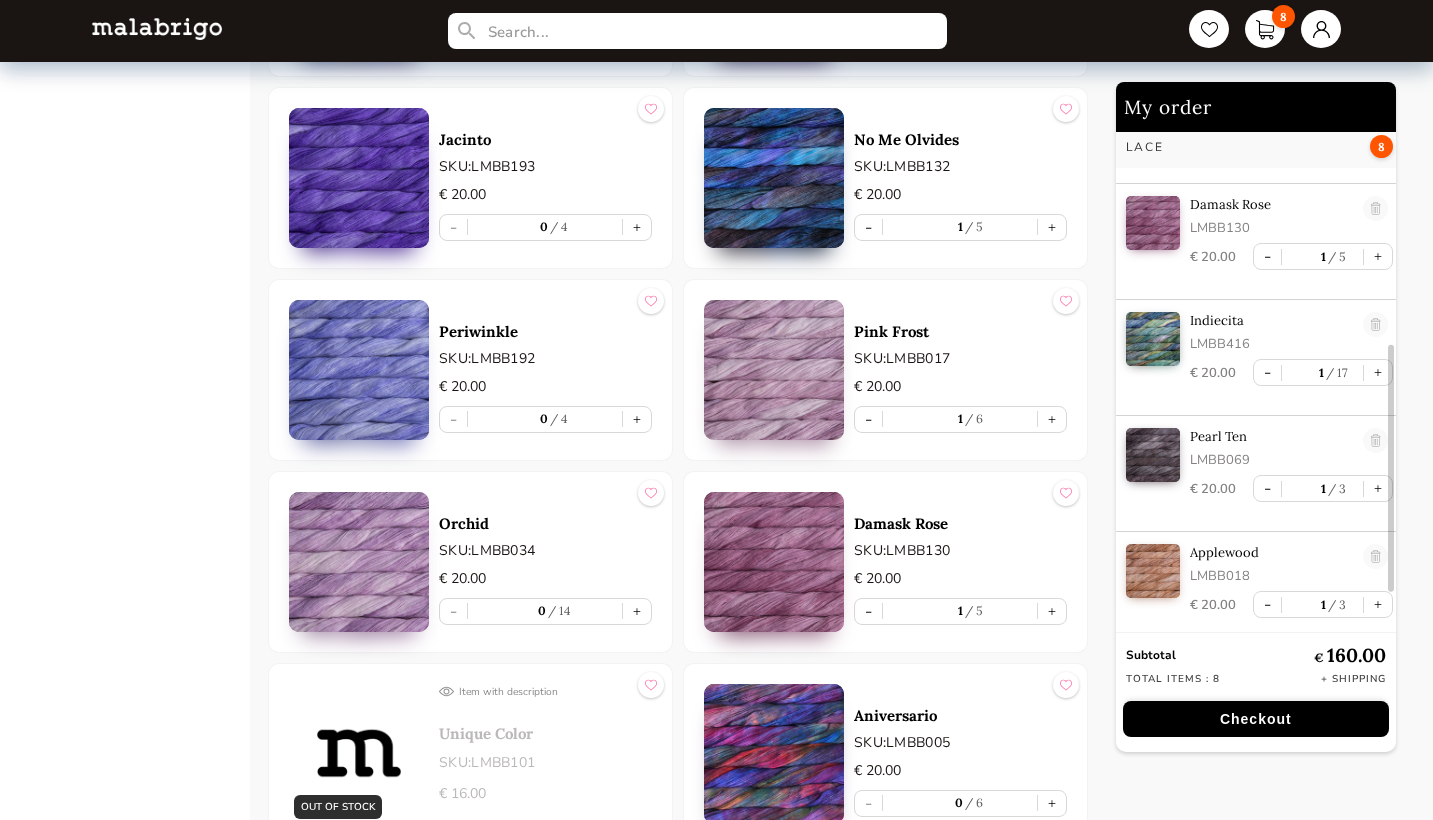 scroll, scrollTop: 448, scrollLeft: 0, axis: vertical 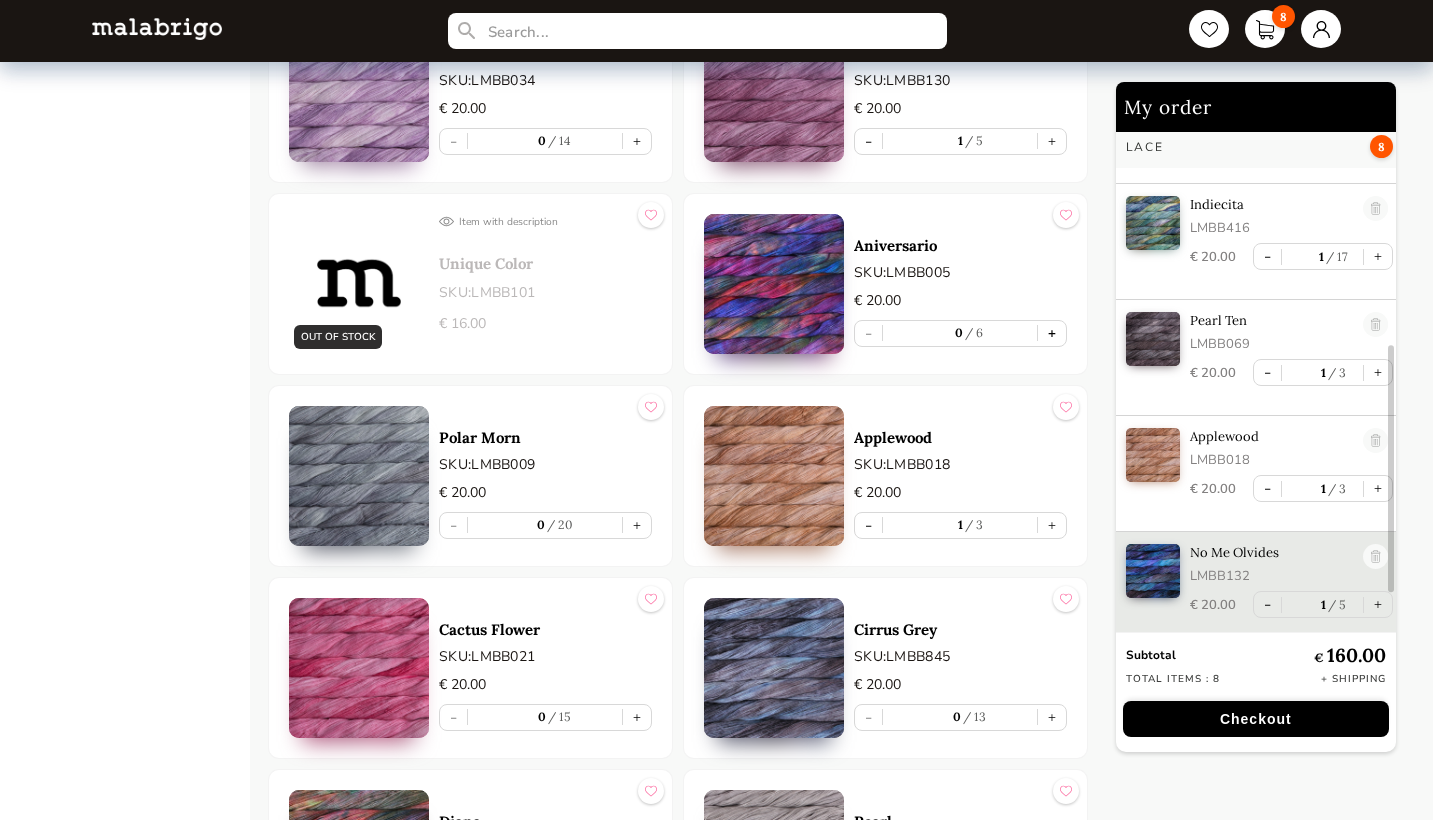 click on "+" at bounding box center [1052, 333] 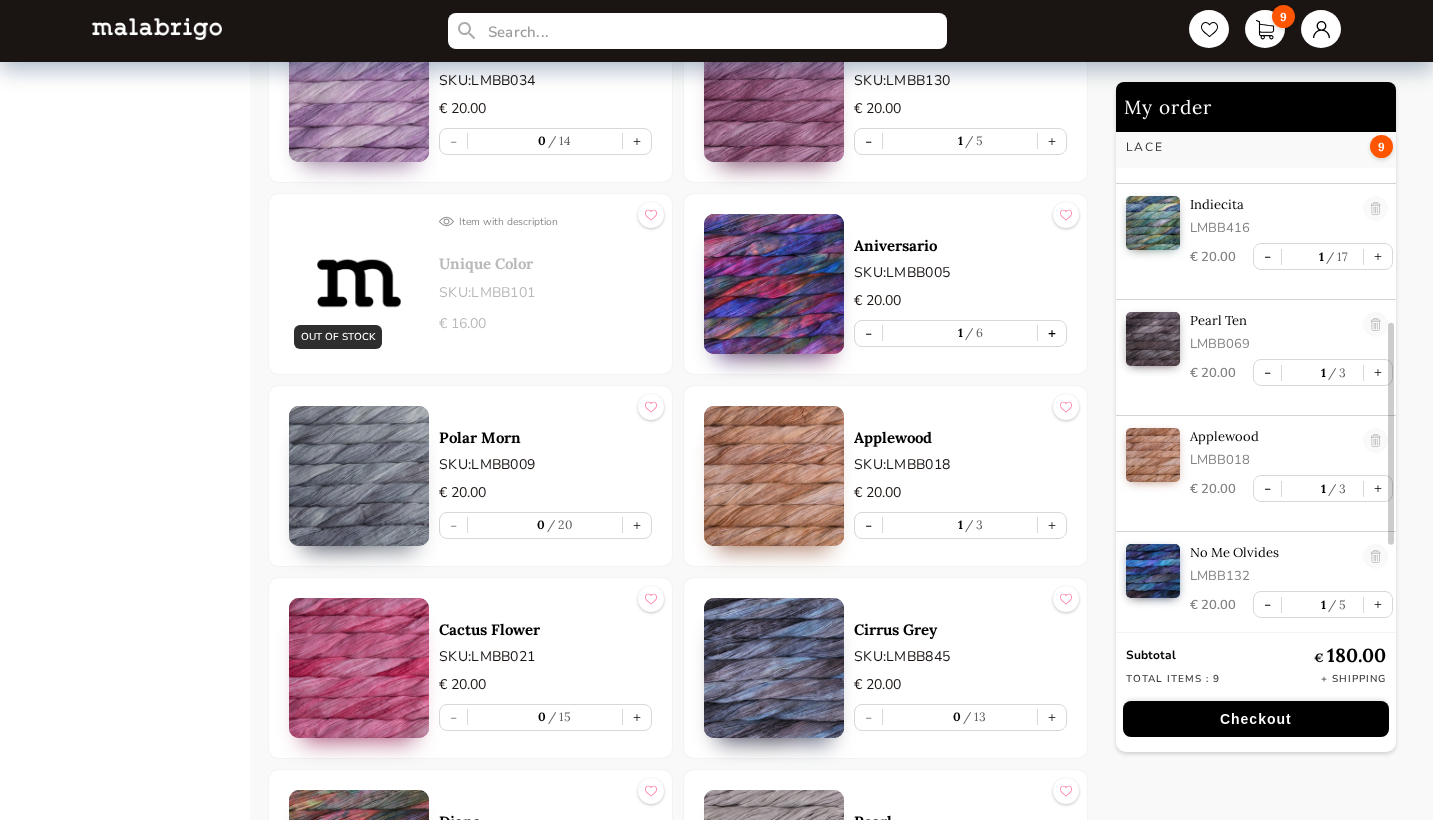scroll, scrollTop: 564, scrollLeft: 0, axis: vertical 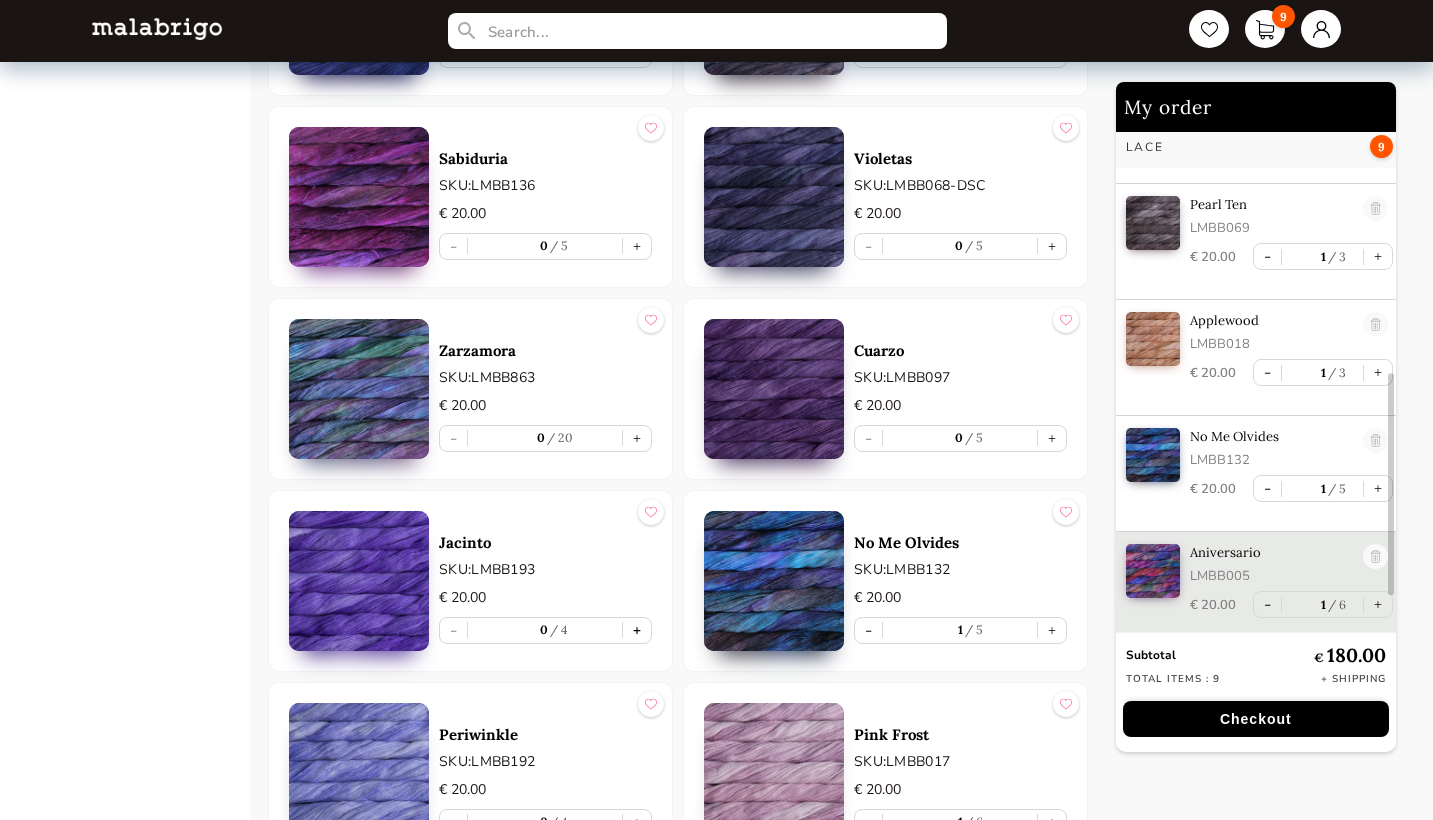 click on "+" at bounding box center (637, 630) 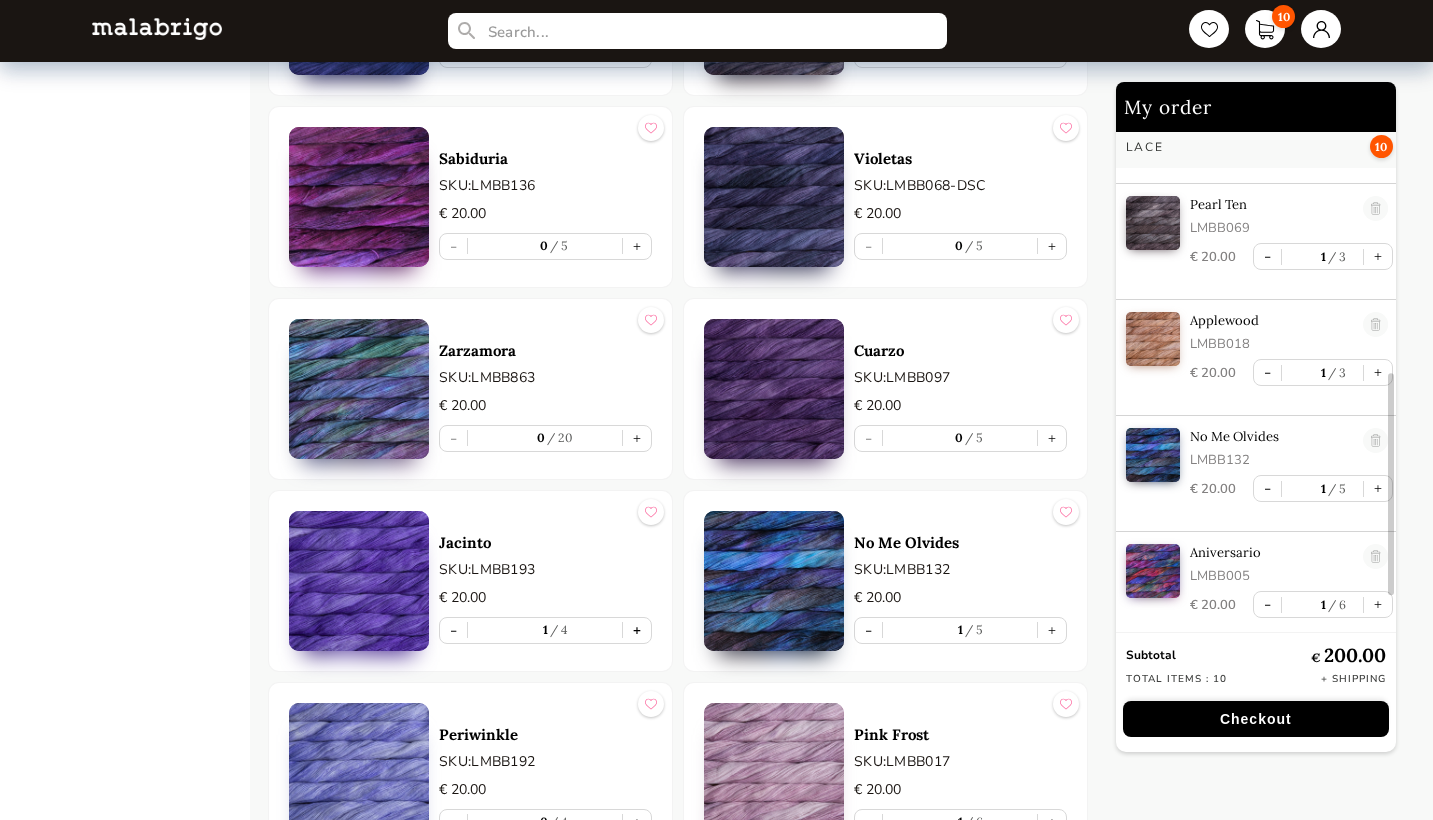 type on "1" 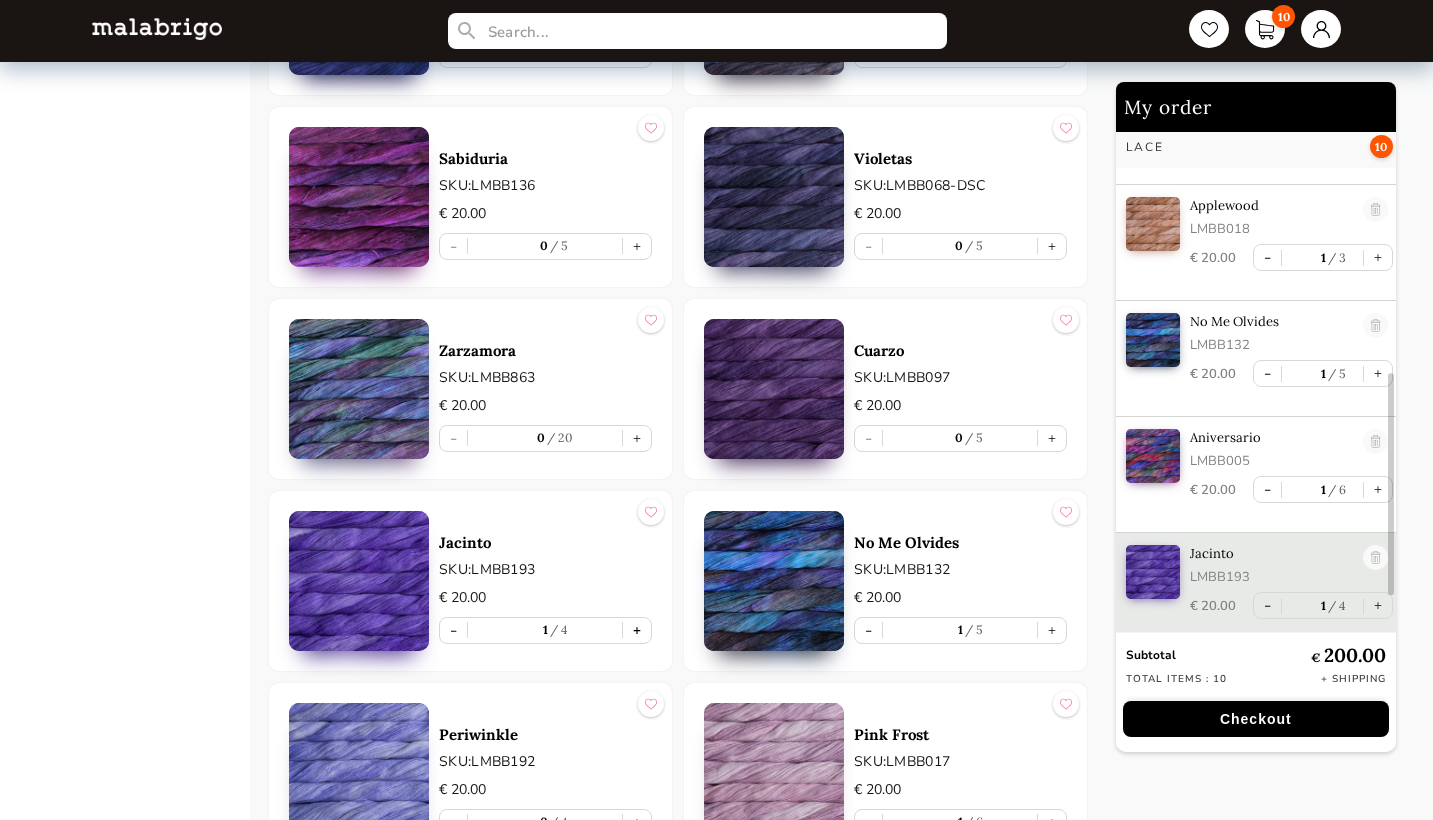 scroll, scrollTop: 680, scrollLeft: 0, axis: vertical 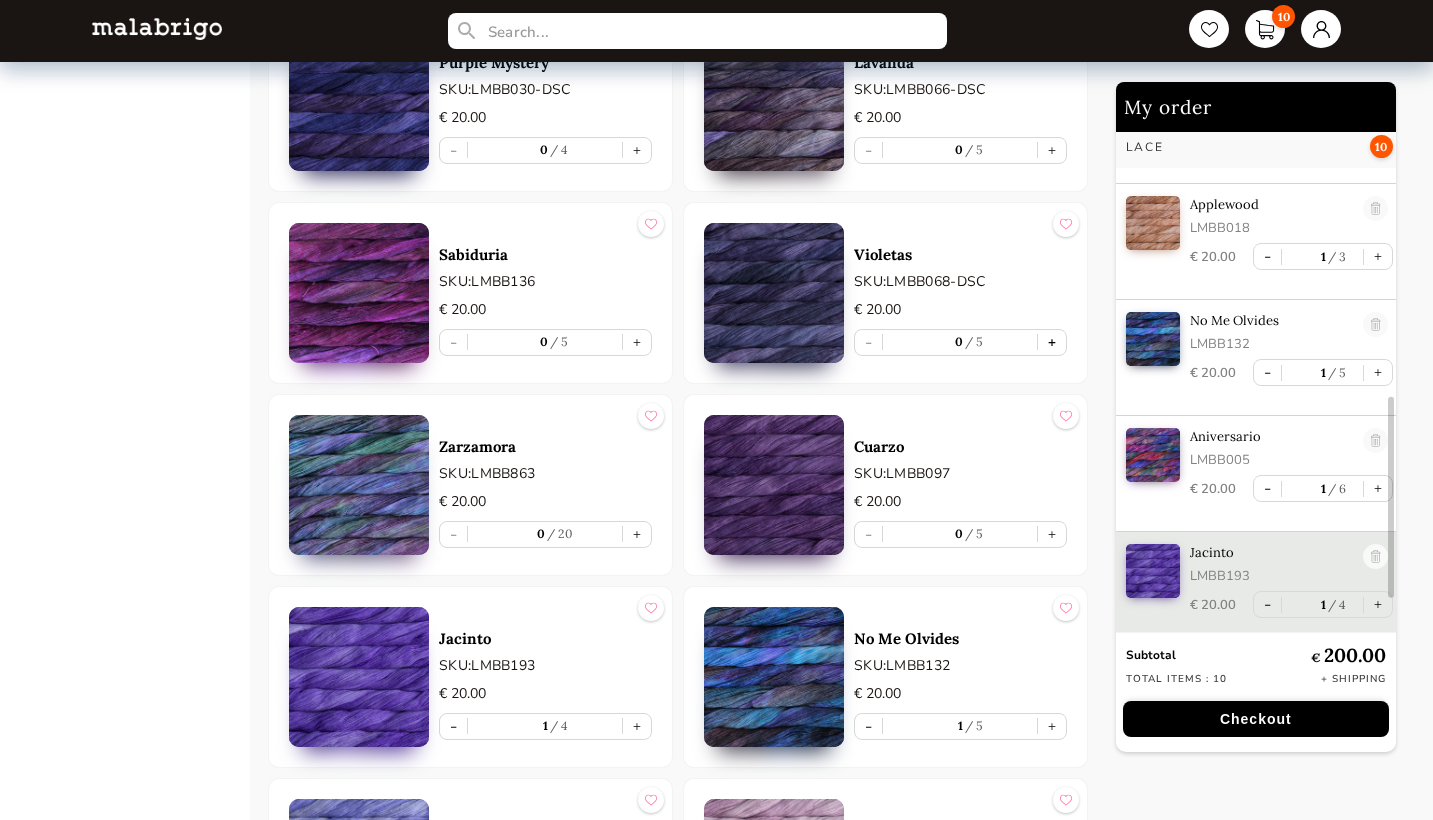 click on "+" at bounding box center [1052, 342] 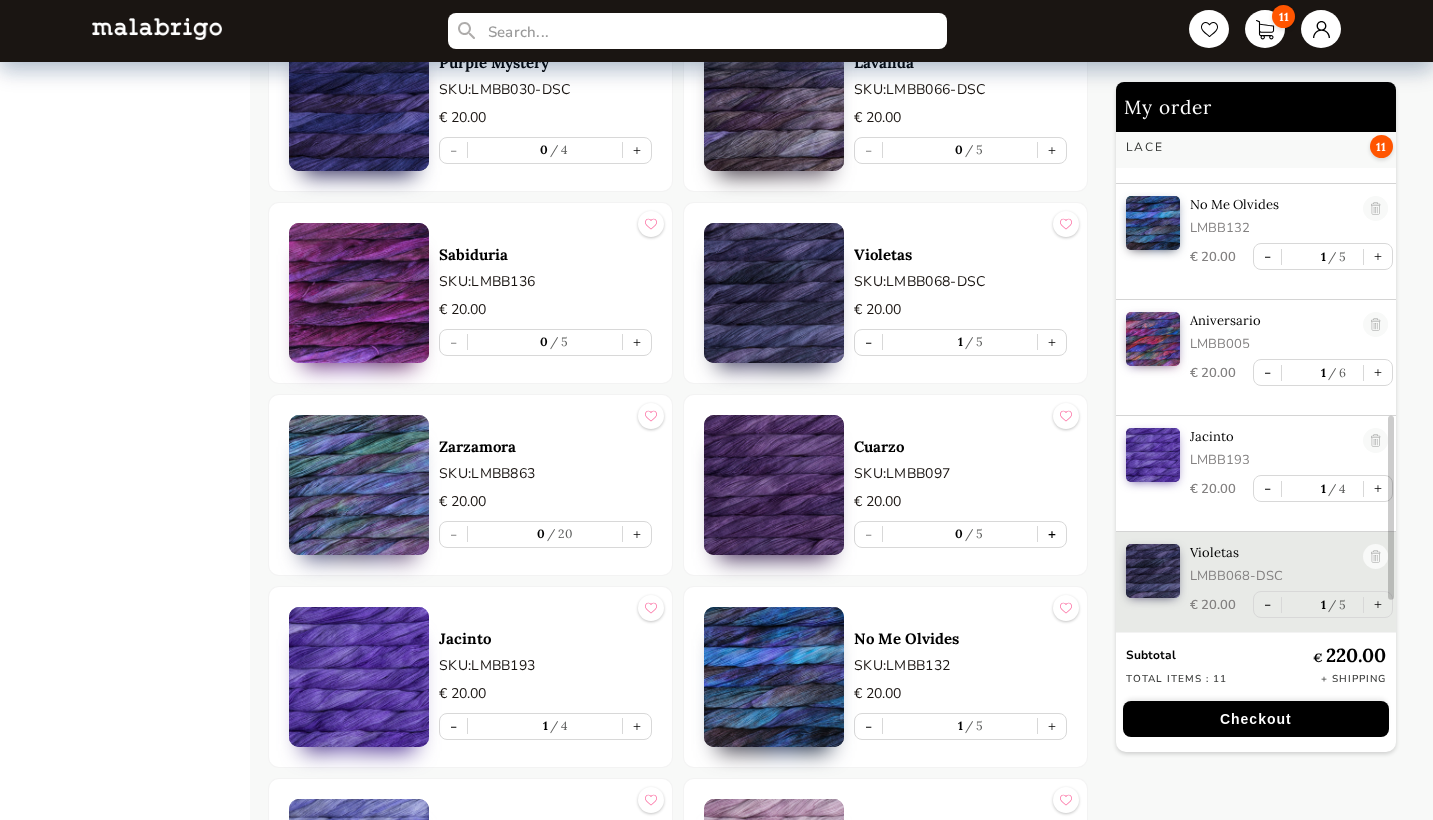 click on "+" at bounding box center [1052, 534] 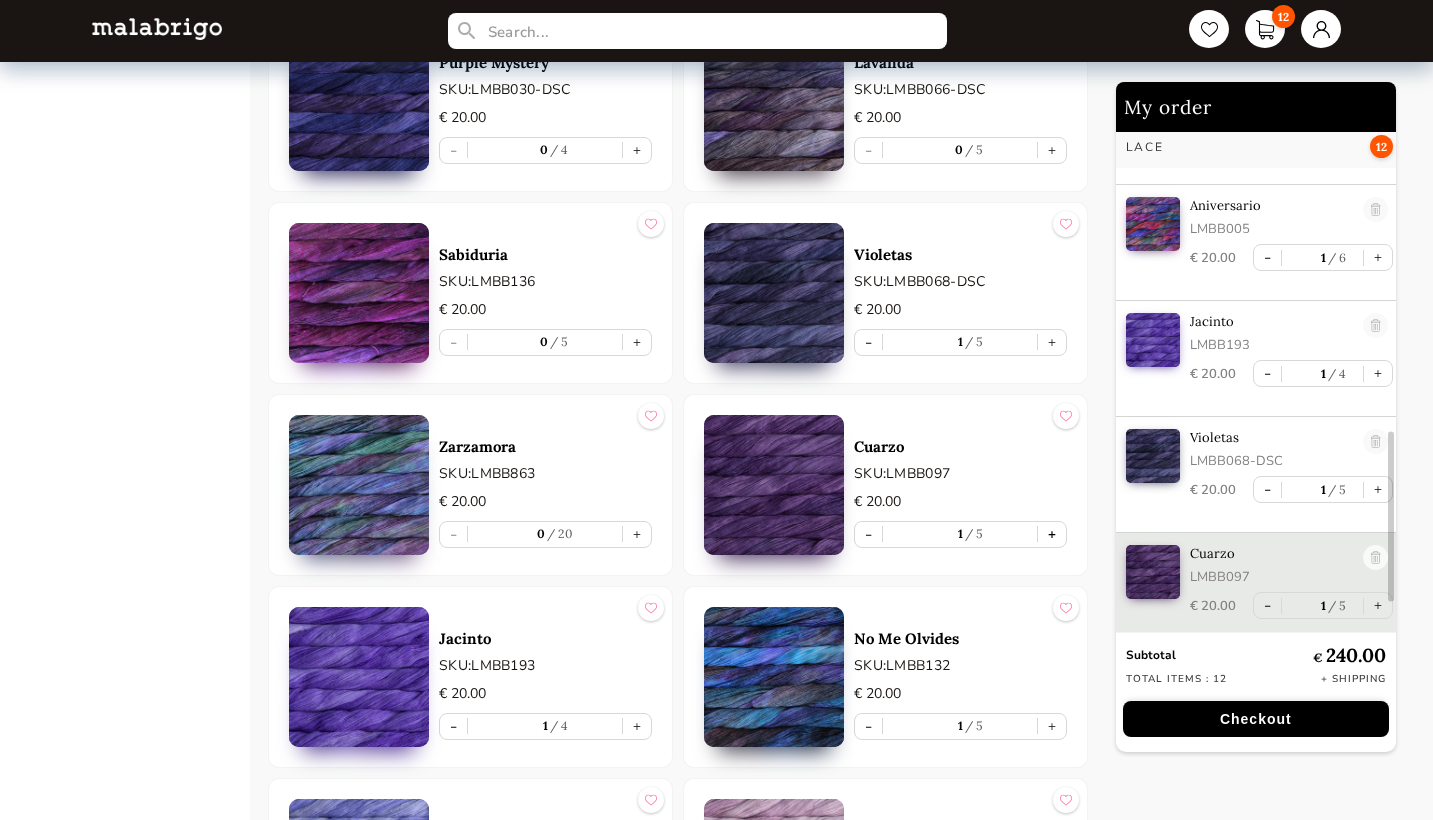 scroll, scrollTop: 912, scrollLeft: 0, axis: vertical 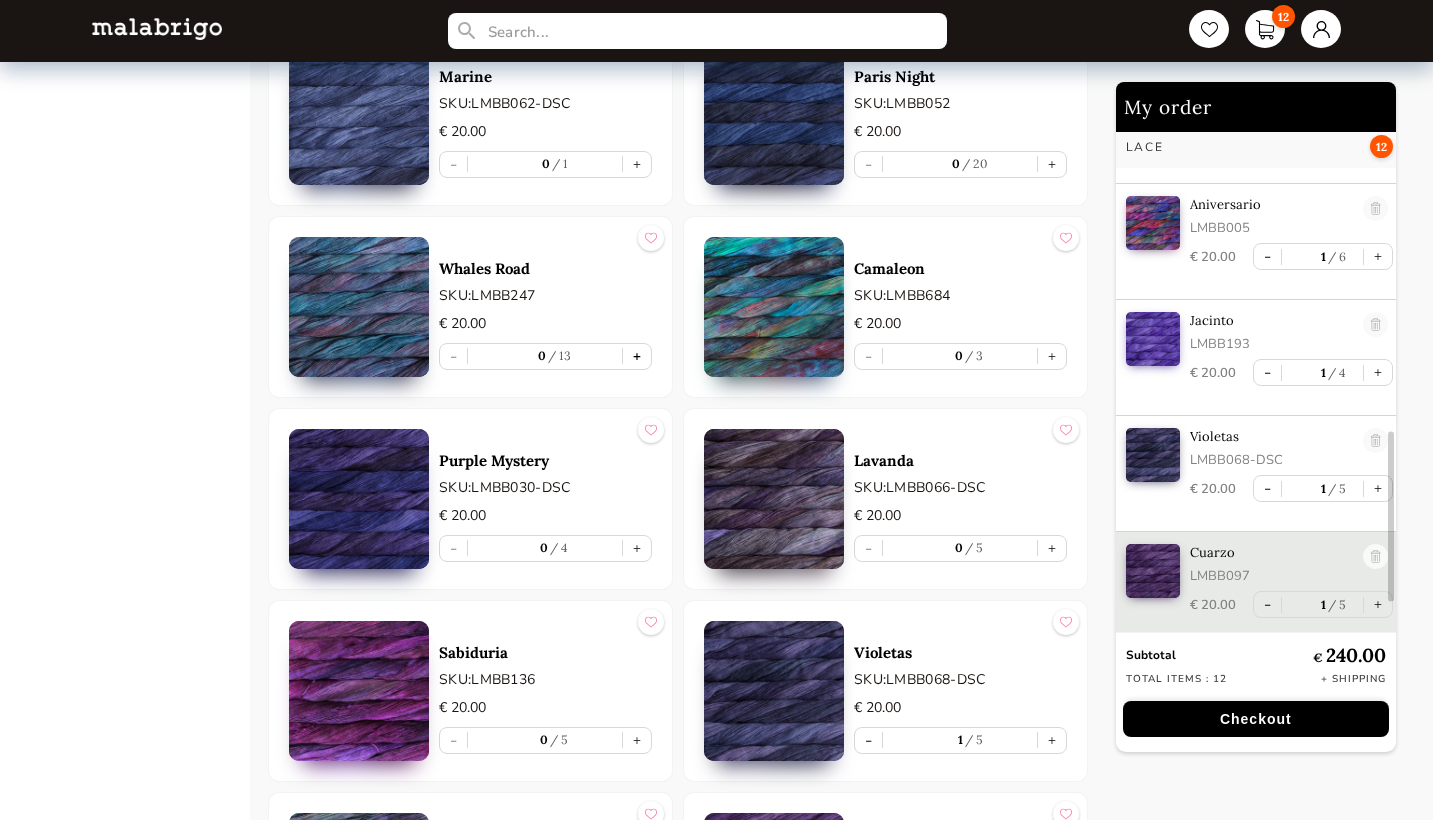 click on "+" at bounding box center [637, 356] 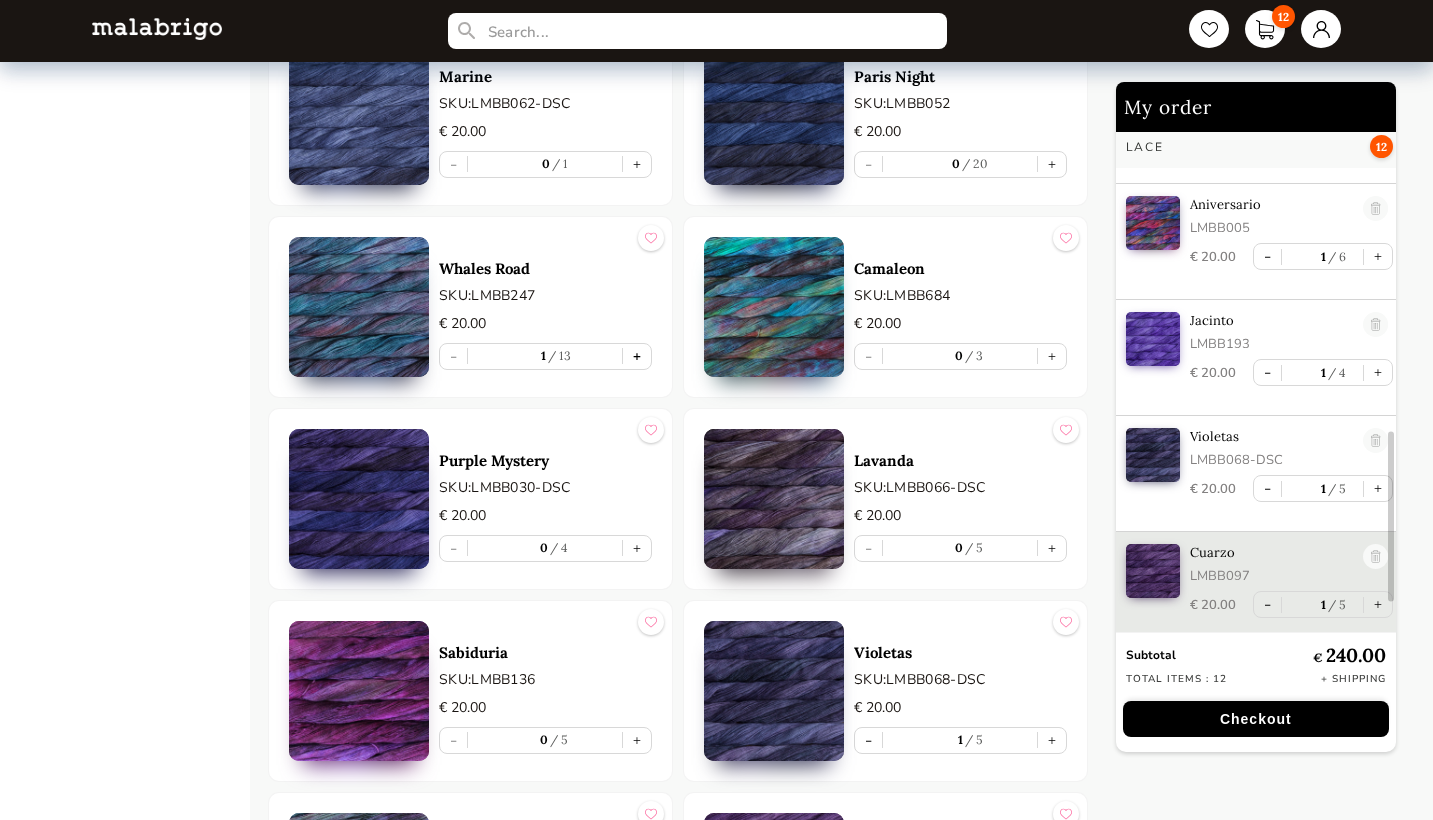 scroll, scrollTop: 1027, scrollLeft: 0, axis: vertical 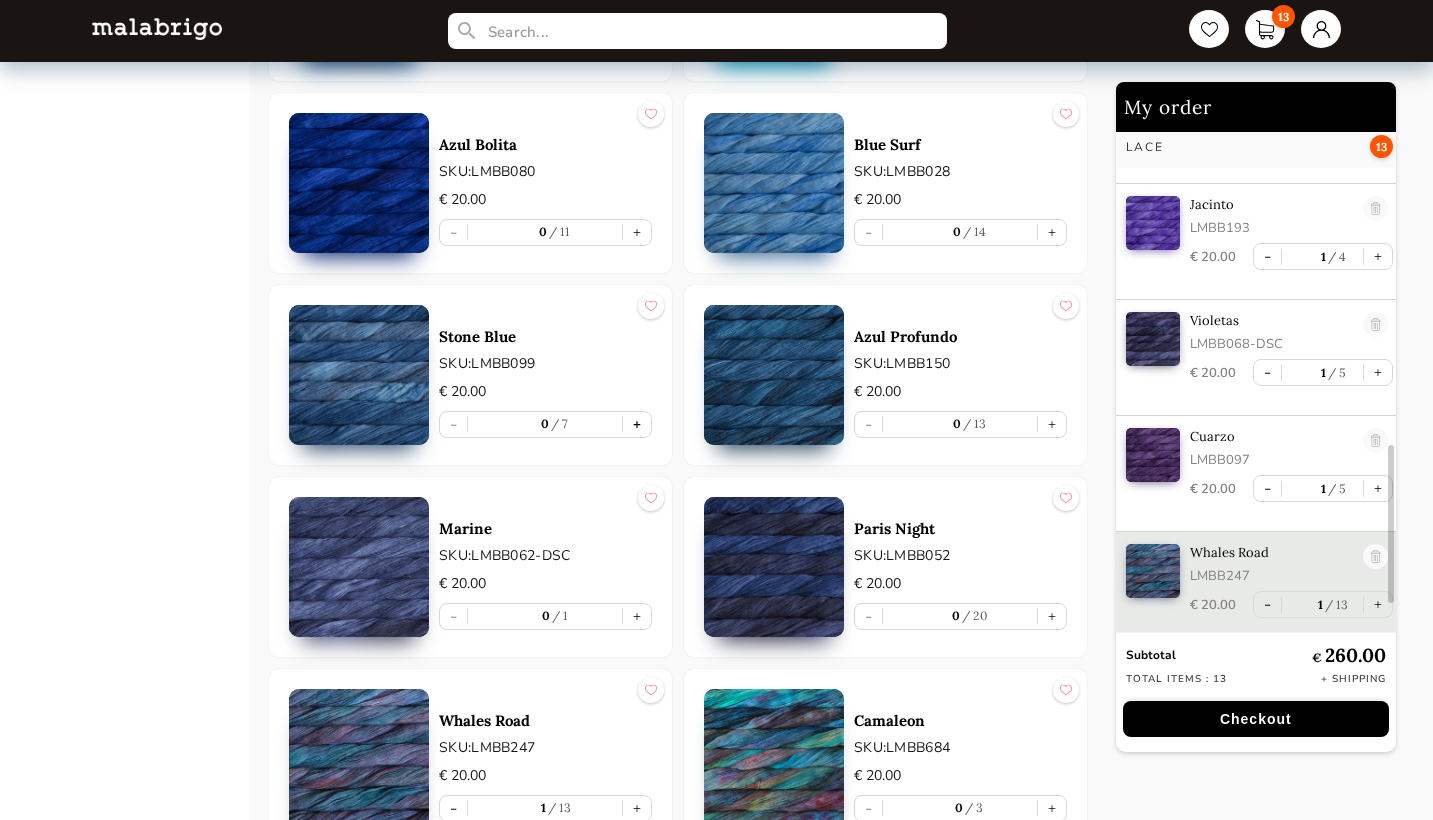 click on "+" at bounding box center [637, 424] 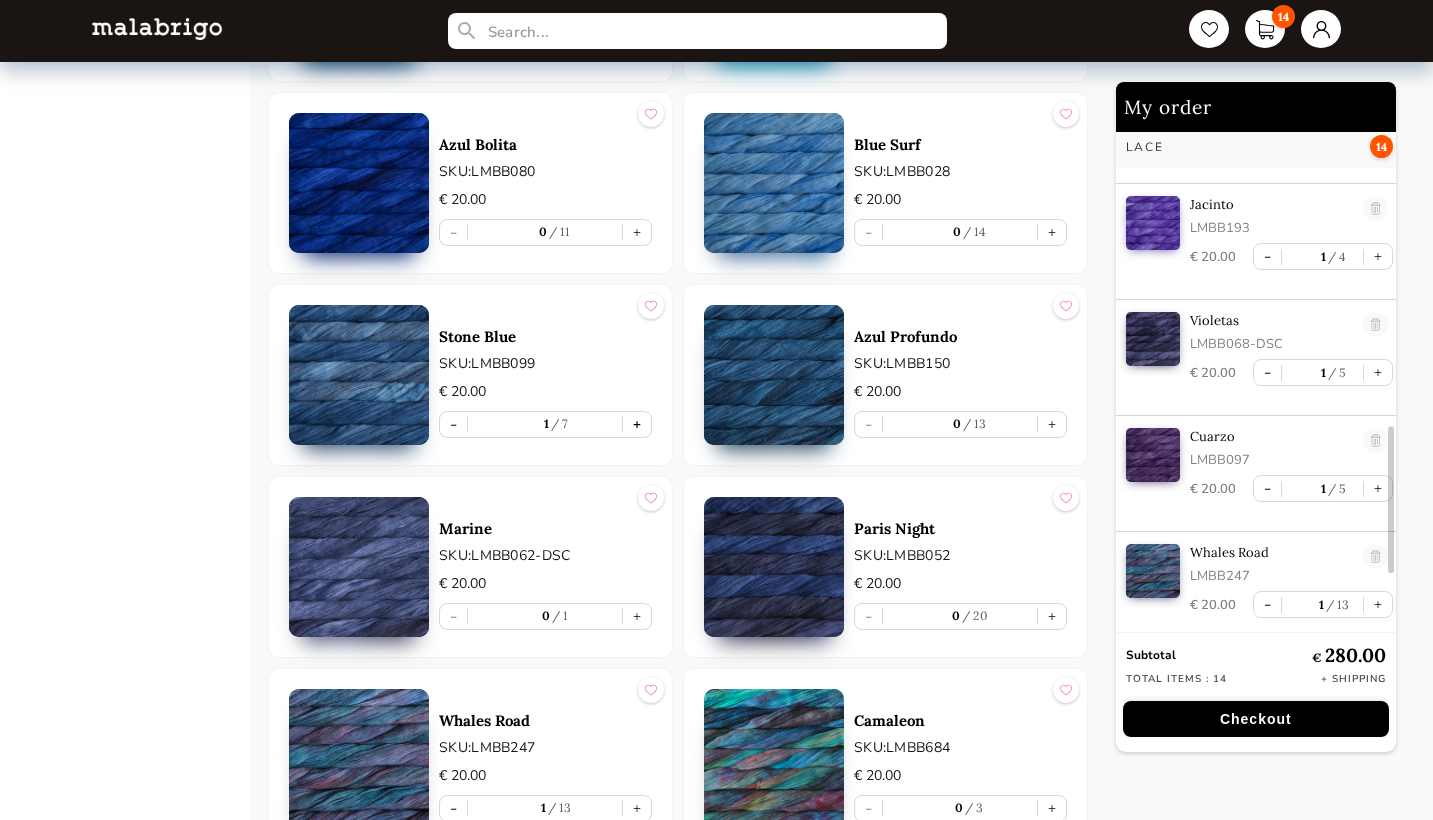 scroll, scrollTop: 1144, scrollLeft: 0, axis: vertical 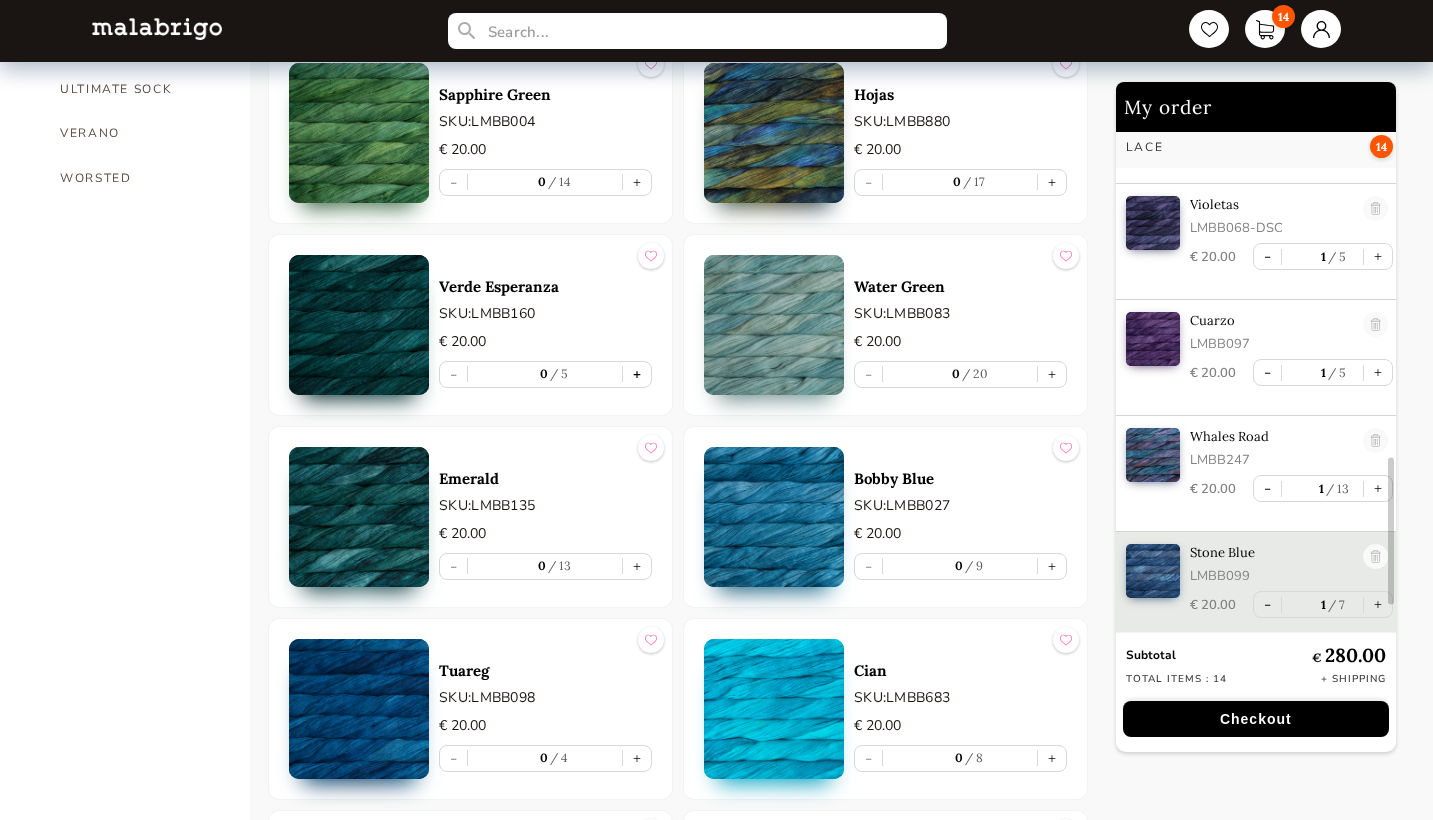 click on "+" at bounding box center (637, 374) 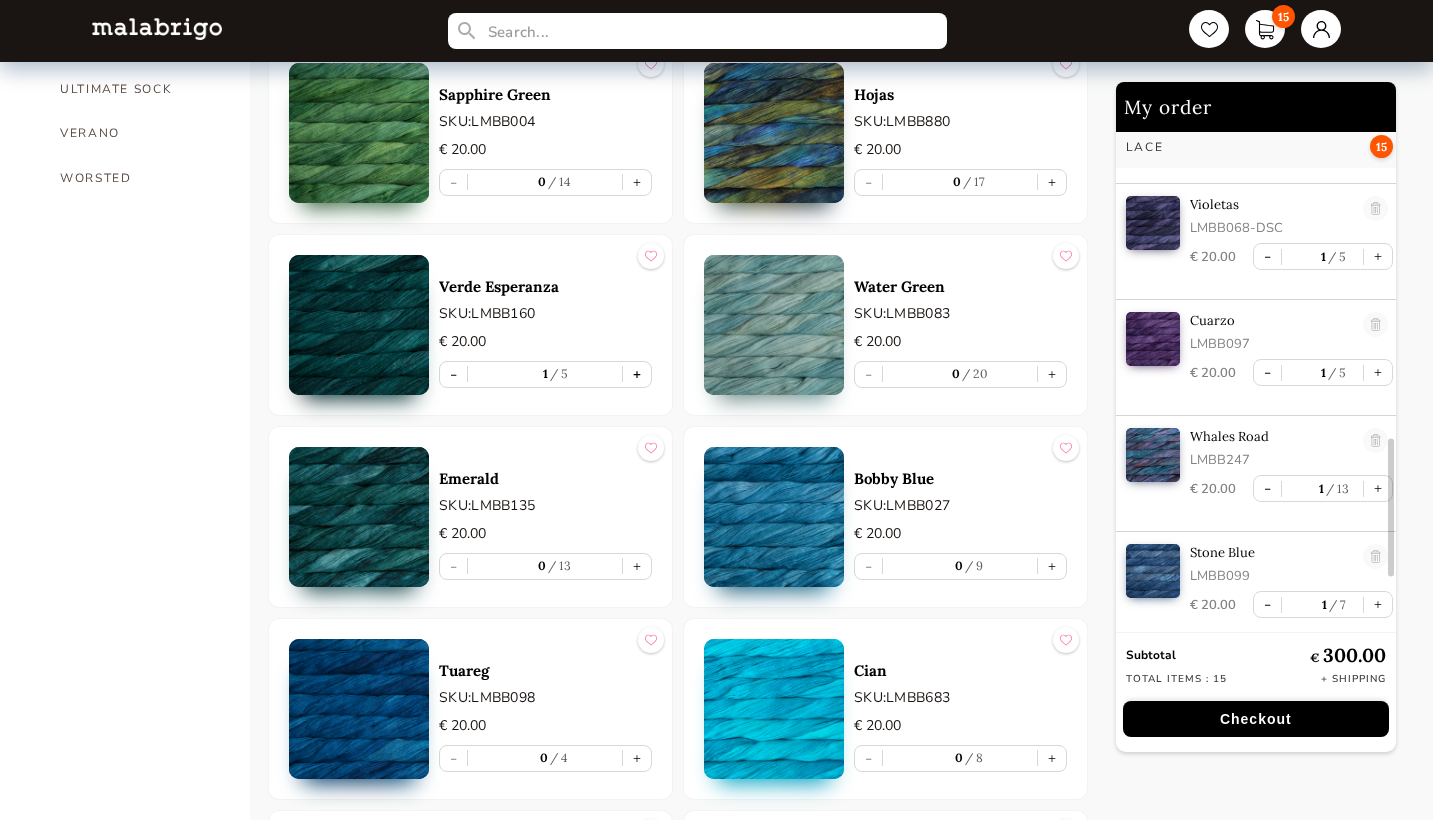 scroll, scrollTop: 1260, scrollLeft: 0, axis: vertical 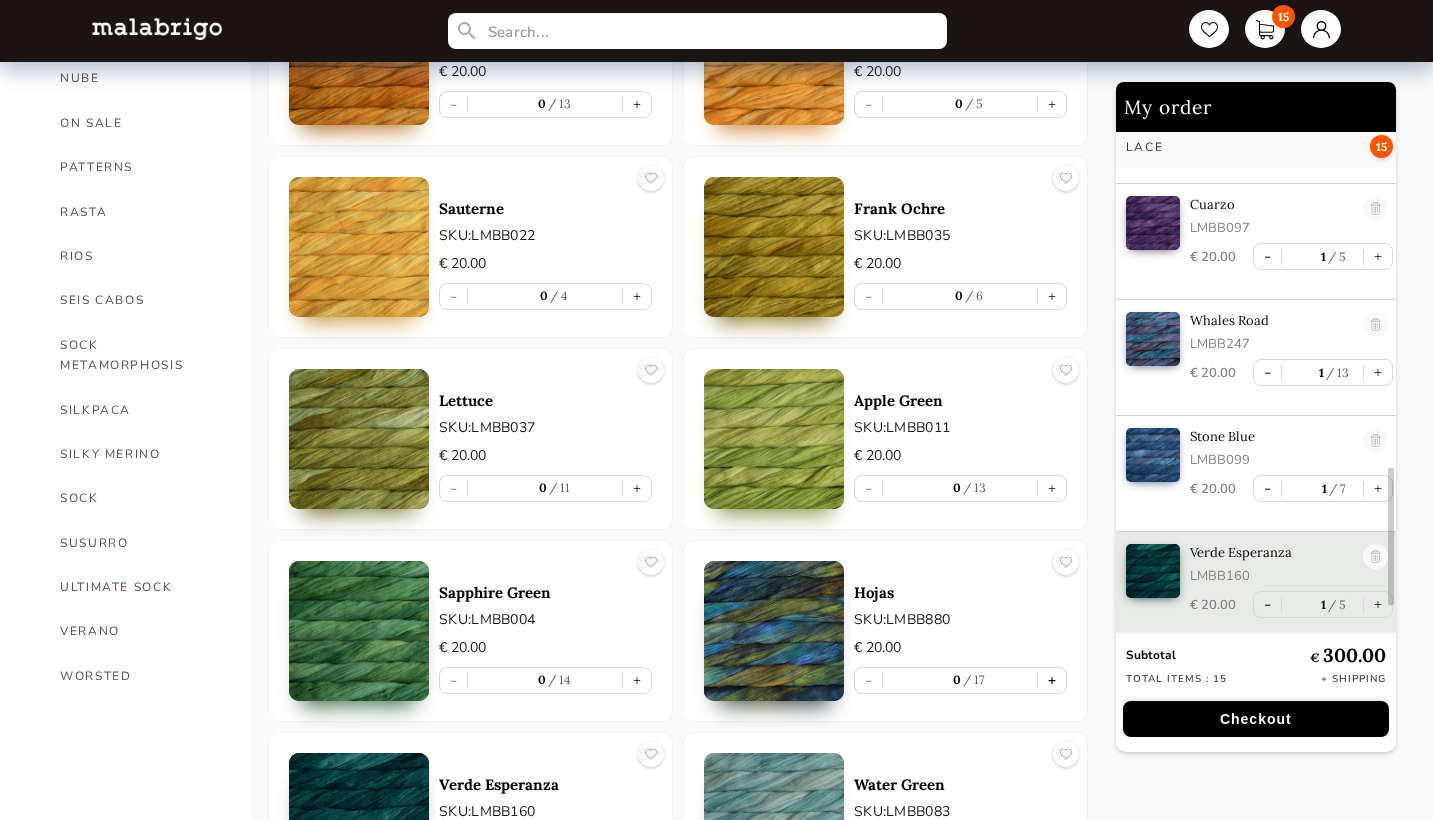 click on "+" at bounding box center [1052, 680] 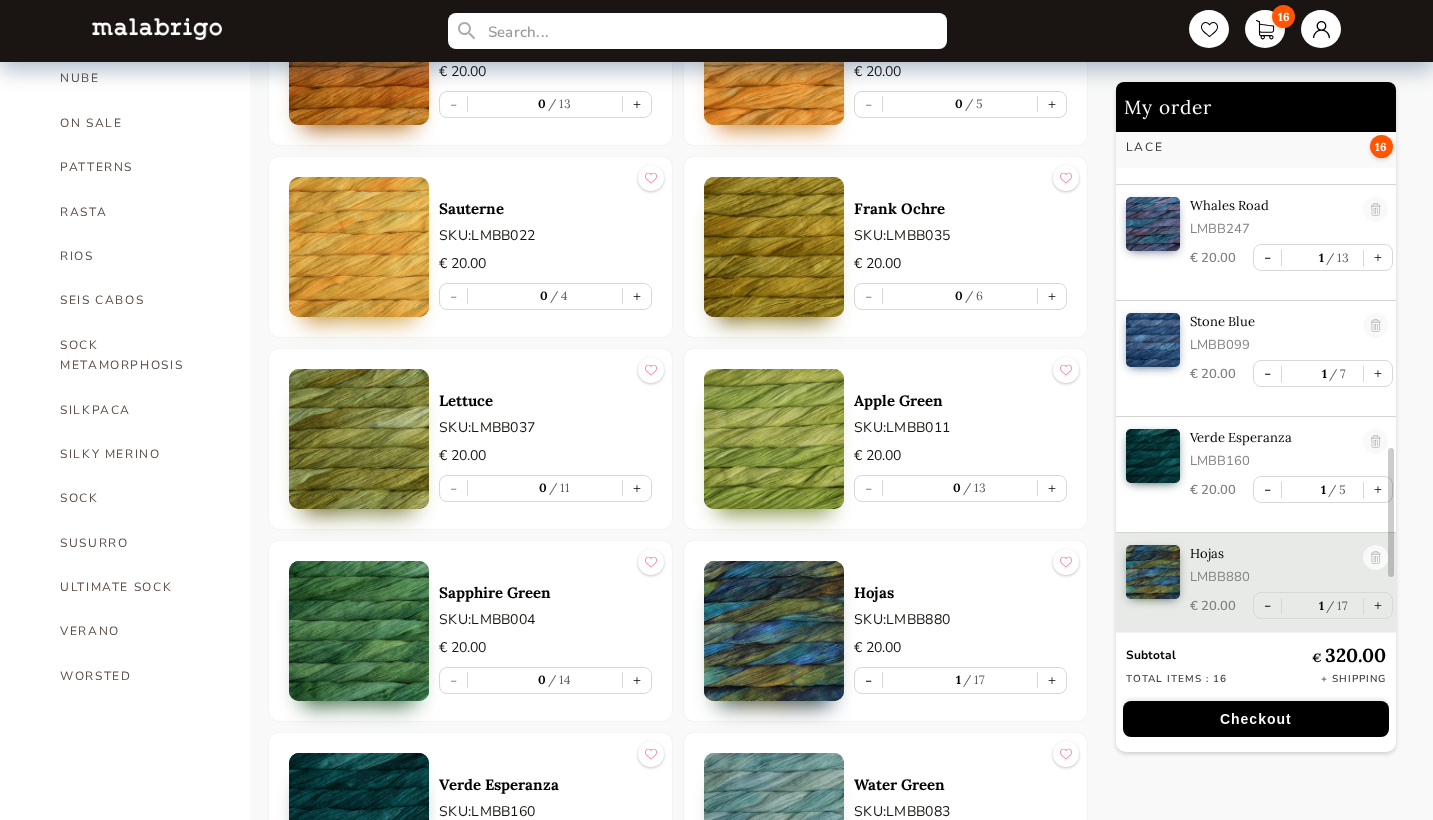 scroll, scrollTop: 1376, scrollLeft: 0, axis: vertical 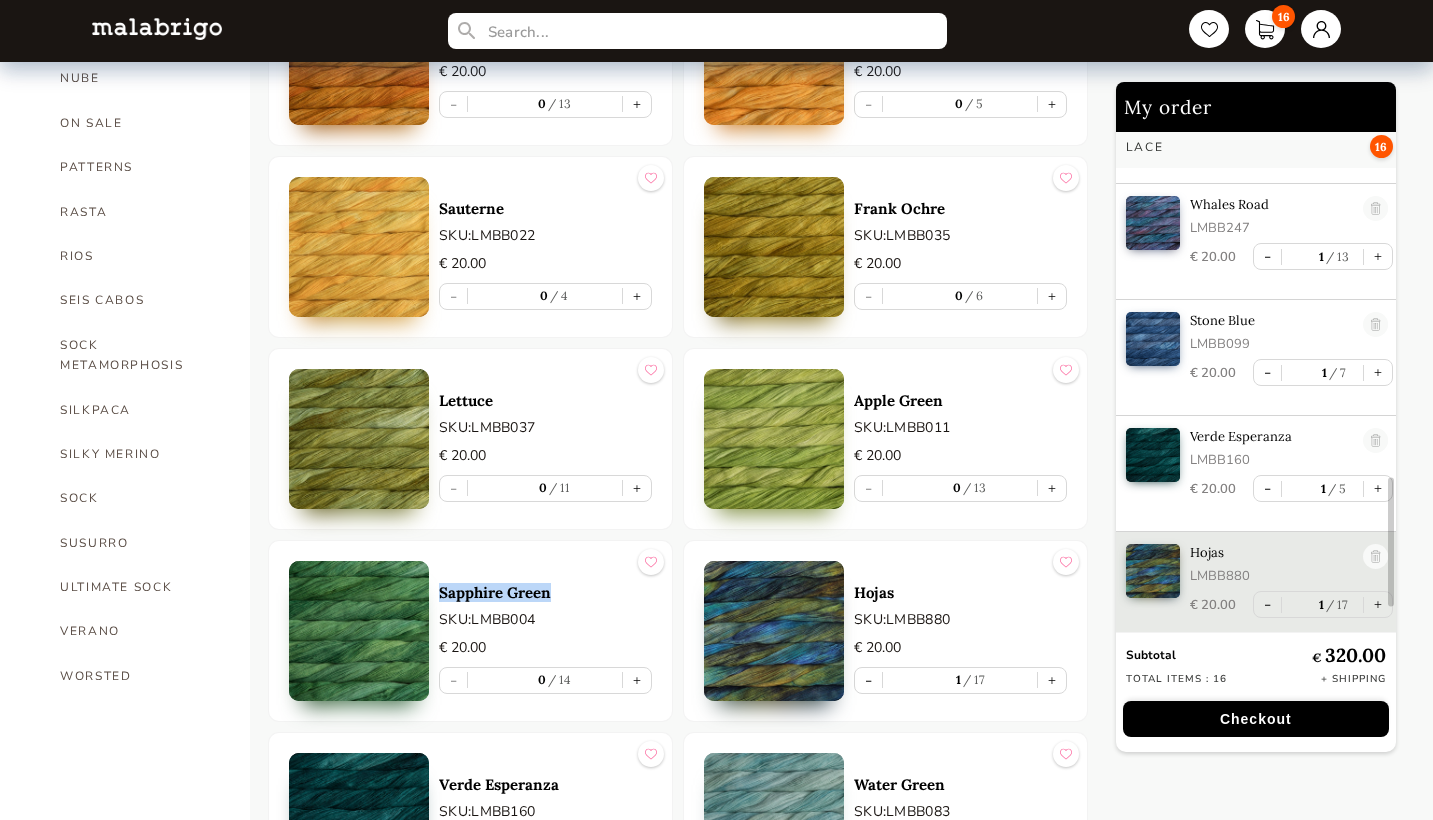 drag, startPoint x: 438, startPoint y: 593, endPoint x: 559, endPoint y: 592, distance: 121.004135 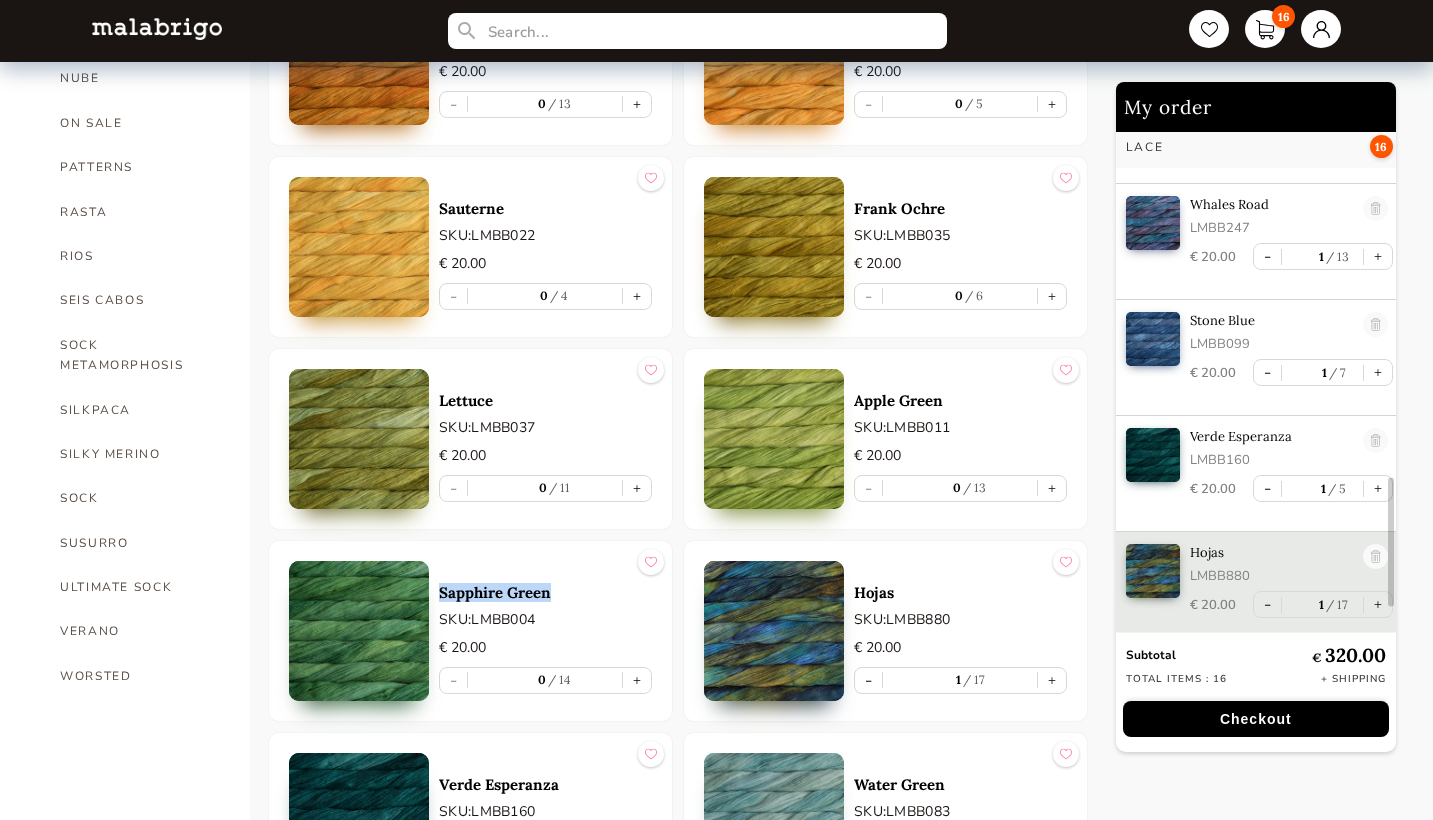 drag, startPoint x: 853, startPoint y: 399, endPoint x: 898, endPoint y: 399, distance: 45 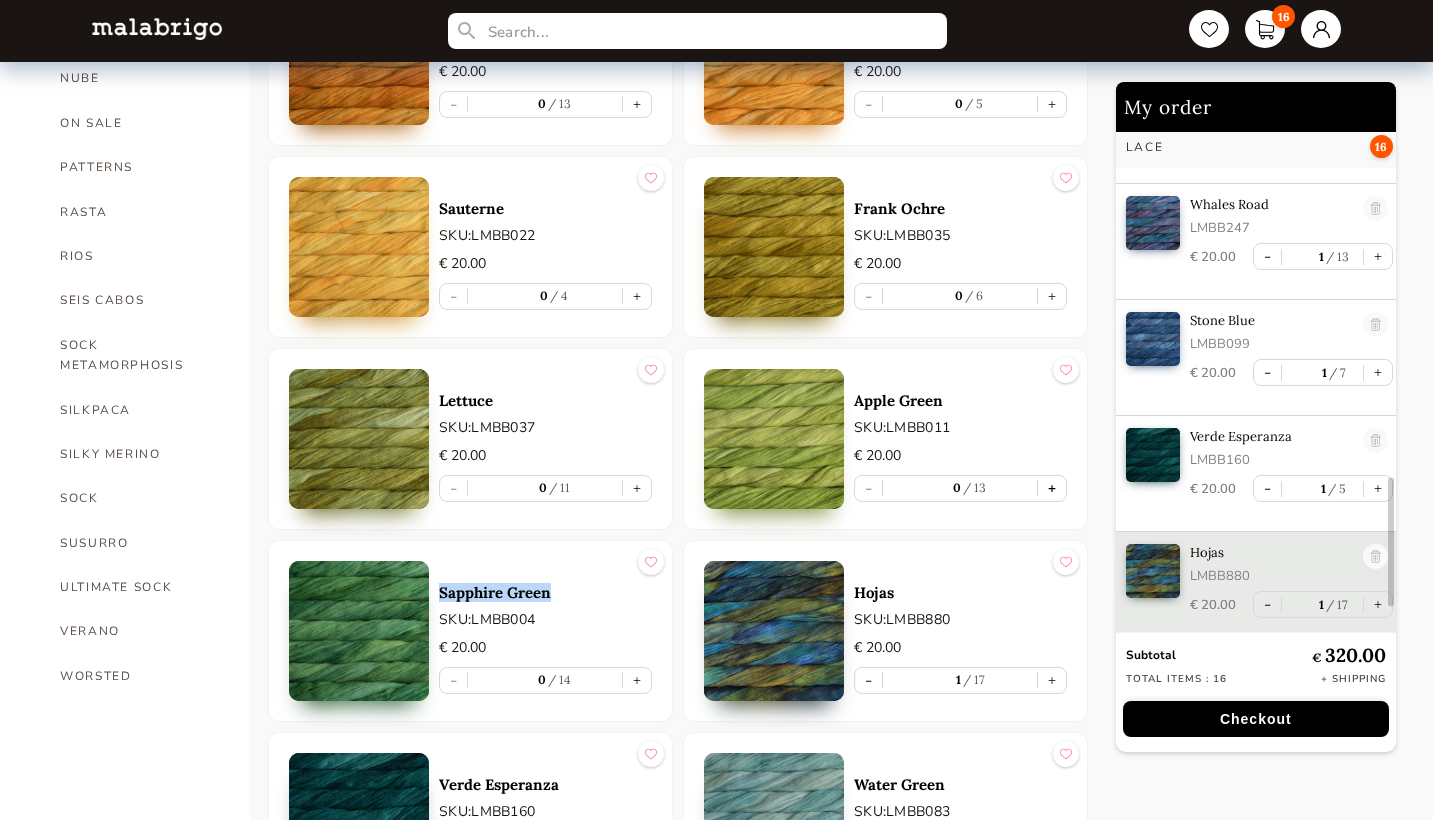 click on "+" at bounding box center [1052, 488] 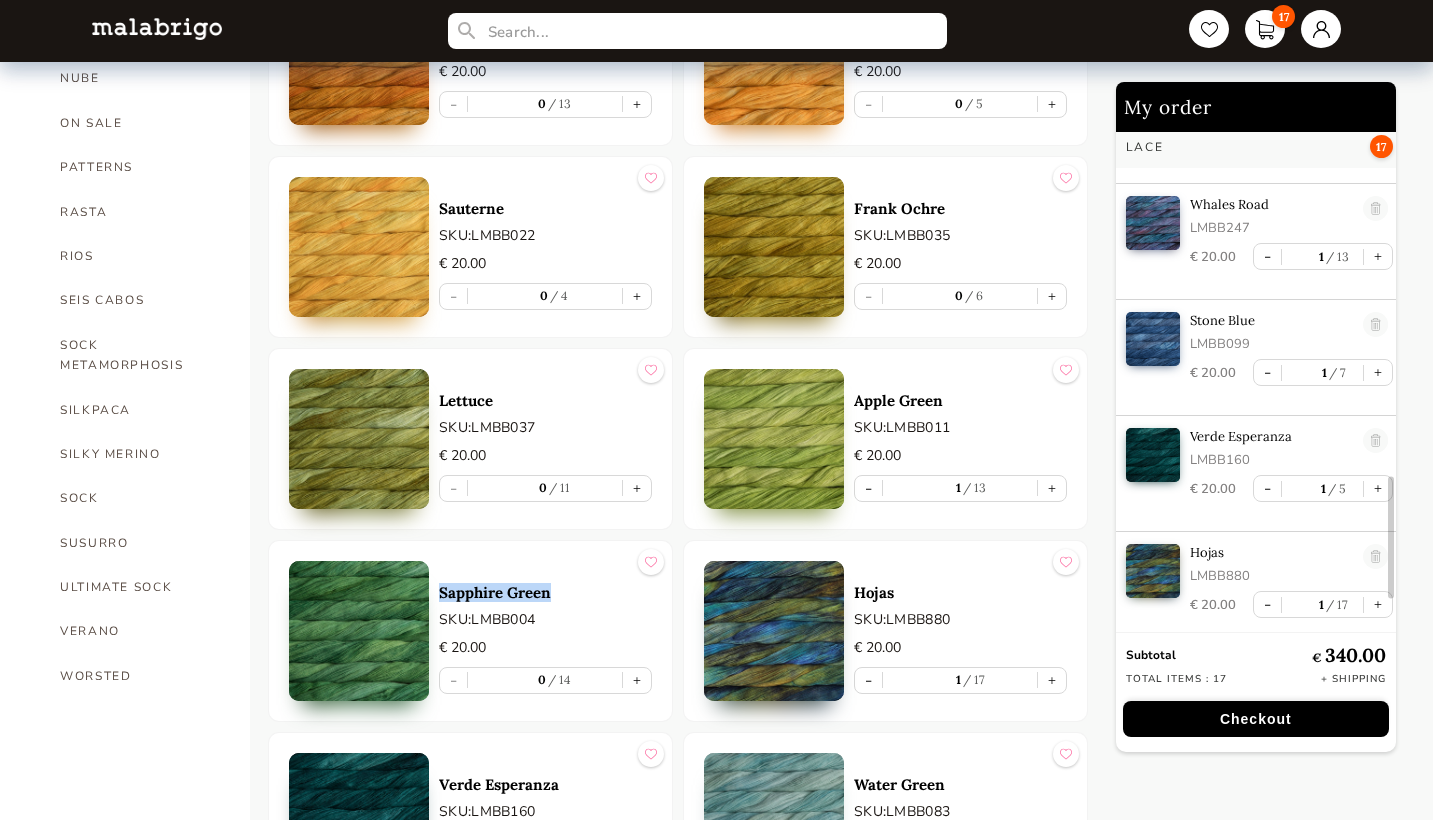 scroll, scrollTop: 1492, scrollLeft: 0, axis: vertical 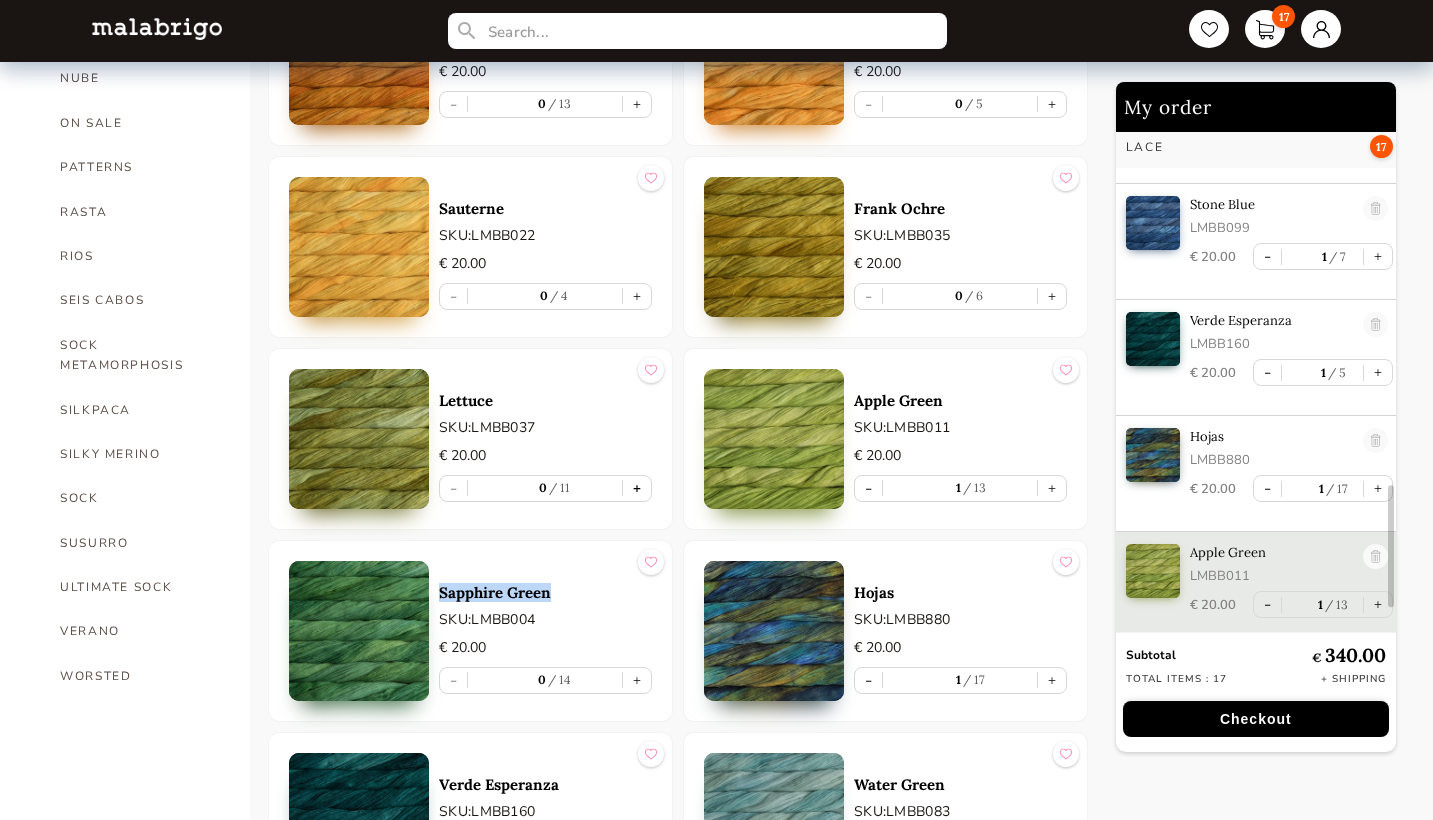 click on "+" at bounding box center [637, 488] 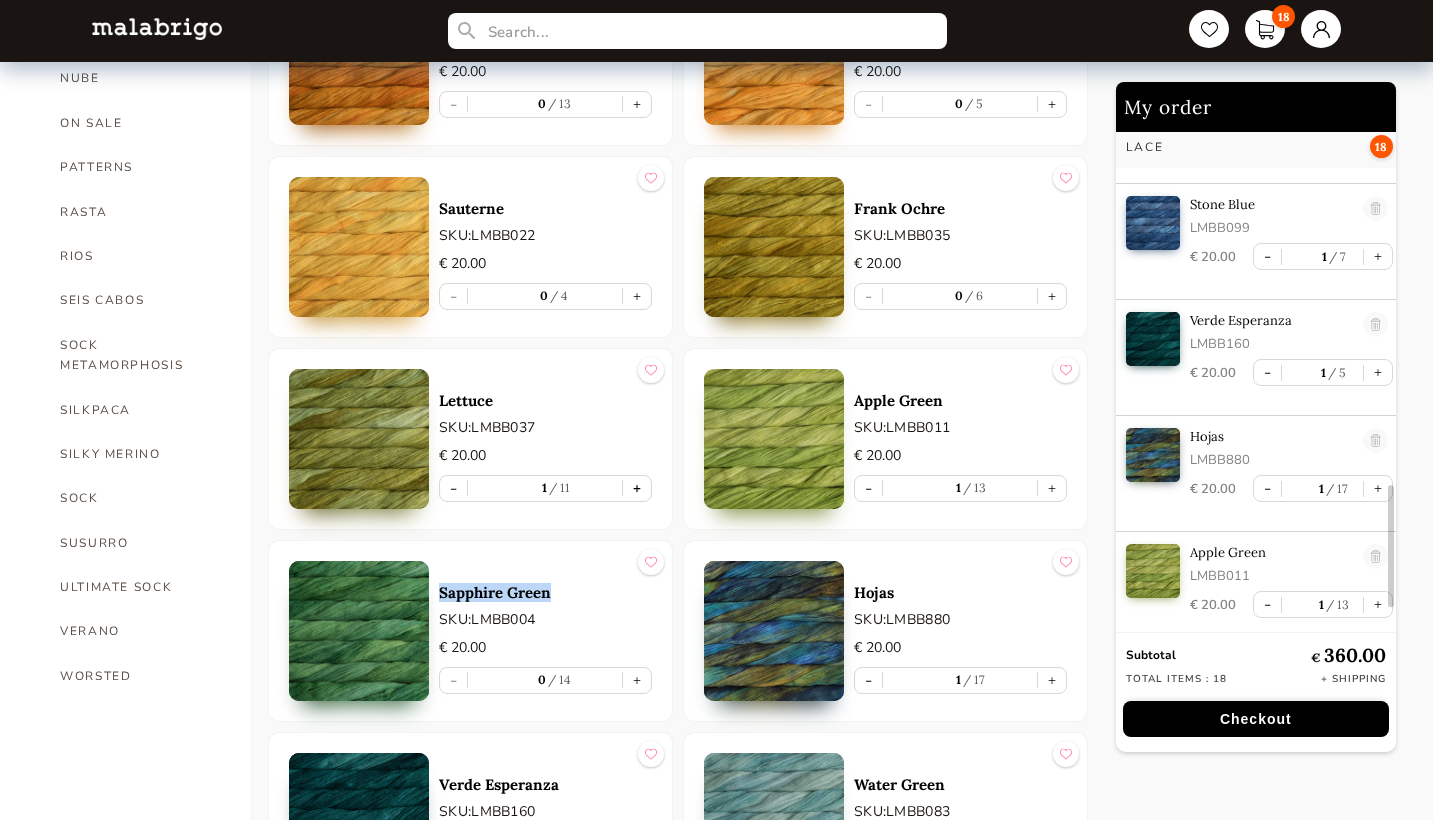 type on "1" 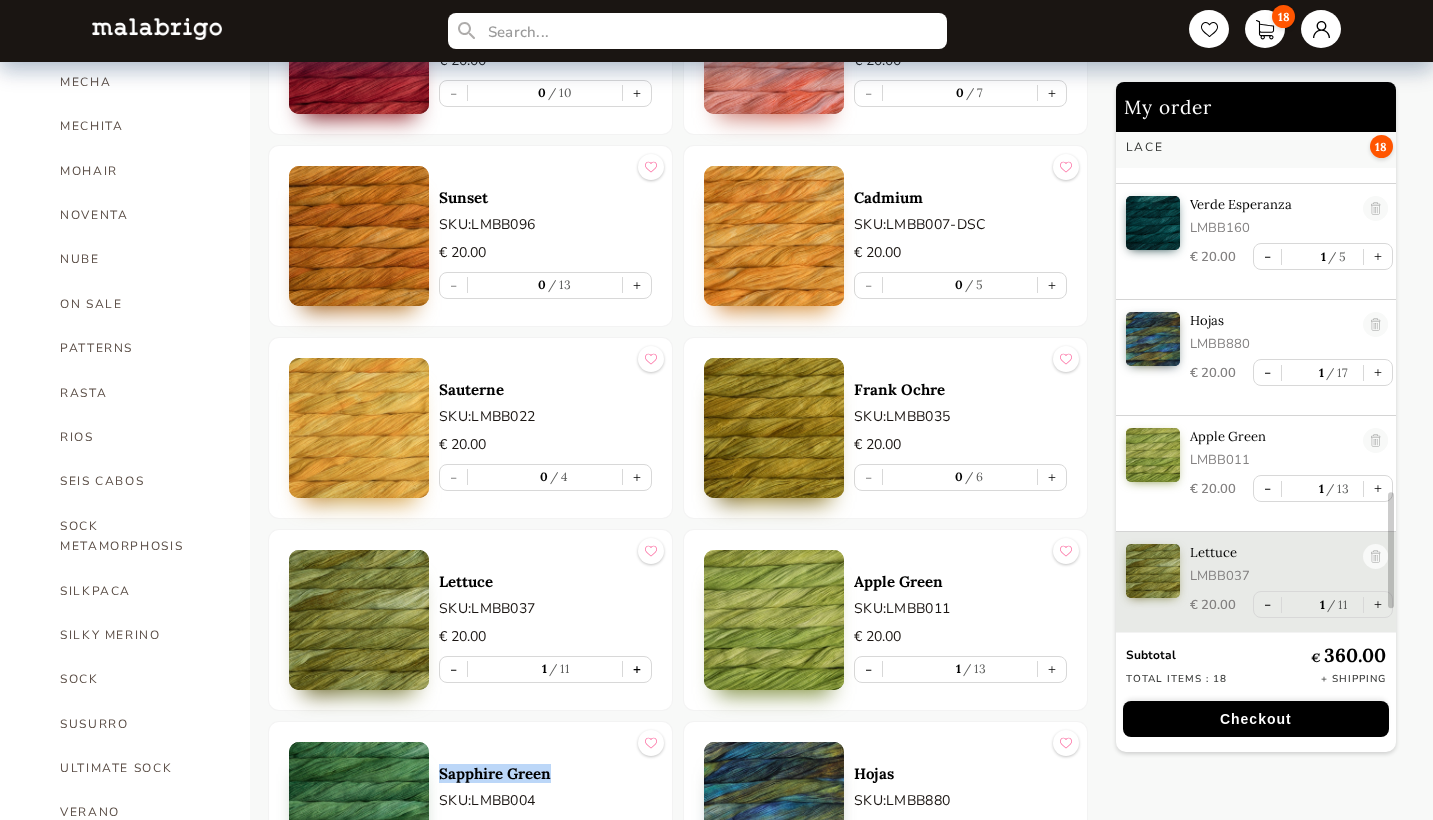 scroll, scrollTop: 880, scrollLeft: 0, axis: vertical 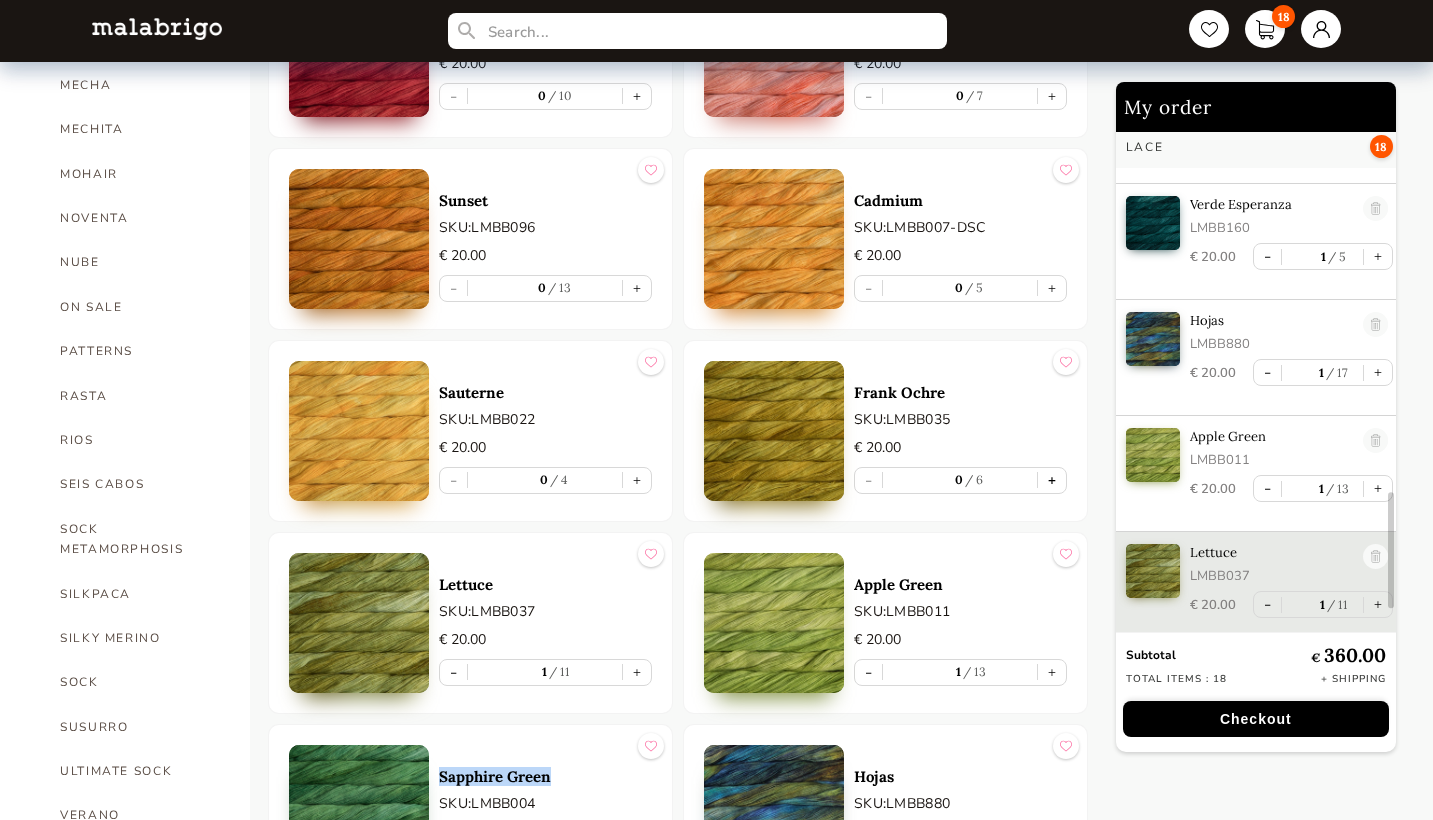 click on "+" at bounding box center [1052, 480] 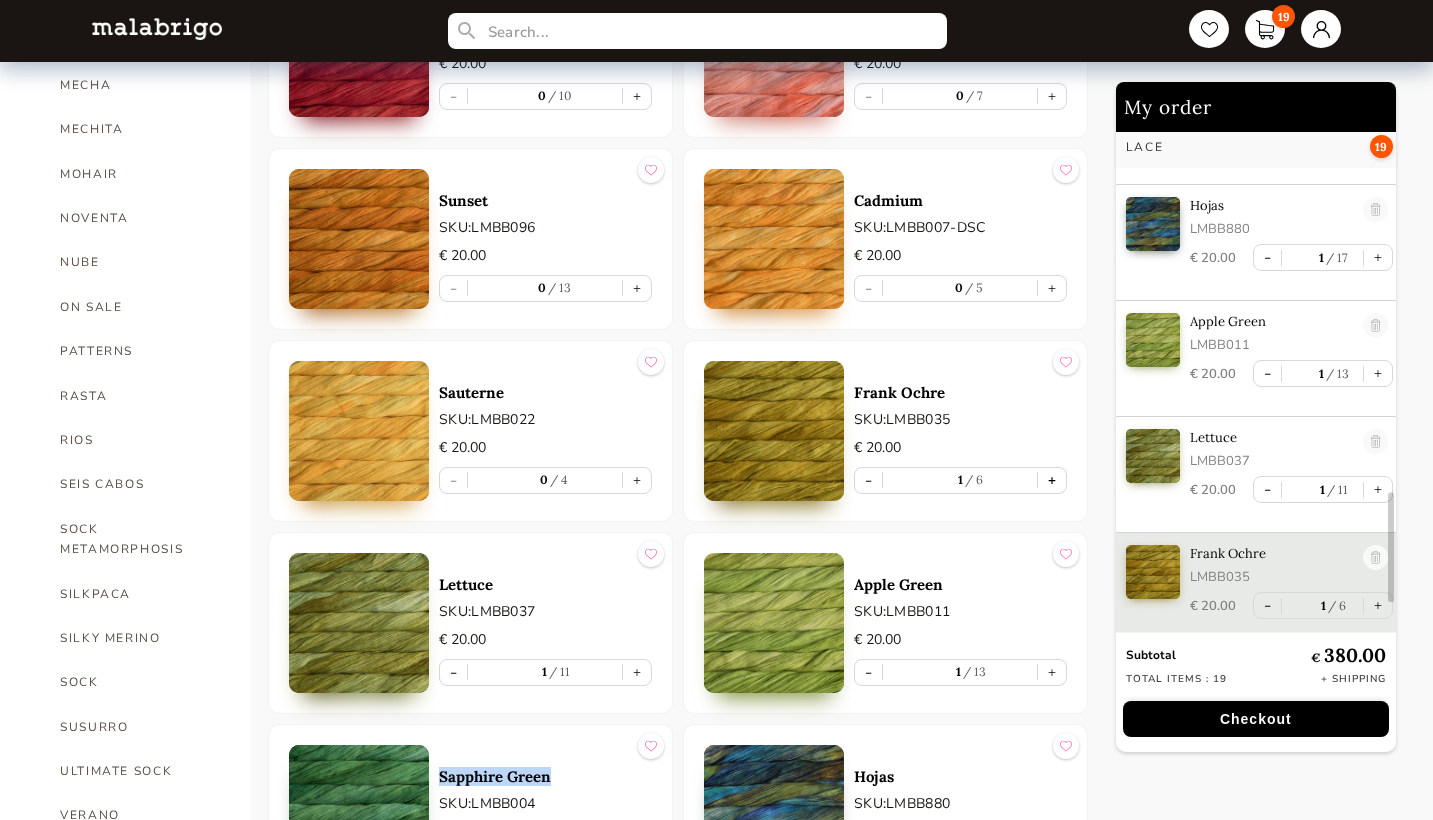 scroll, scrollTop: 1724, scrollLeft: 0, axis: vertical 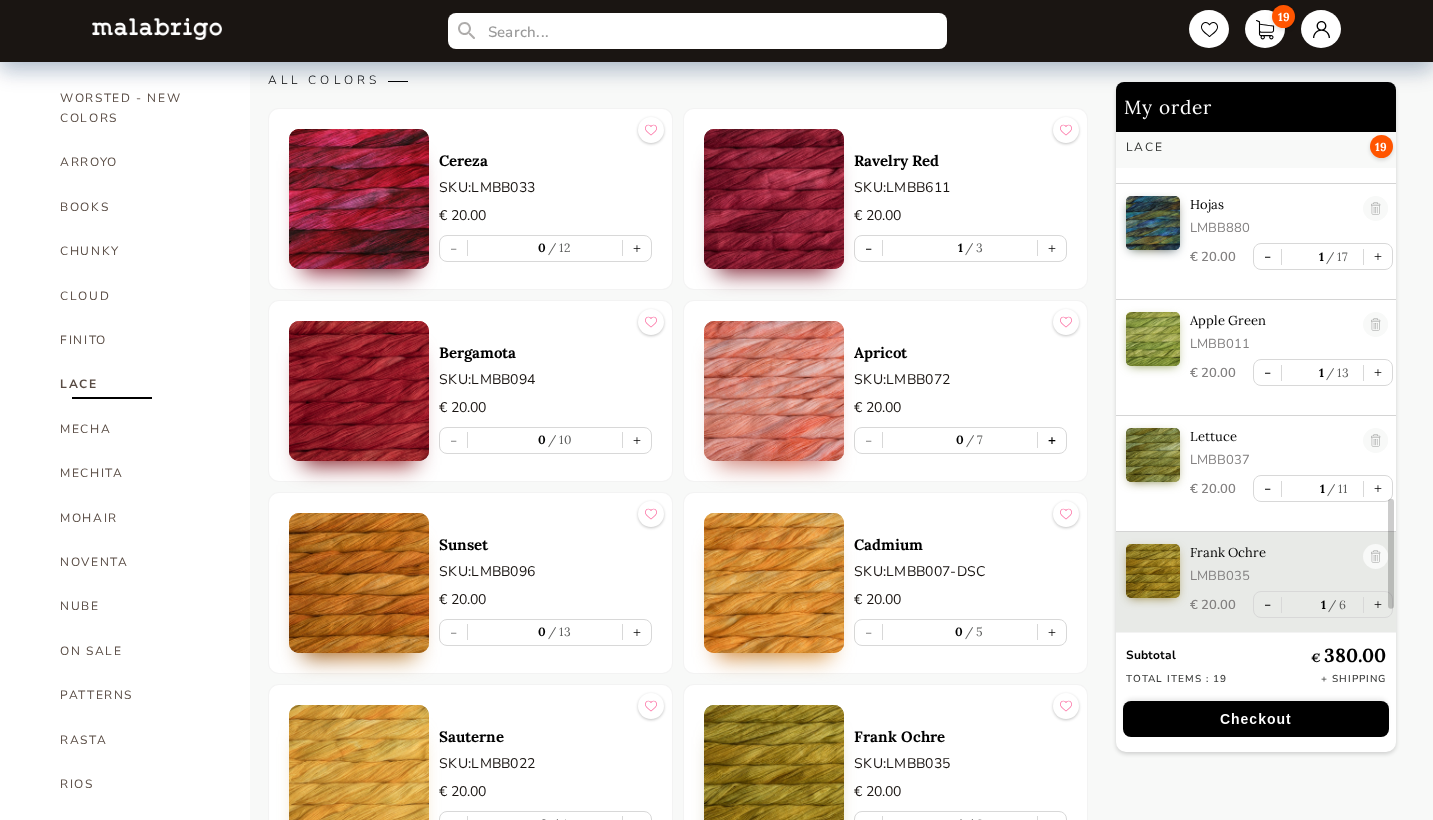 click on "+" at bounding box center [1052, 440] 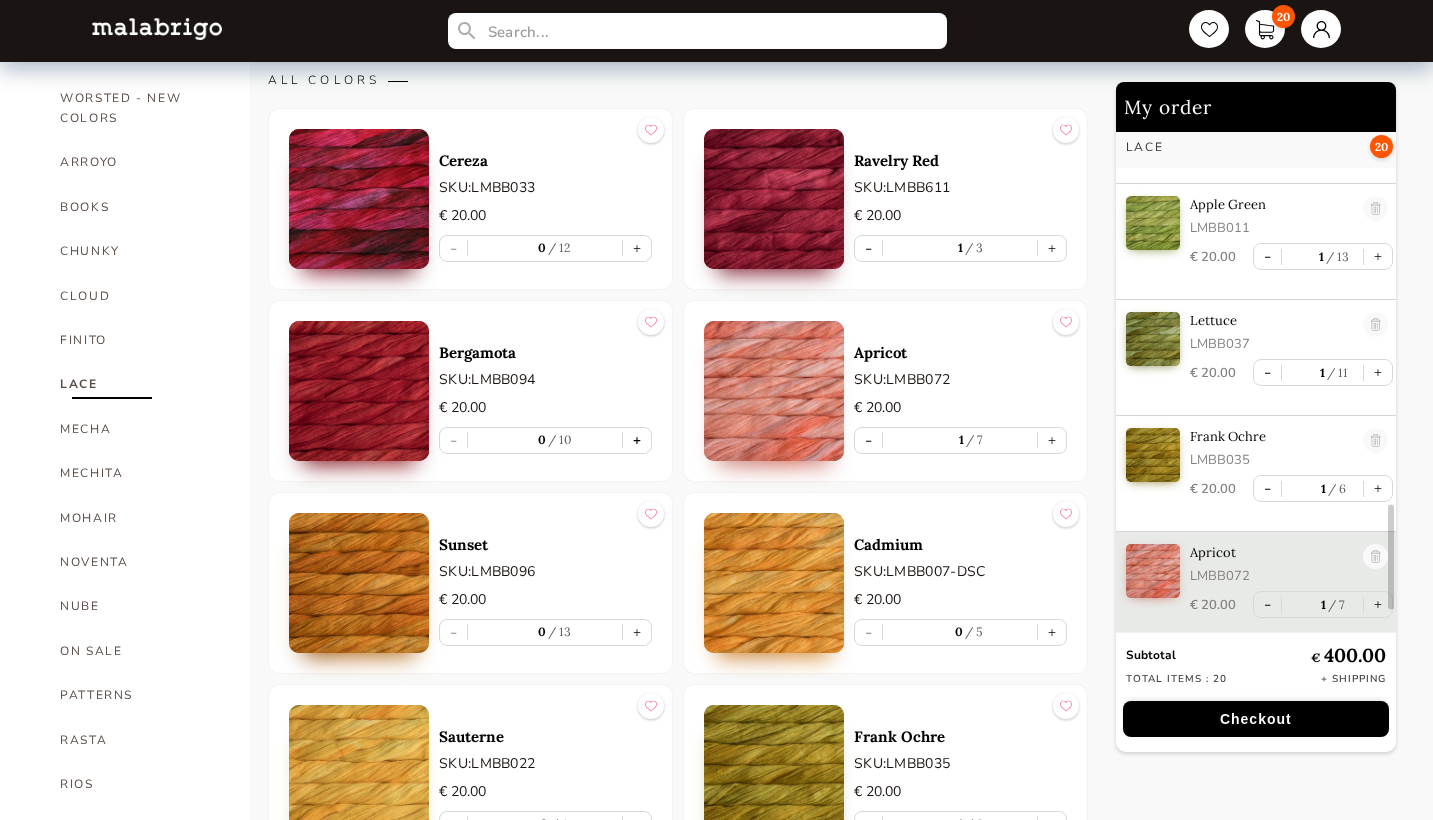 click on "+" at bounding box center [637, 440] 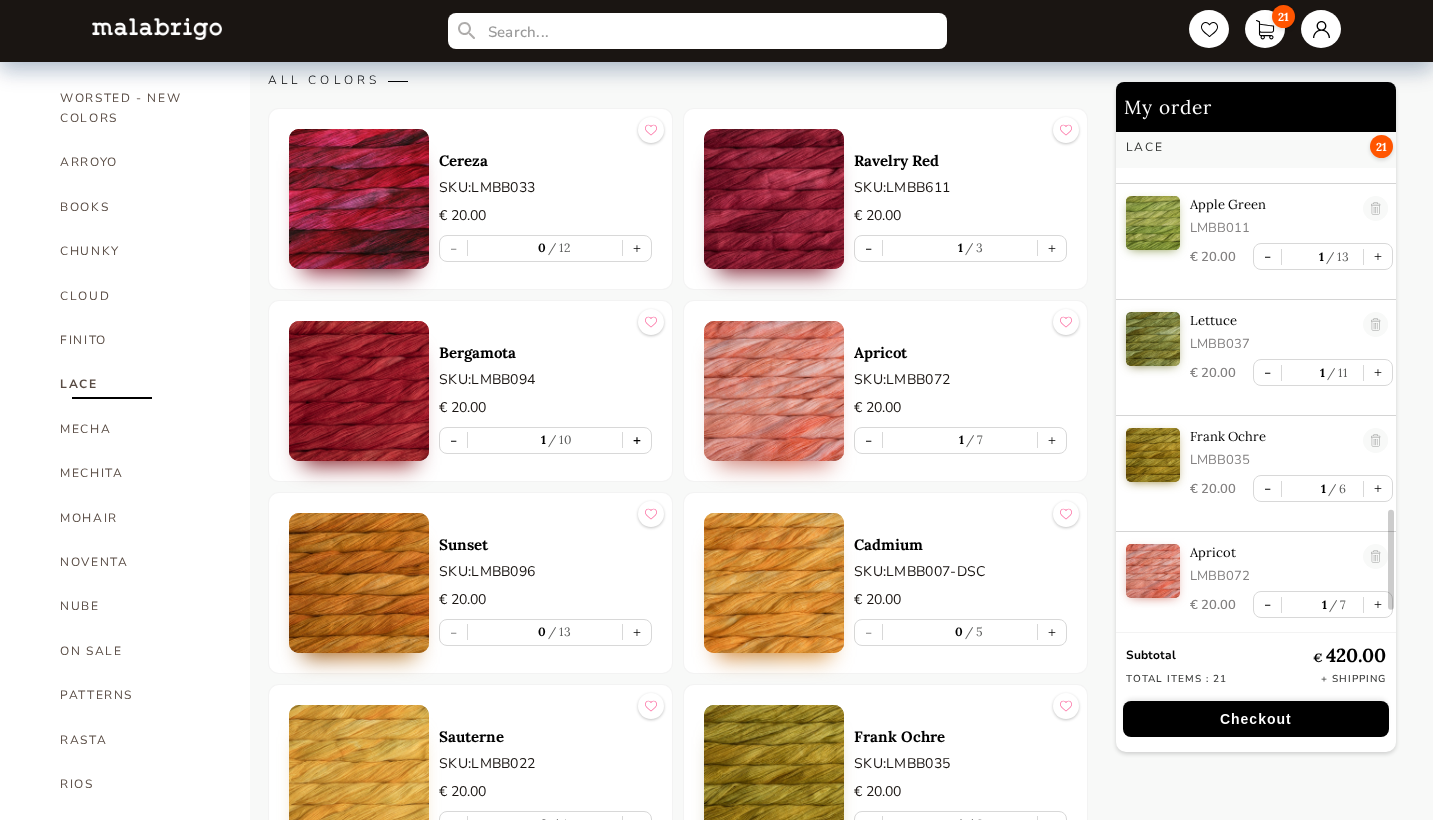 scroll, scrollTop: 1956, scrollLeft: 0, axis: vertical 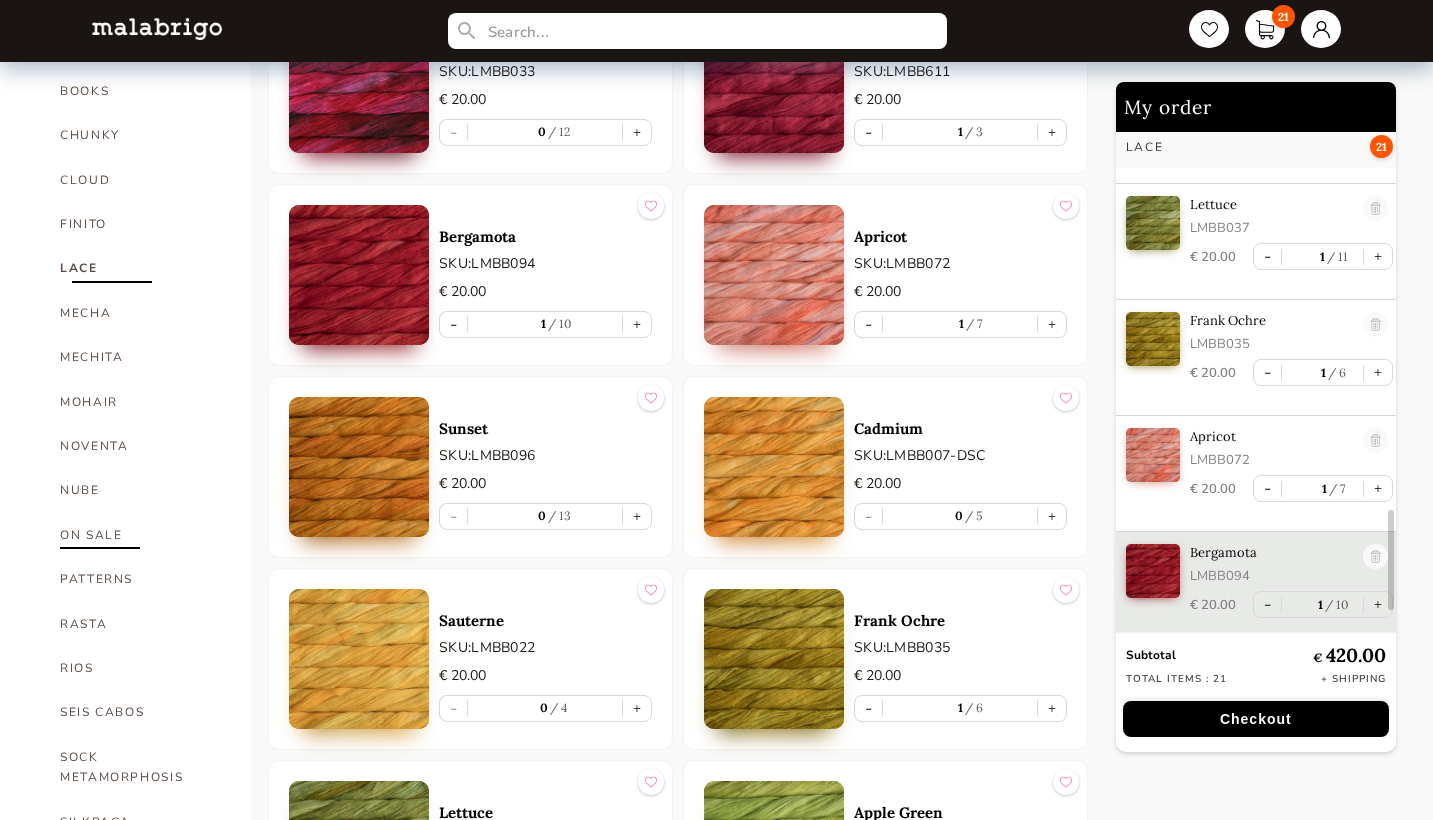 click on "ON SALE" at bounding box center (140, 535) 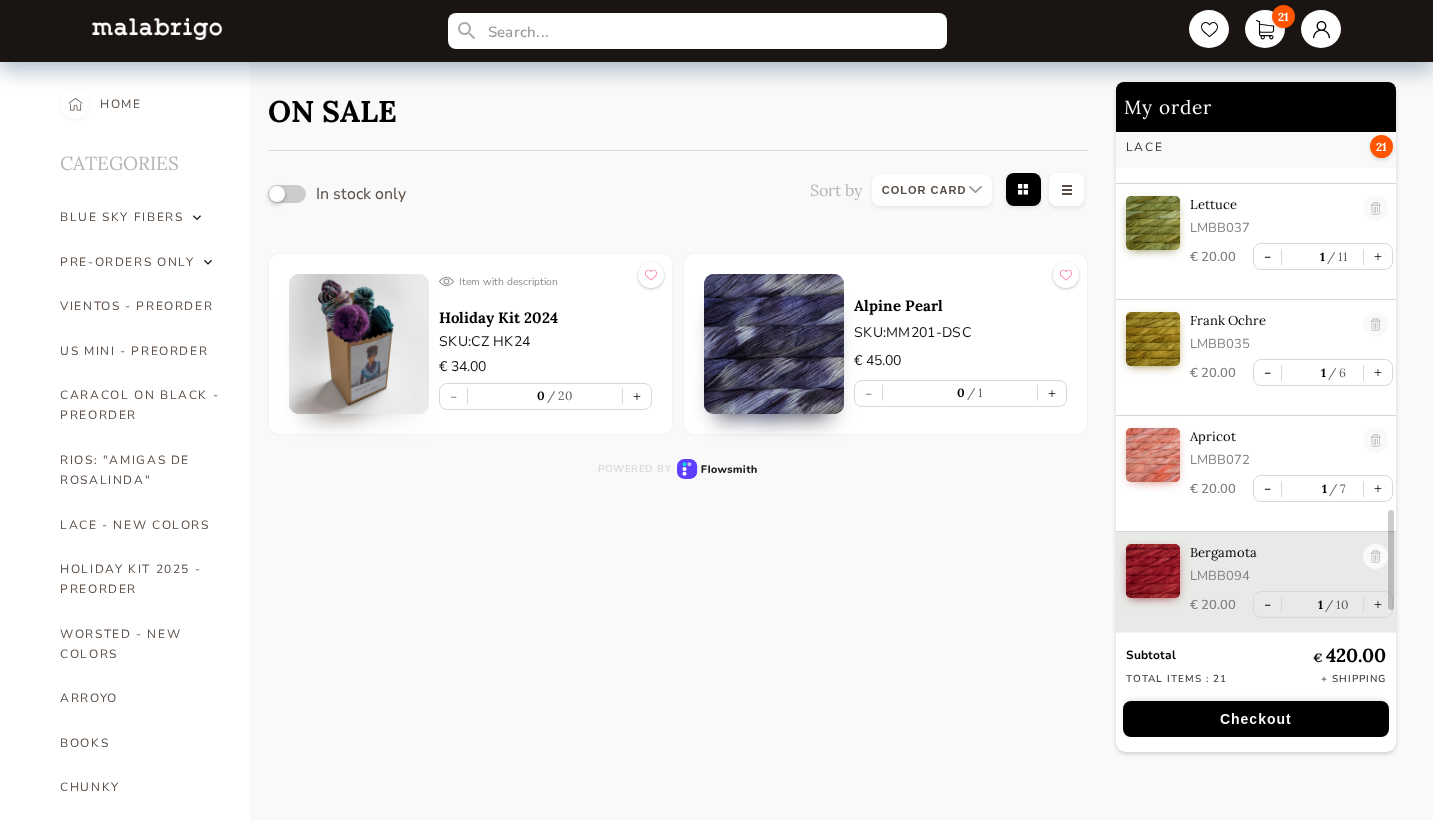 scroll, scrollTop: 0, scrollLeft: 0, axis: both 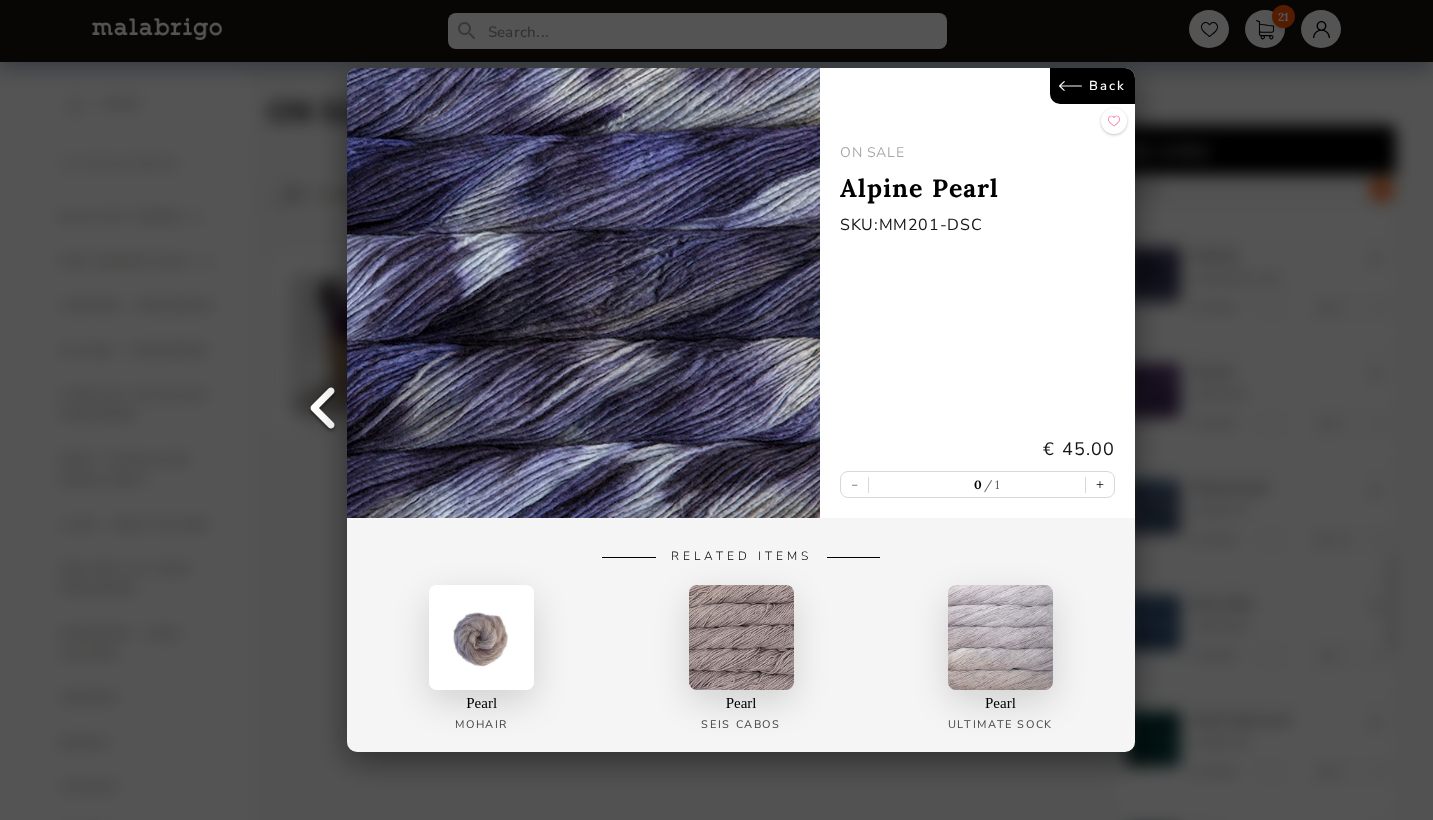 click on "Back ON SALE Alpine Pearl SKU:  MM201-DSC €   45.00 - 0 1 + Related Items Pearl Mohair Pearl SEIS CABOS Pearl Ultimate Sock" at bounding box center [716, 410] 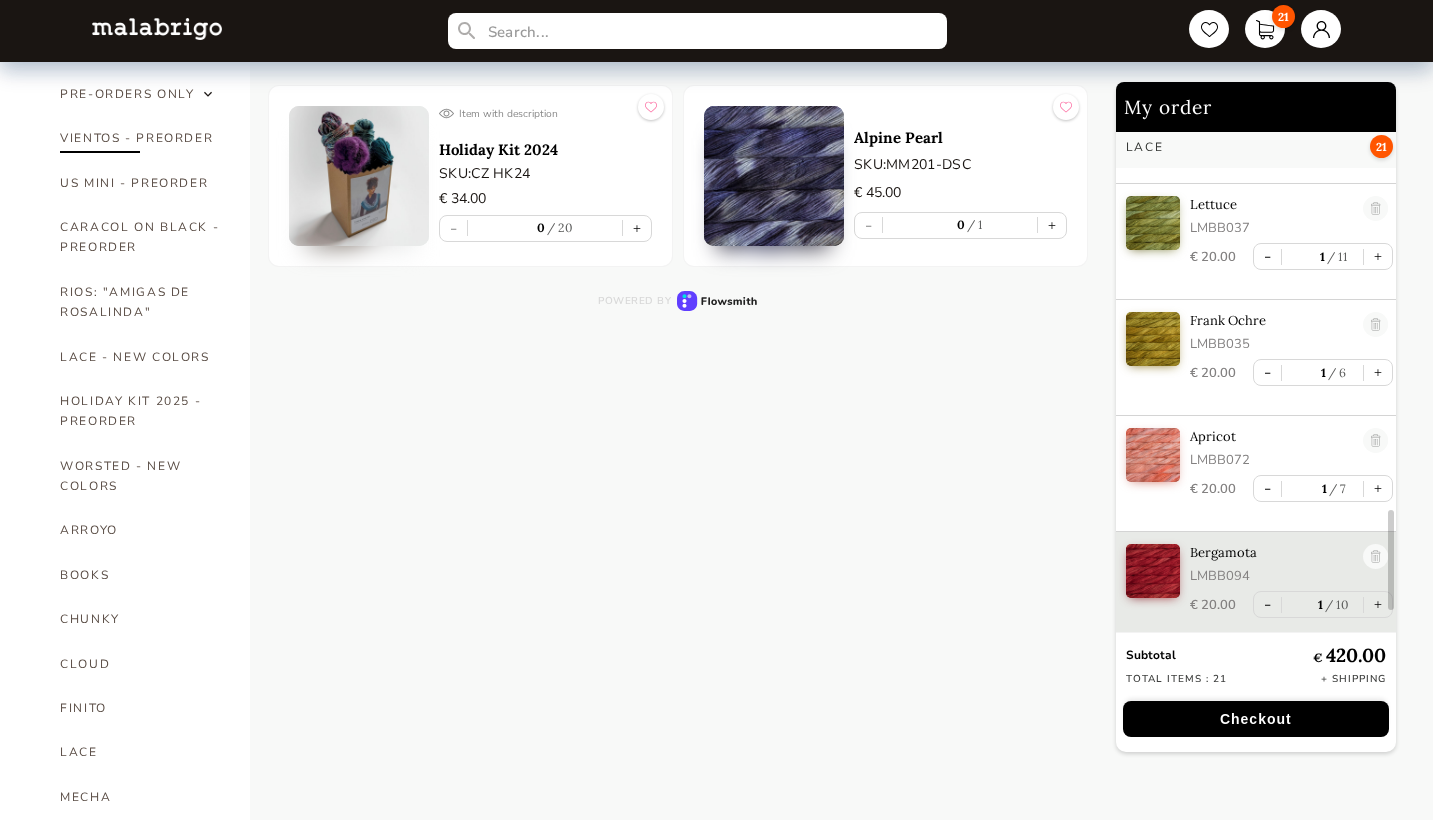 scroll, scrollTop: 170, scrollLeft: 0, axis: vertical 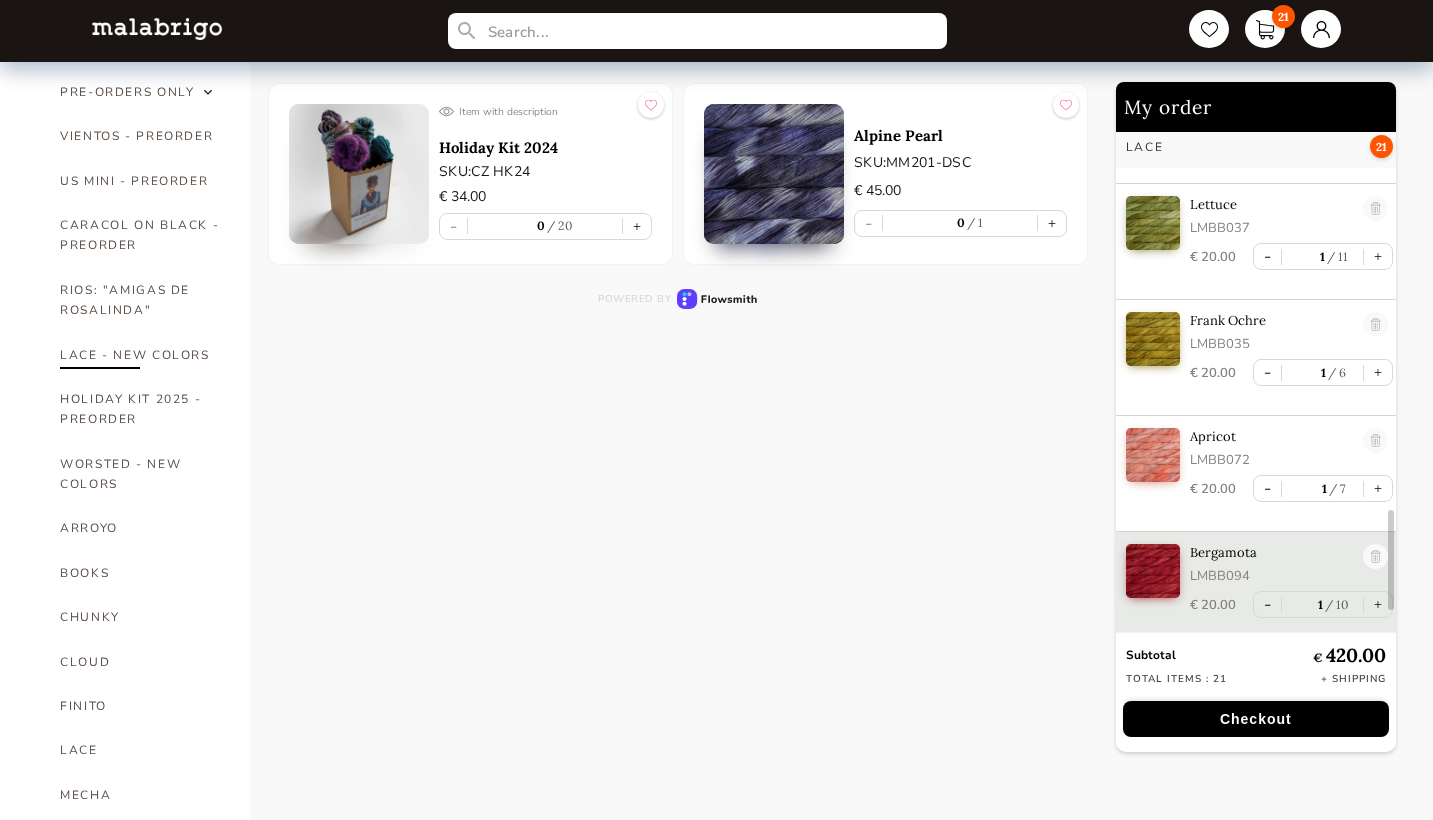 click on "LACE - NEW COLORS" at bounding box center [140, 355] 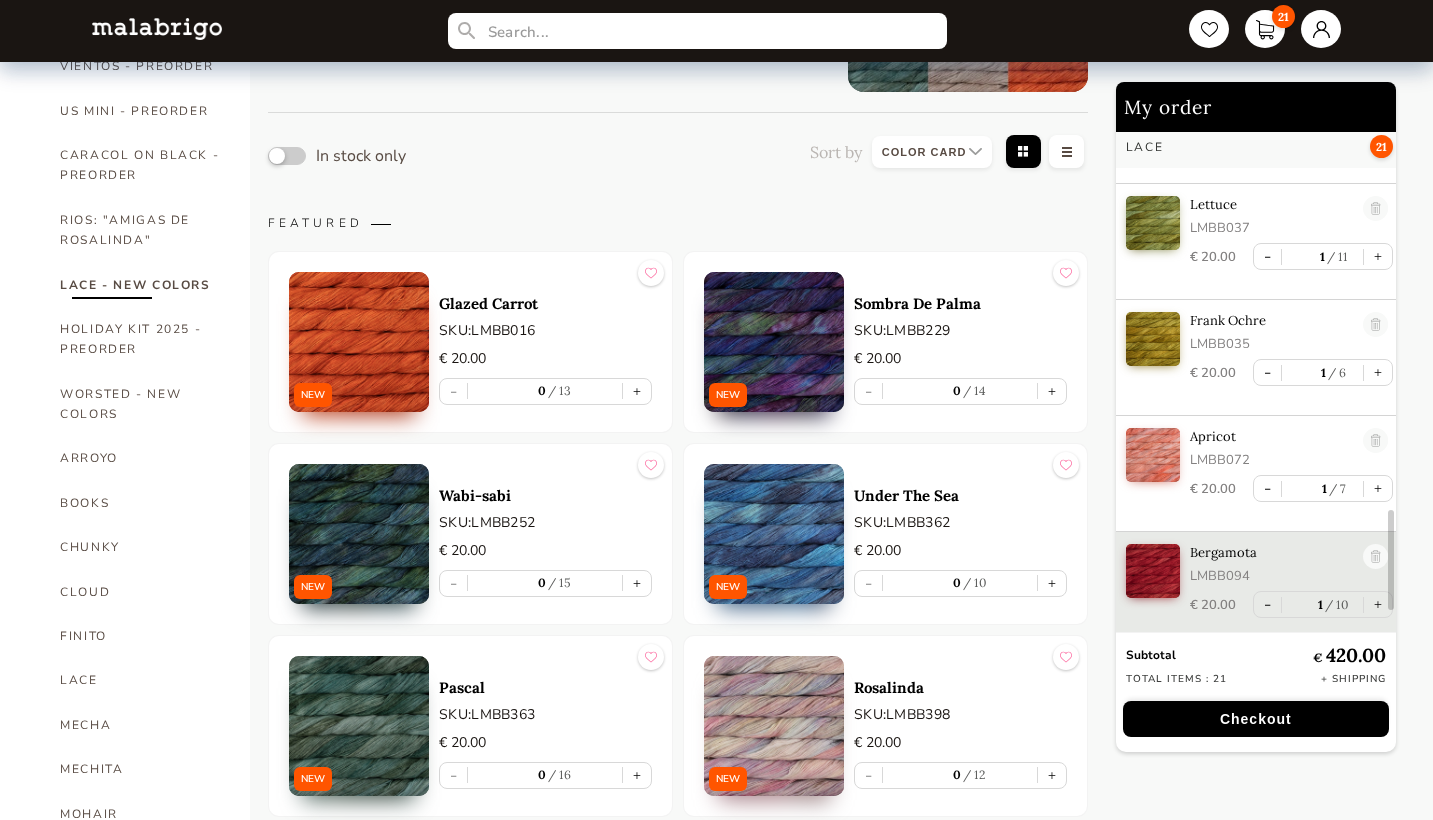 scroll, scrollTop: 283, scrollLeft: 0, axis: vertical 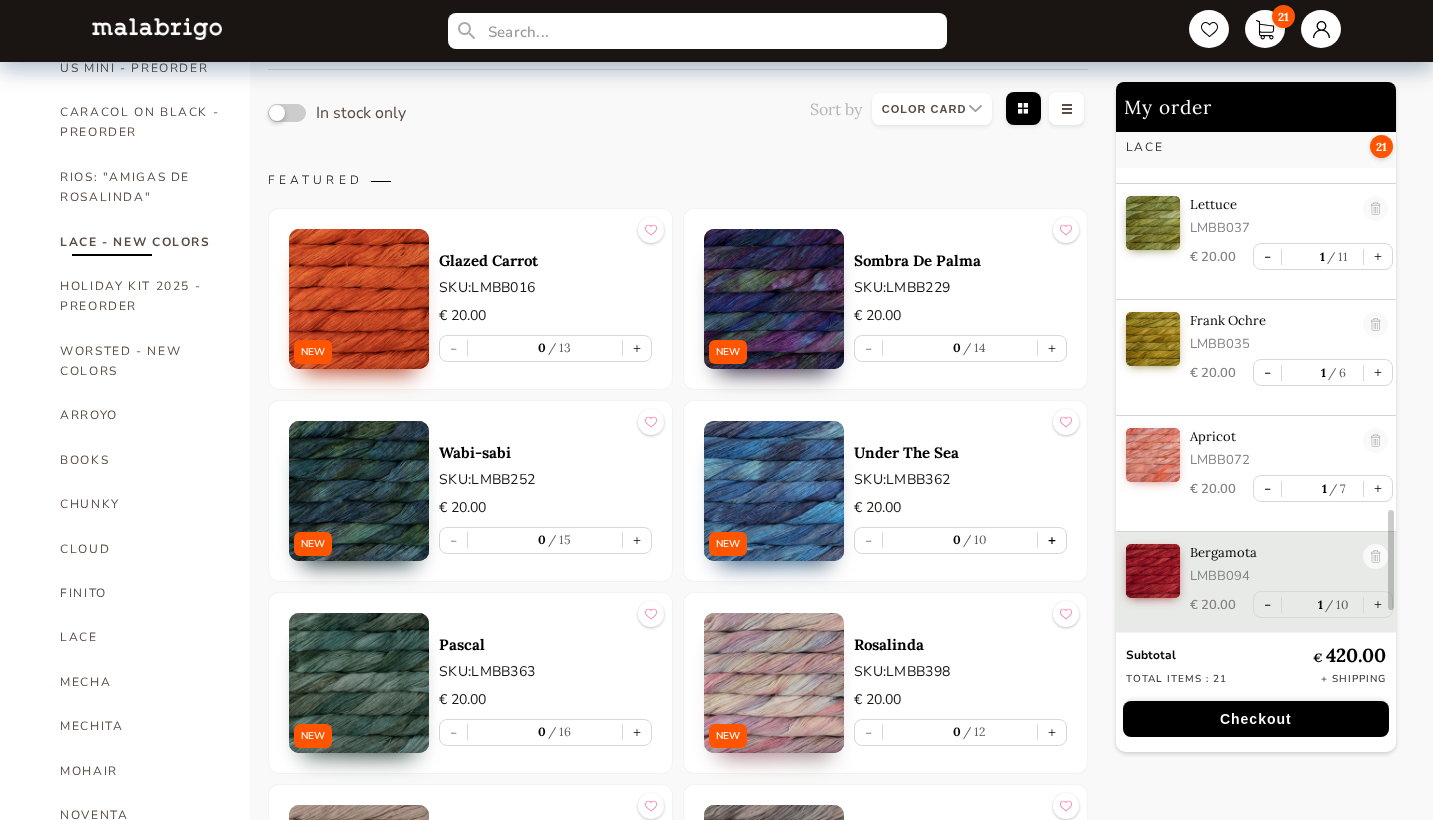 click on "+" at bounding box center [1052, 540] 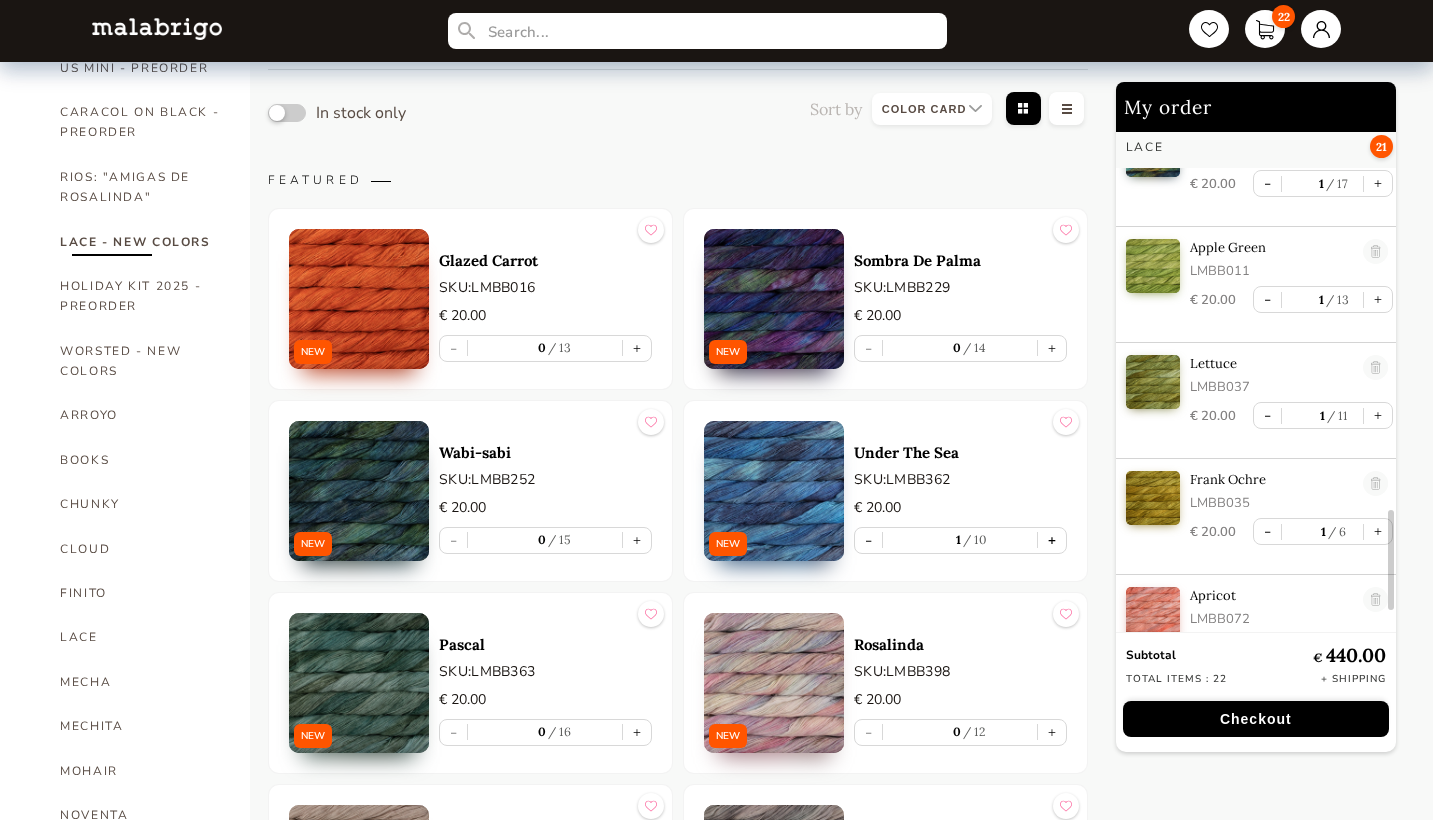 type on "1" 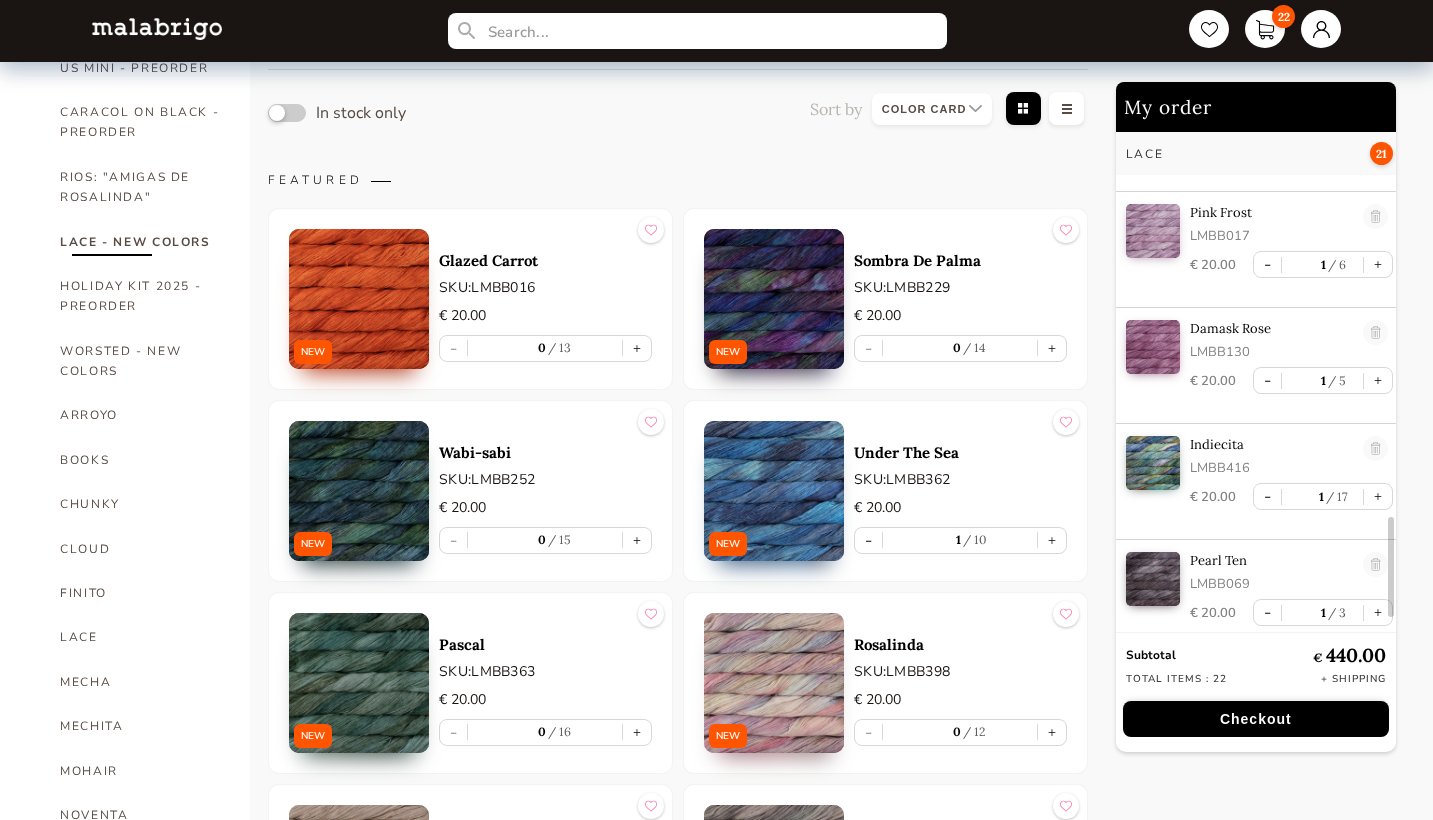 scroll, scrollTop: 0, scrollLeft: 0, axis: both 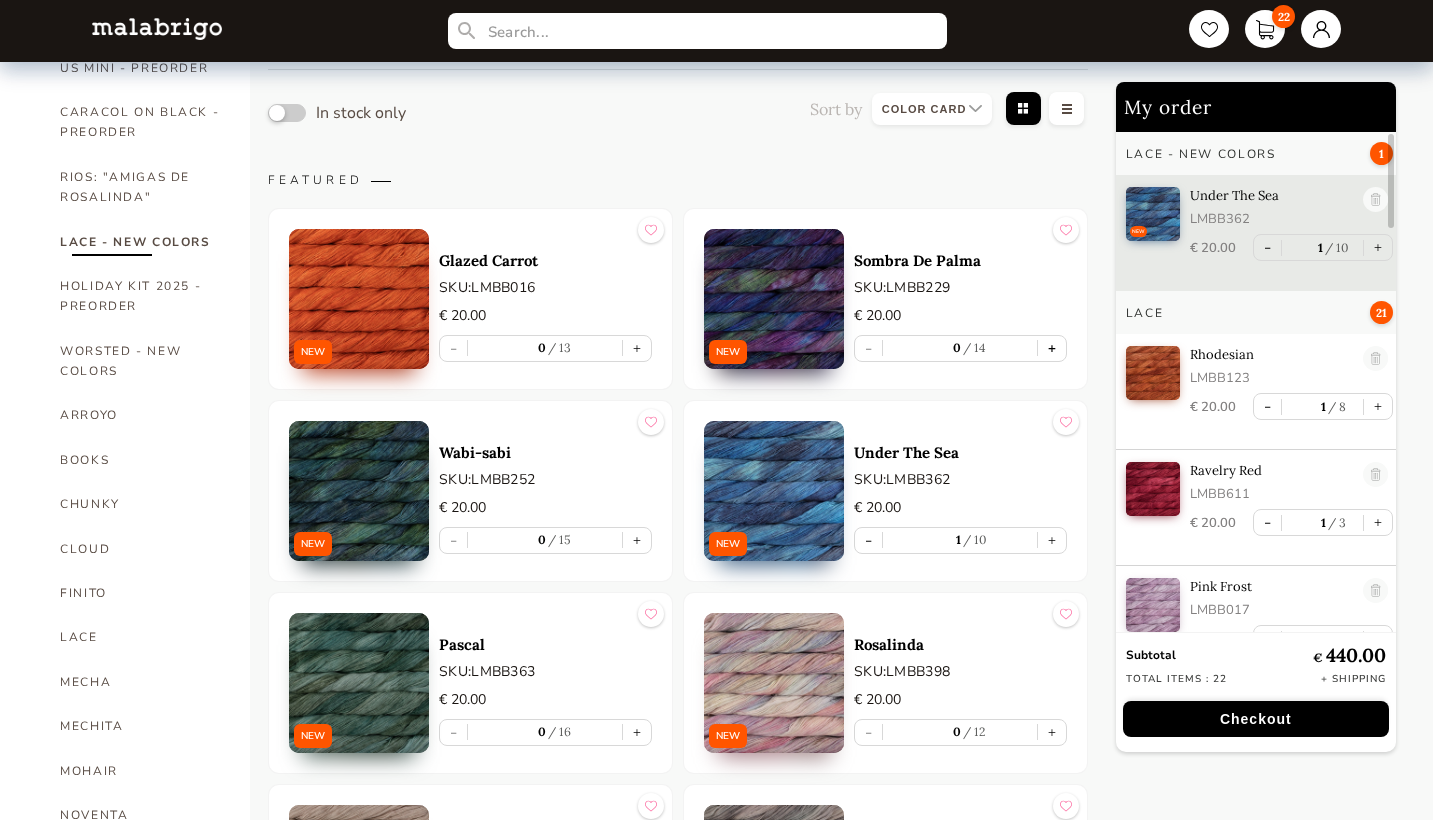 click on "+" at bounding box center (1052, 348) 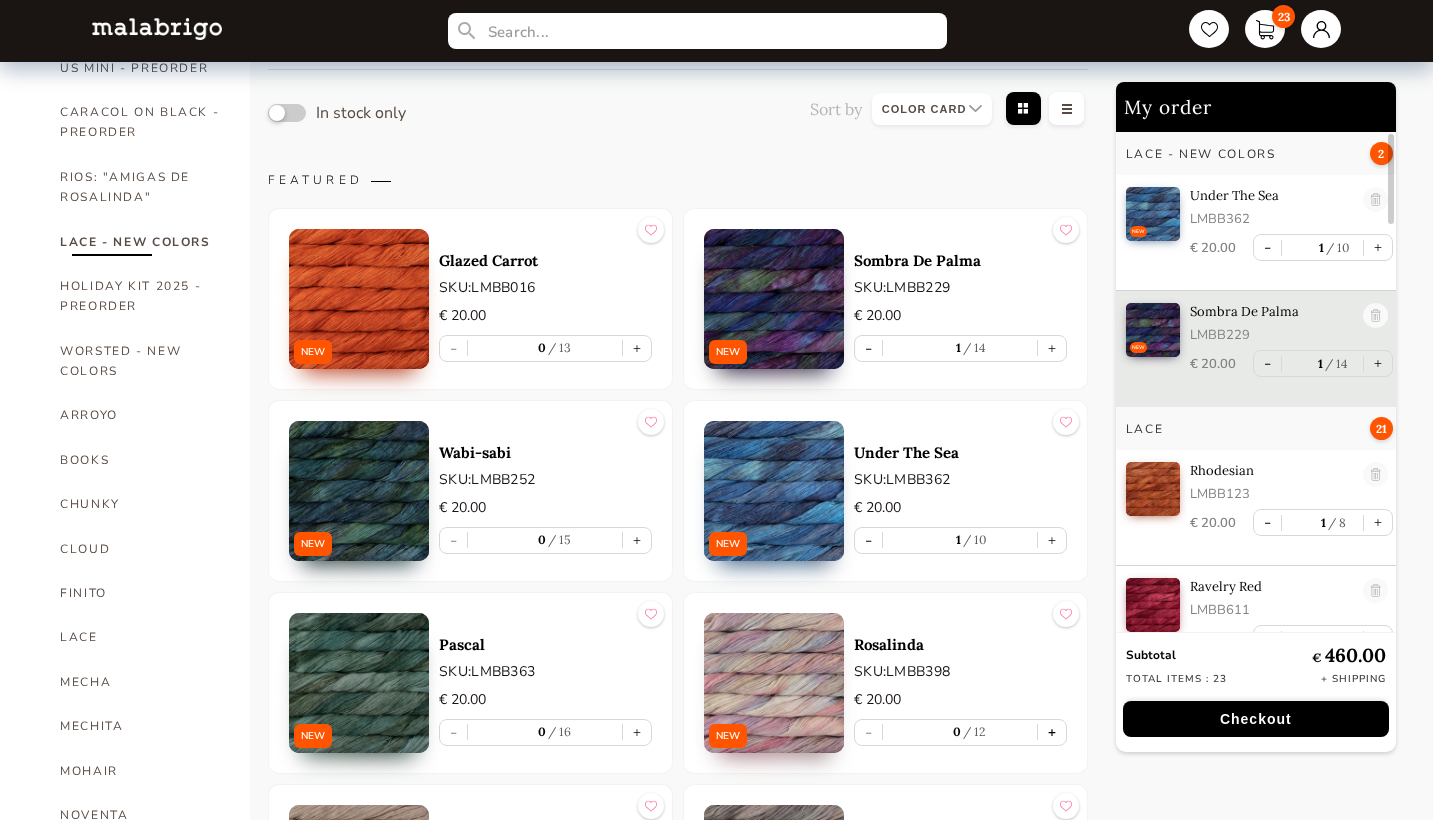 click on "+" at bounding box center [1052, 732] 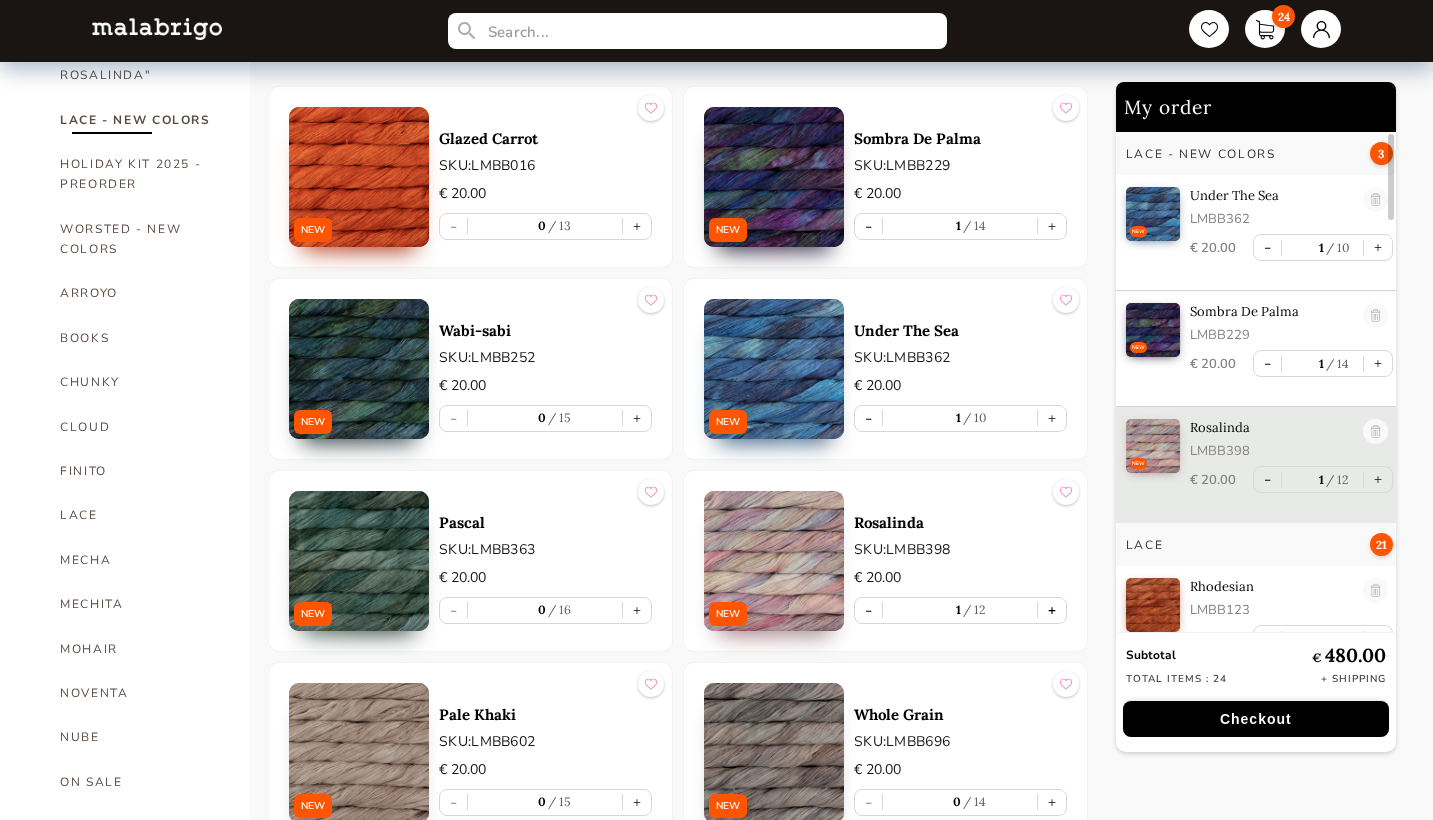 scroll, scrollTop: 527, scrollLeft: 0, axis: vertical 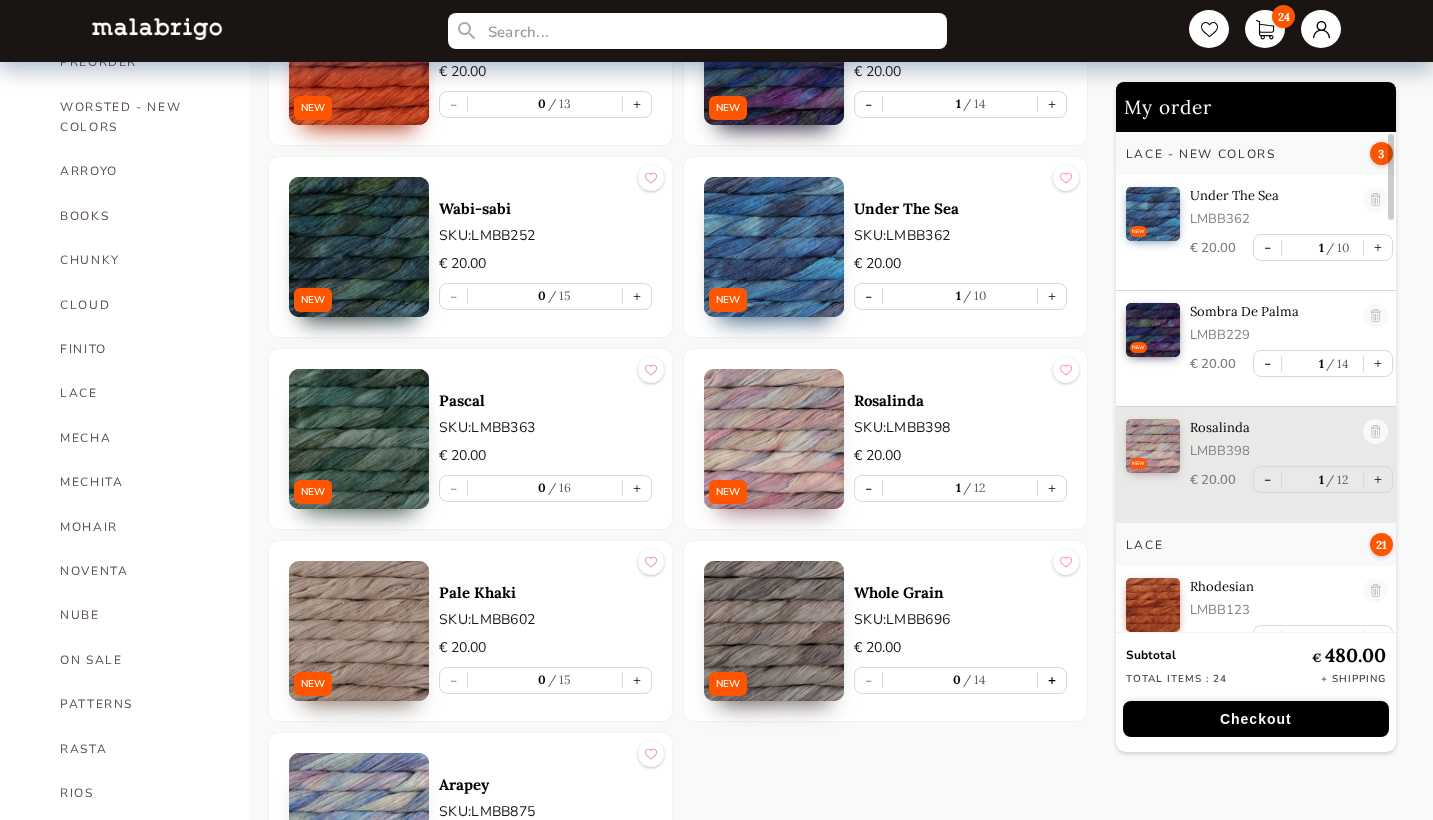 click on "+" at bounding box center [1052, 680] 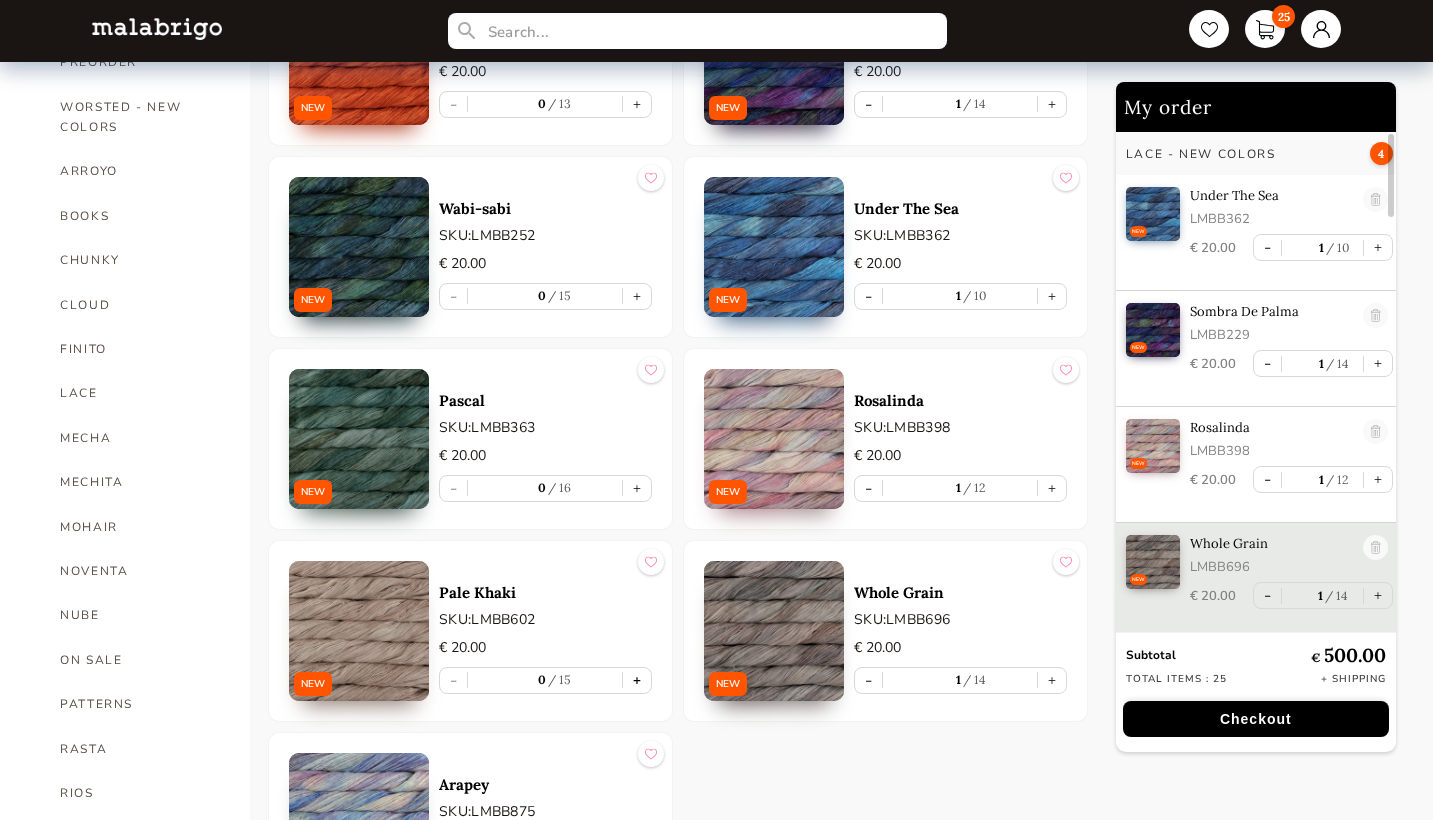 click on "+" at bounding box center [637, 680] 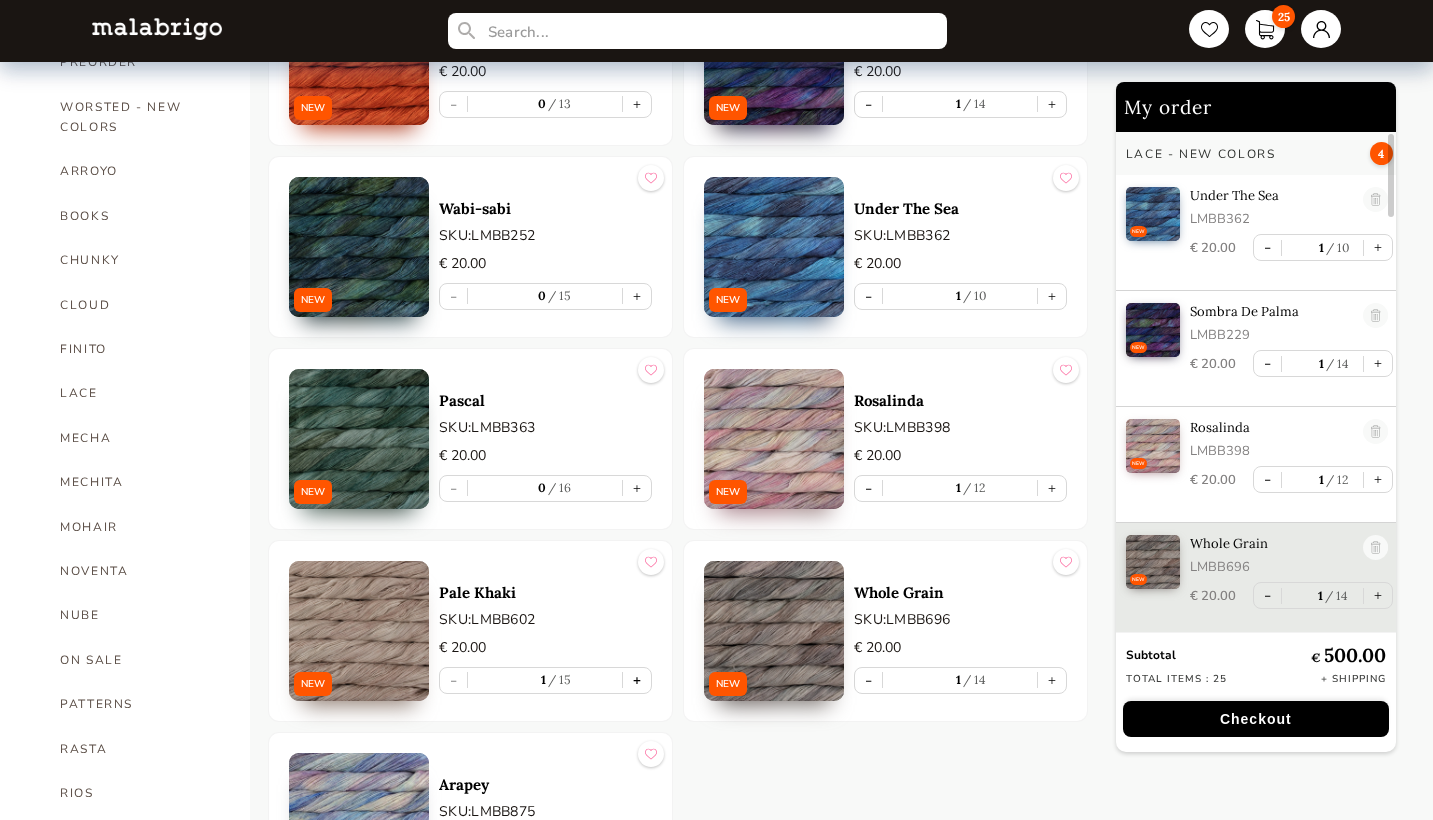 scroll, scrollTop: 100, scrollLeft: 0, axis: vertical 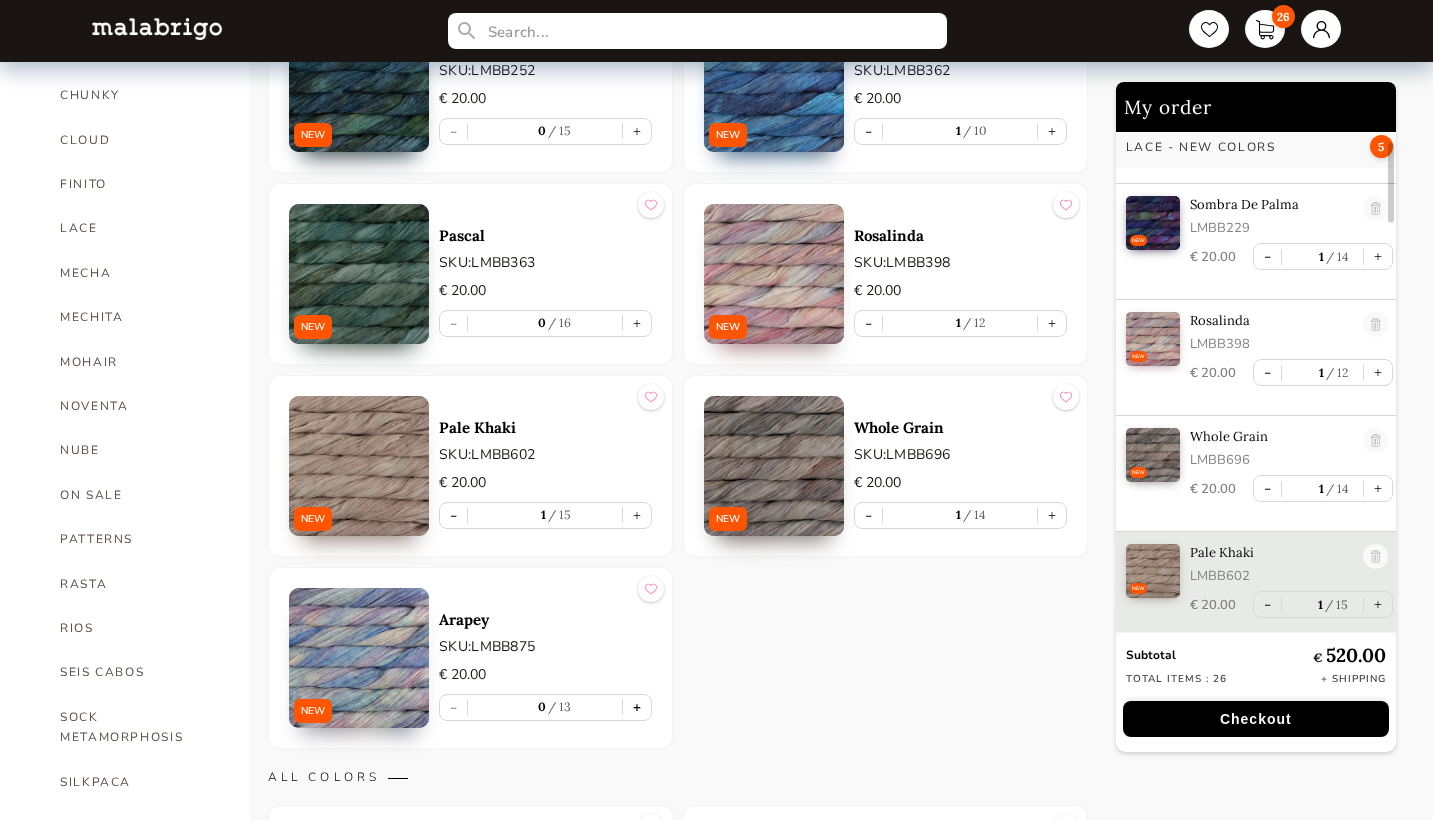 click on "+" at bounding box center [637, 707] 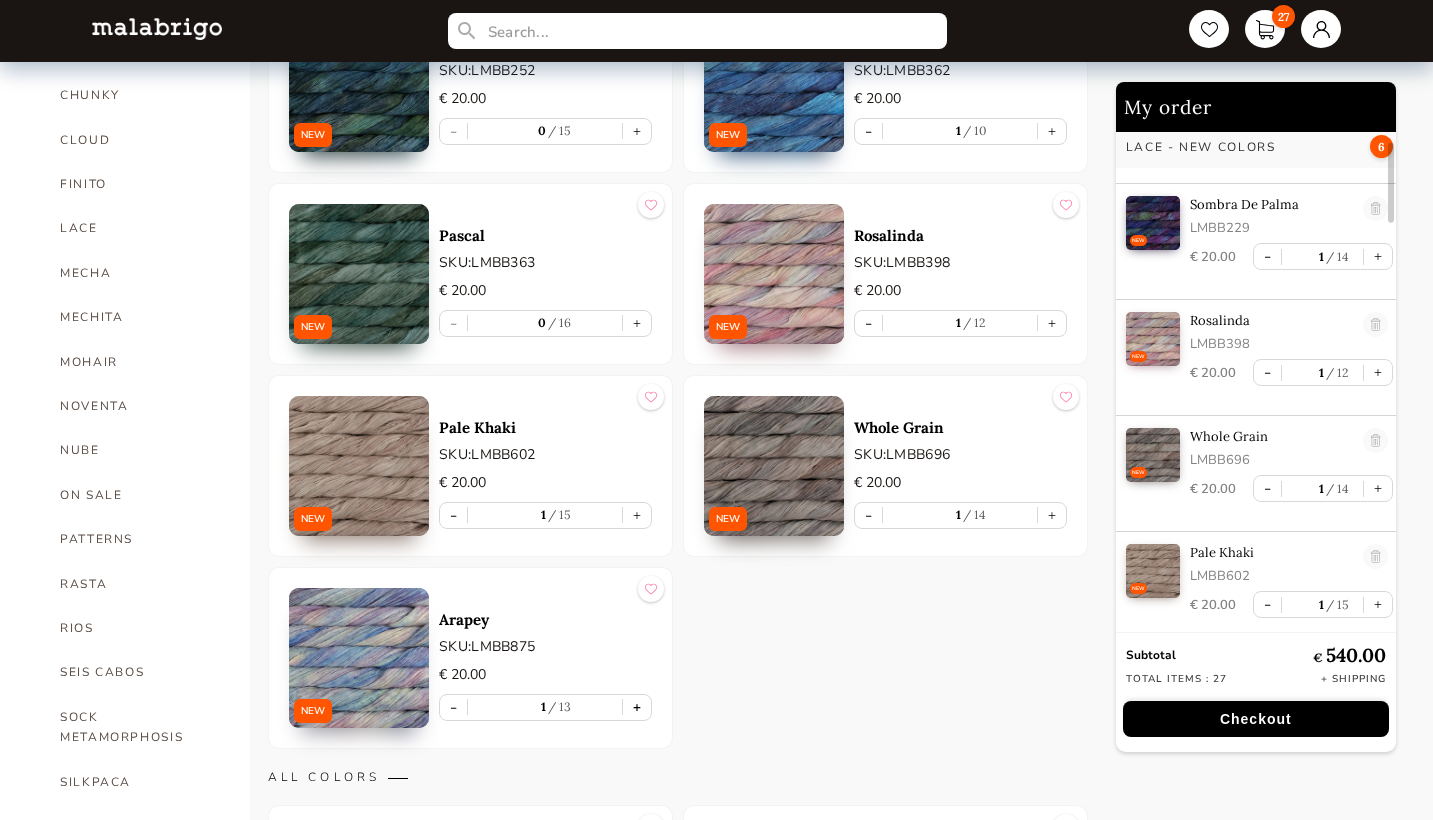 scroll, scrollTop: 216, scrollLeft: 0, axis: vertical 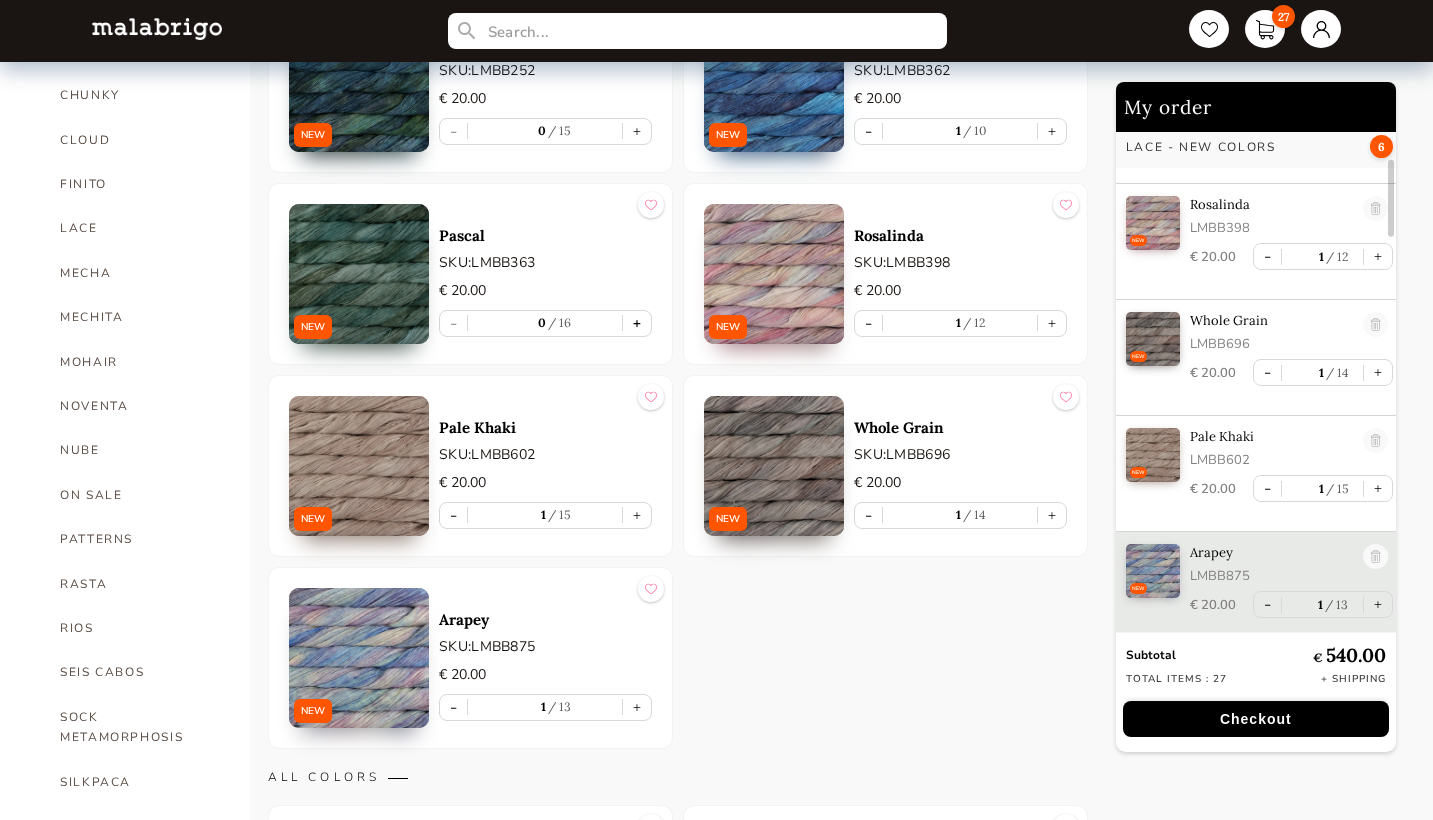 click on "+" at bounding box center [637, 323] 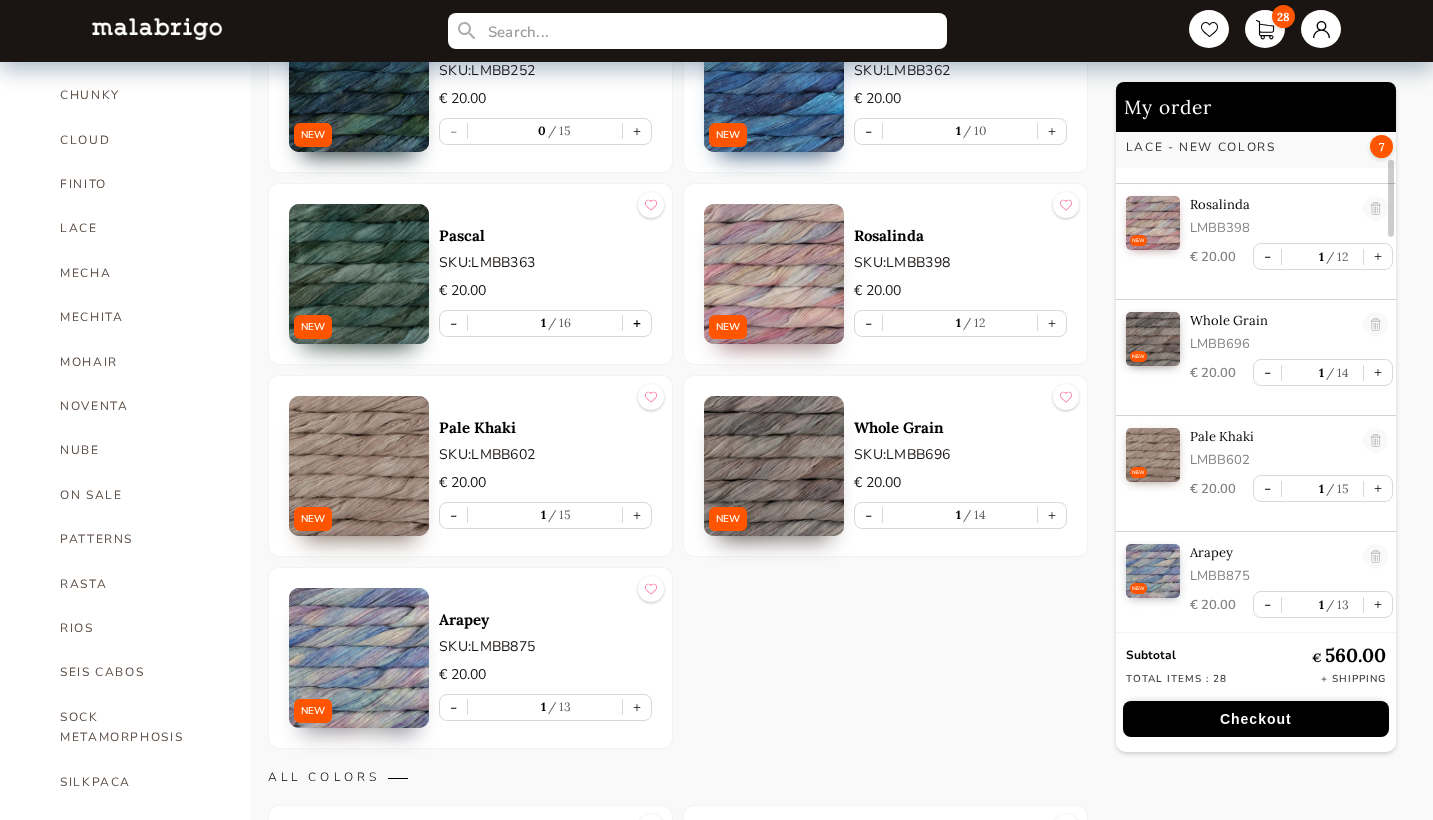 type on "1" 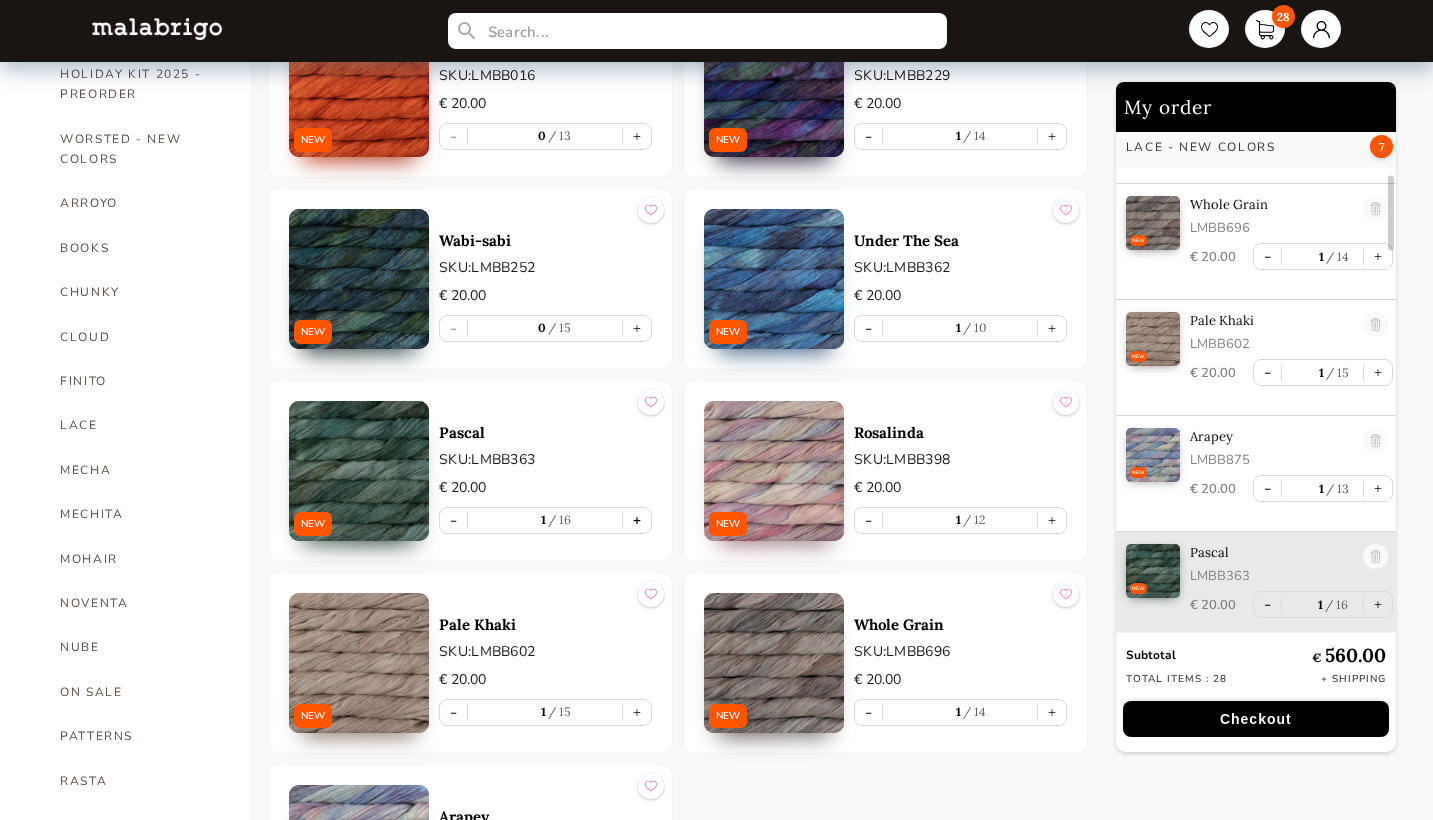 scroll, scrollTop: 393, scrollLeft: 0, axis: vertical 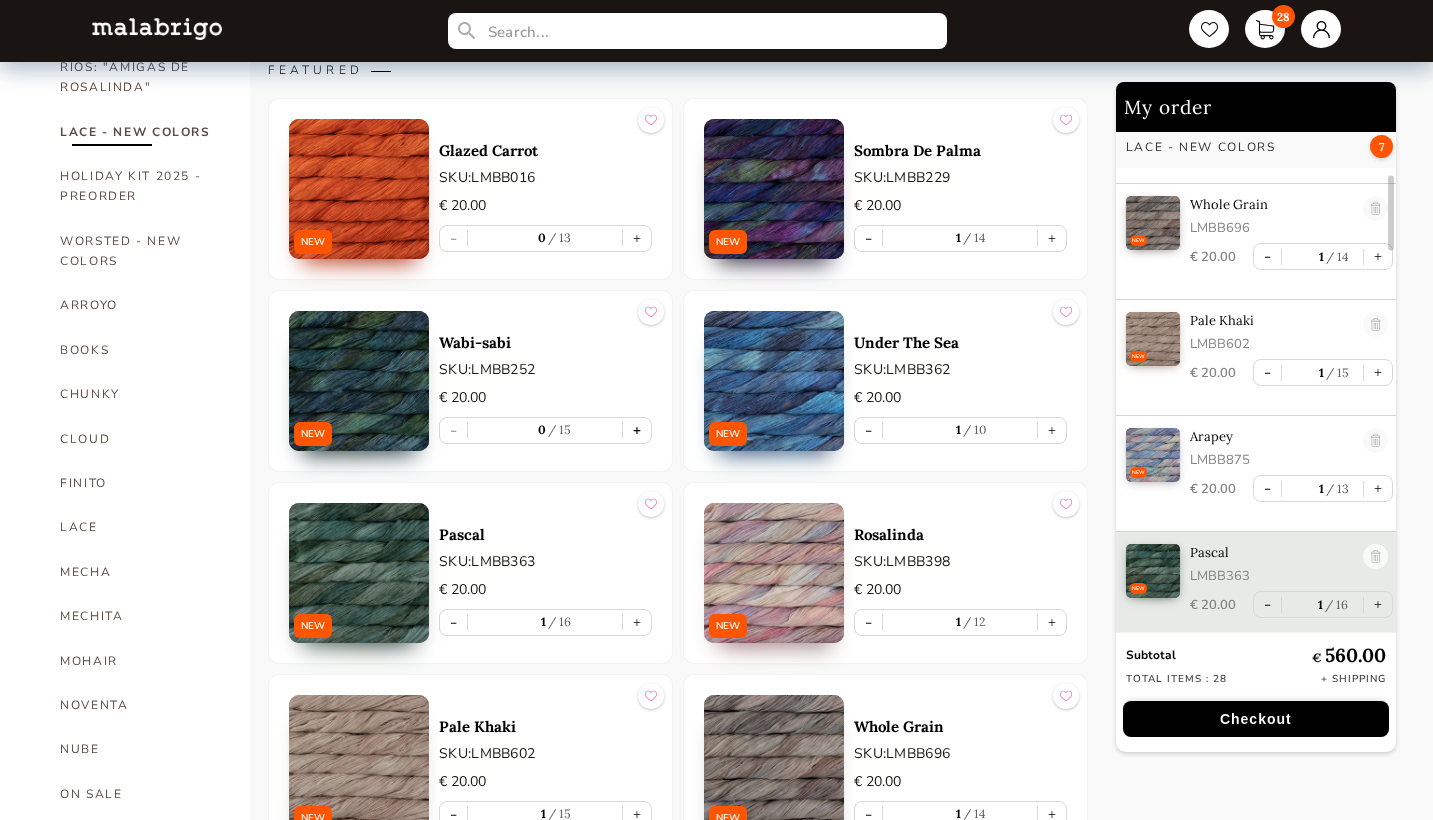 click on "+" at bounding box center [637, 430] 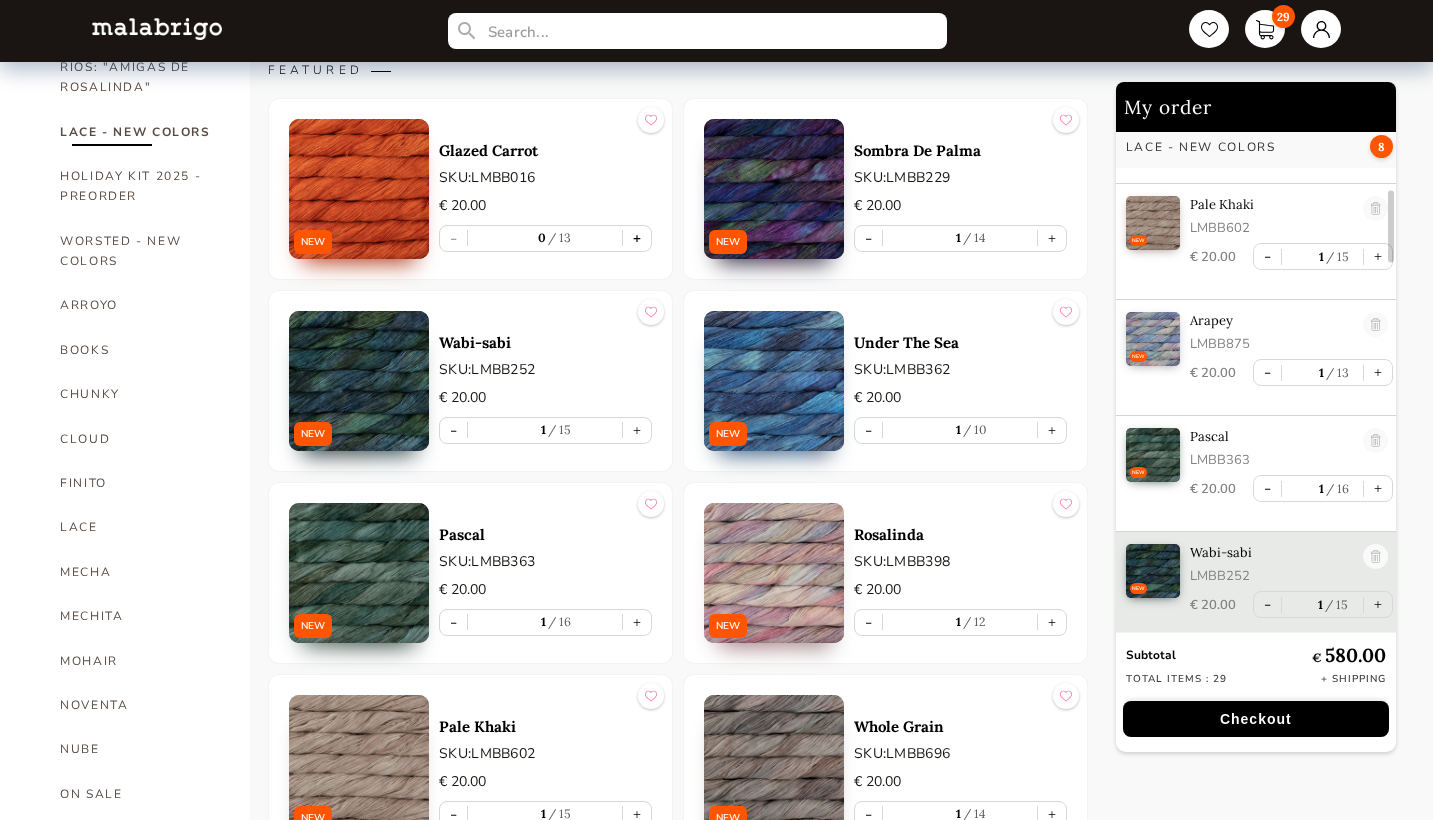 click on "+" at bounding box center (637, 238) 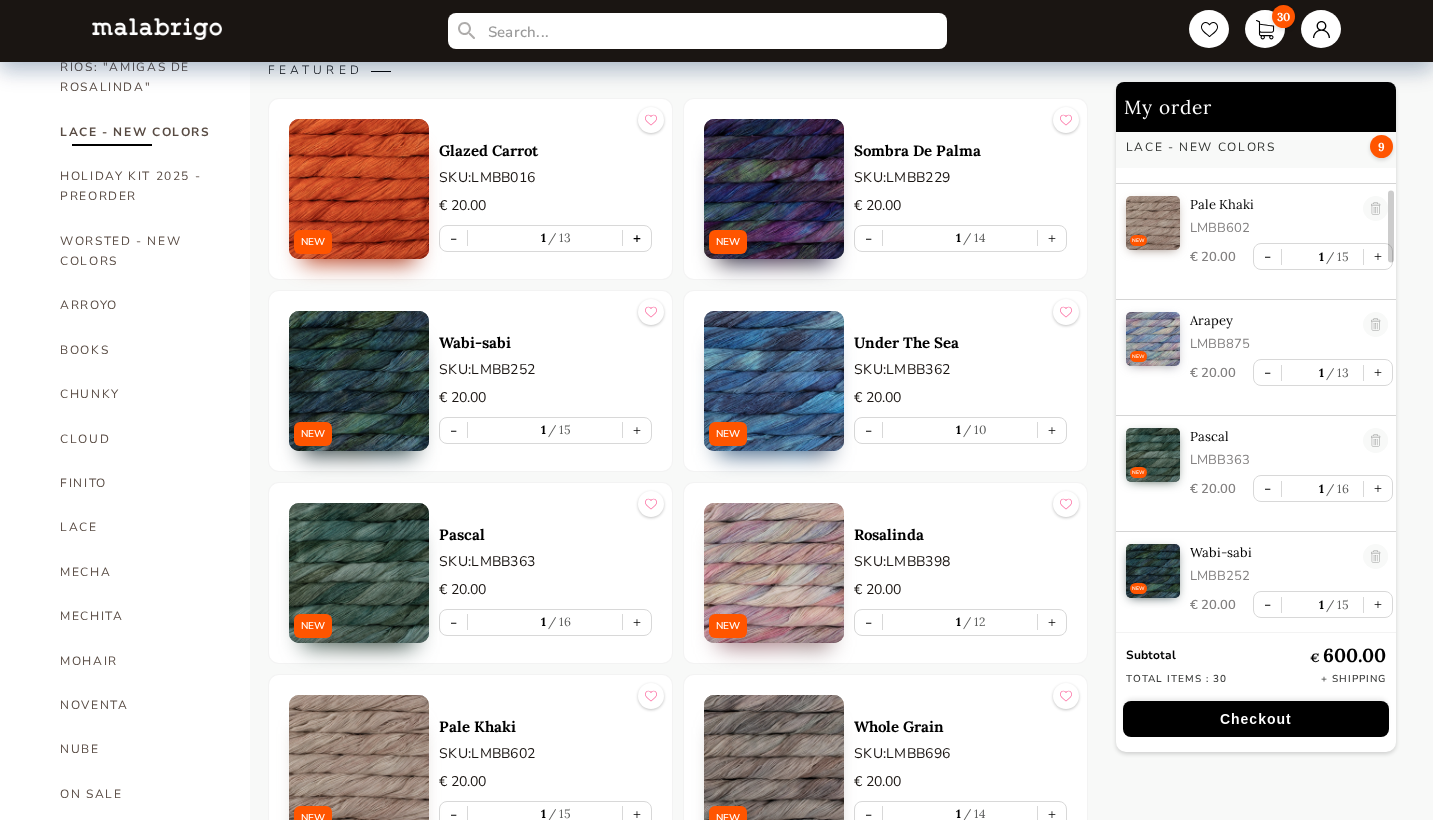 type on "1" 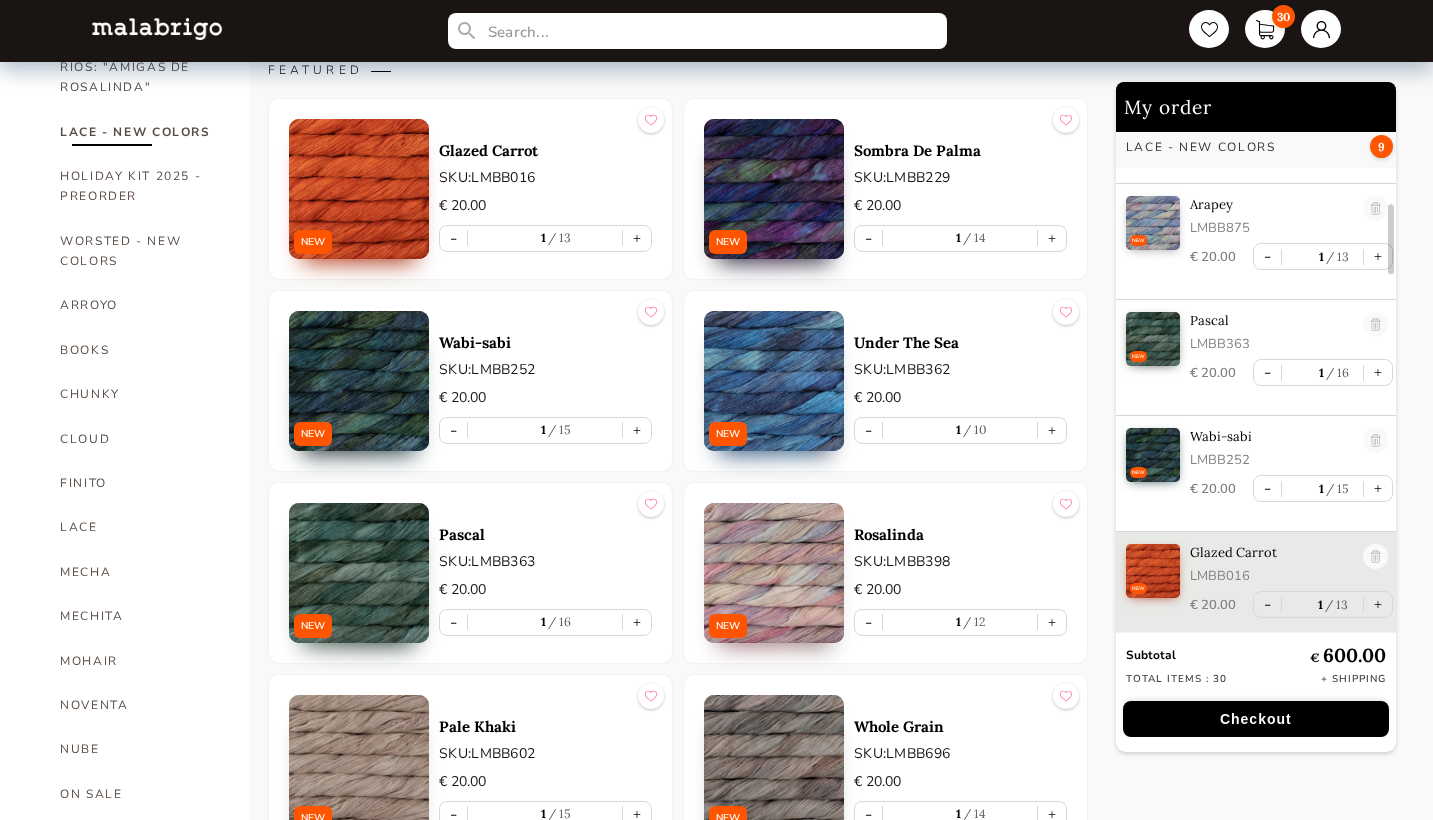 click on "Checkout" at bounding box center [1256, 719] 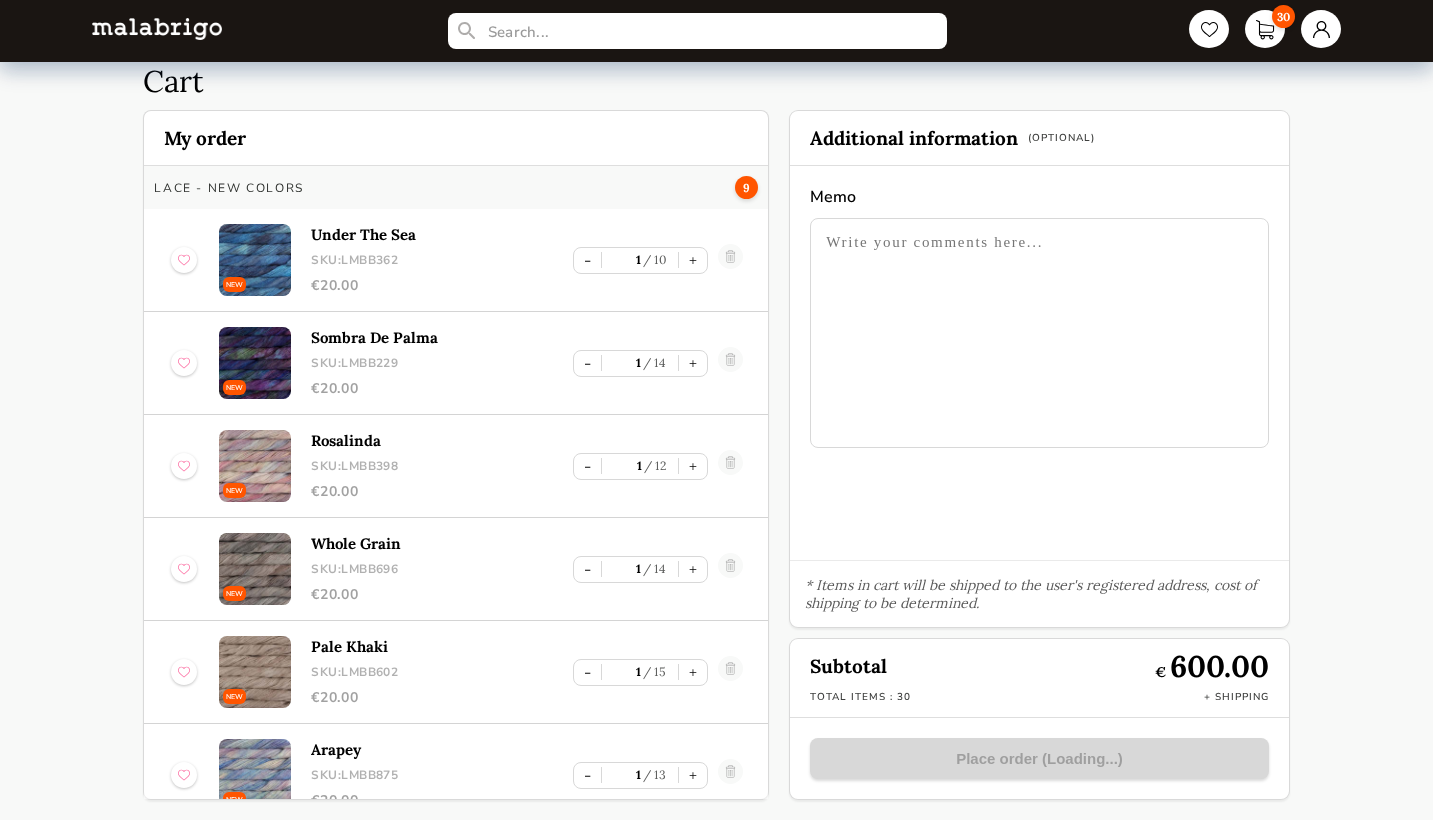 scroll, scrollTop: 0, scrollLeft: 0, axis: both 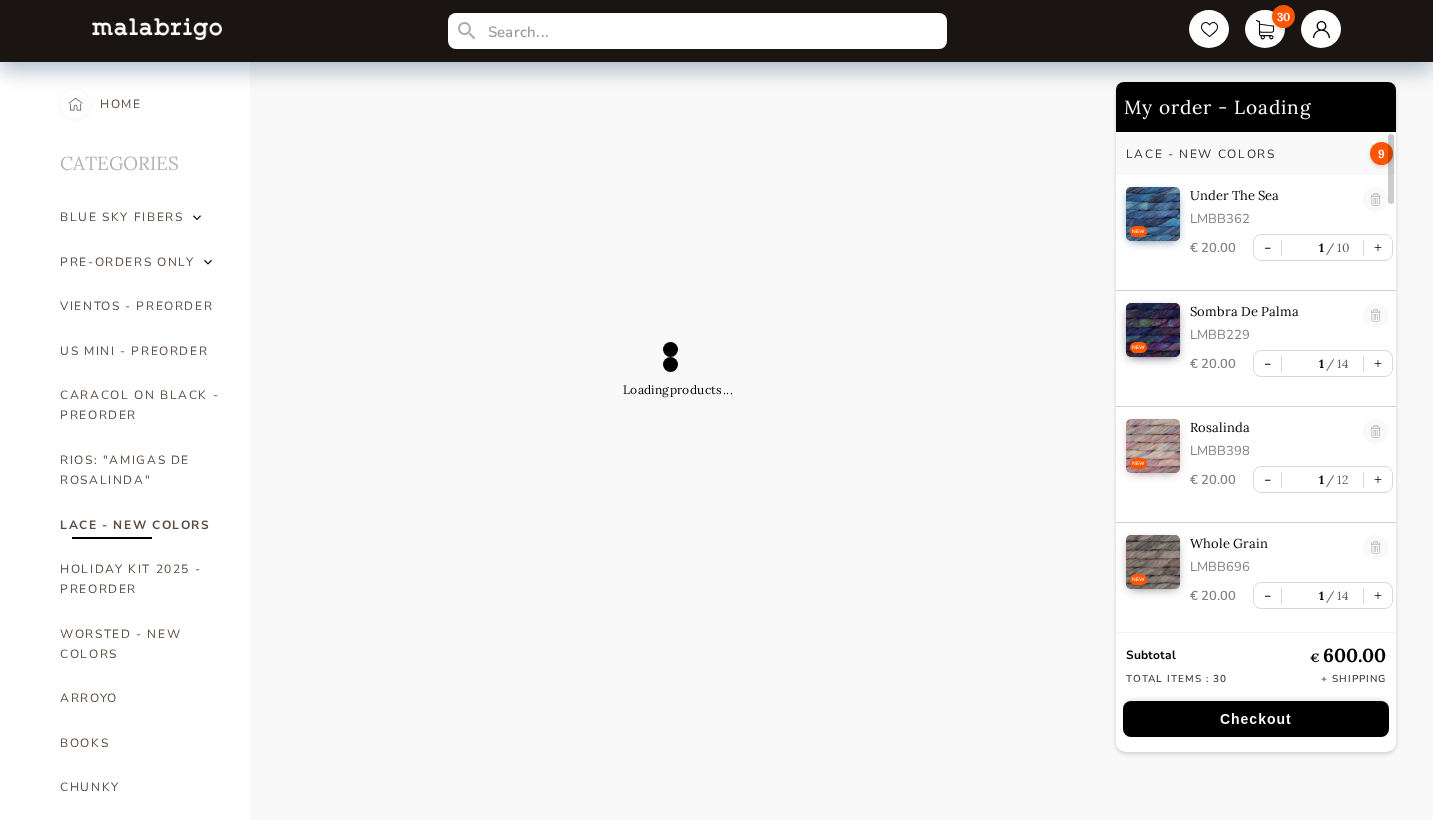 select on "INDEX" 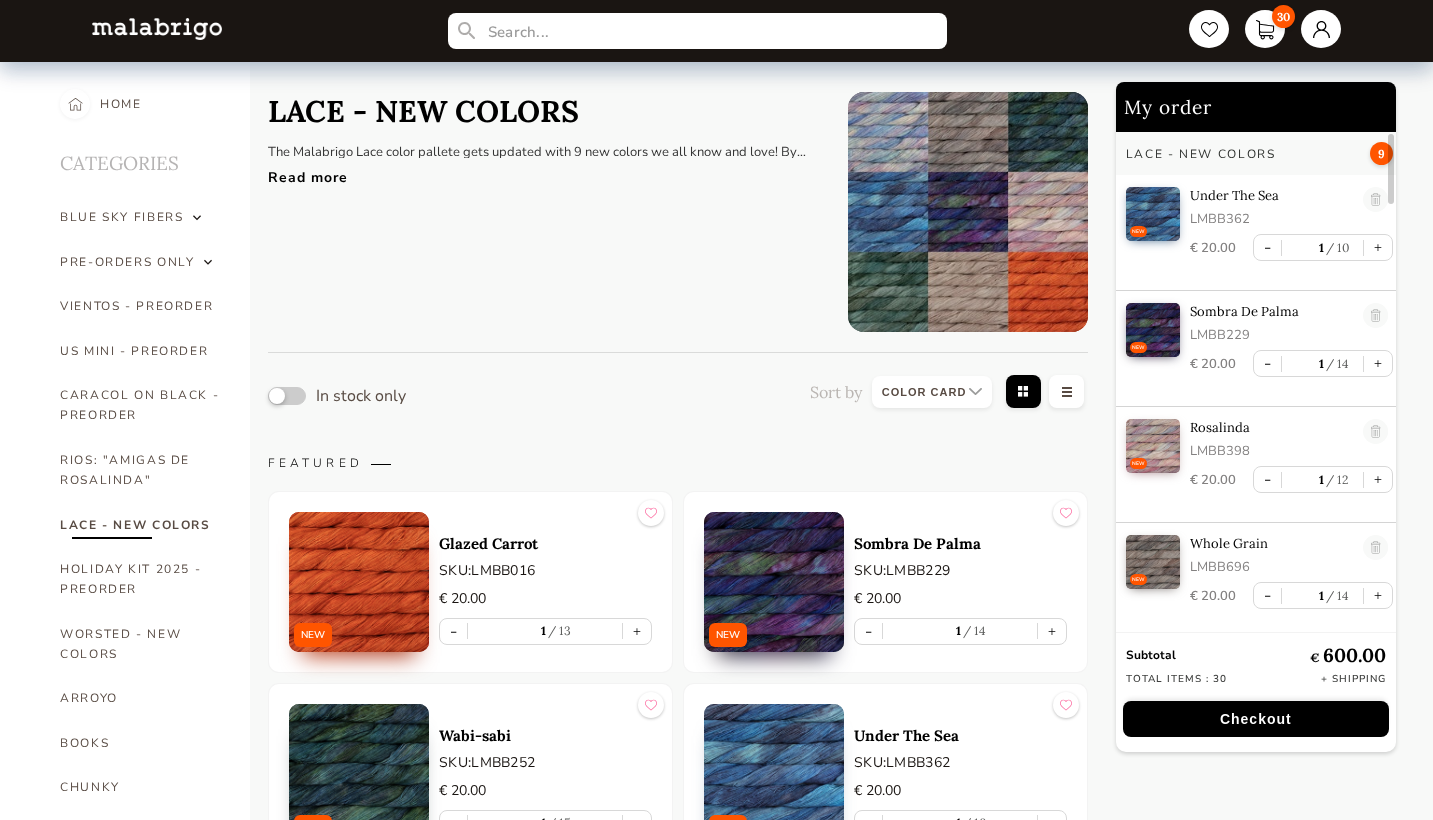 click on "Read more" at bounding box center (543, 172) 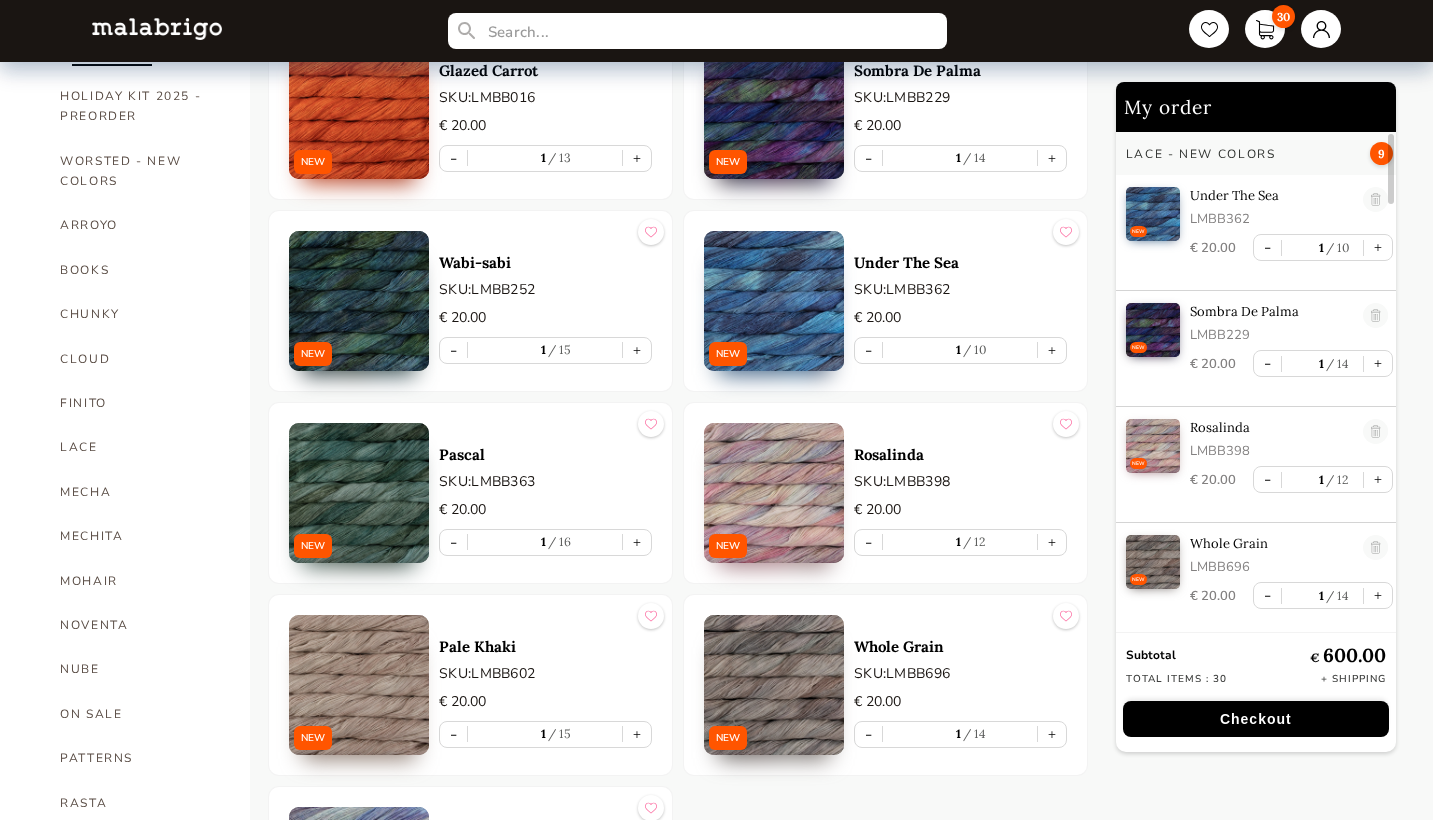 scroll, scrollTop: 500, scrollLeft: 0, axis: vertical 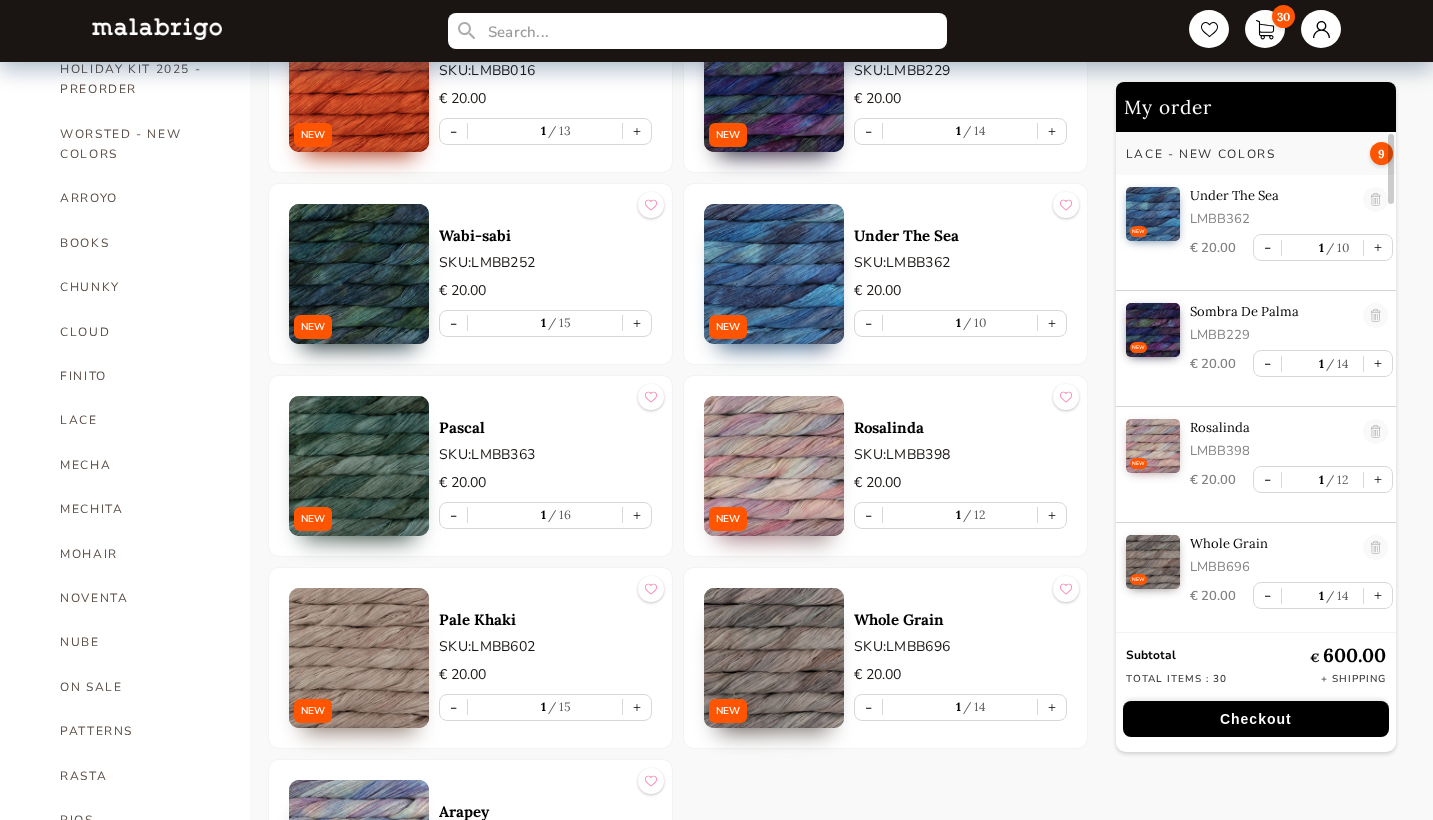 click at bounding box center (359, 658) 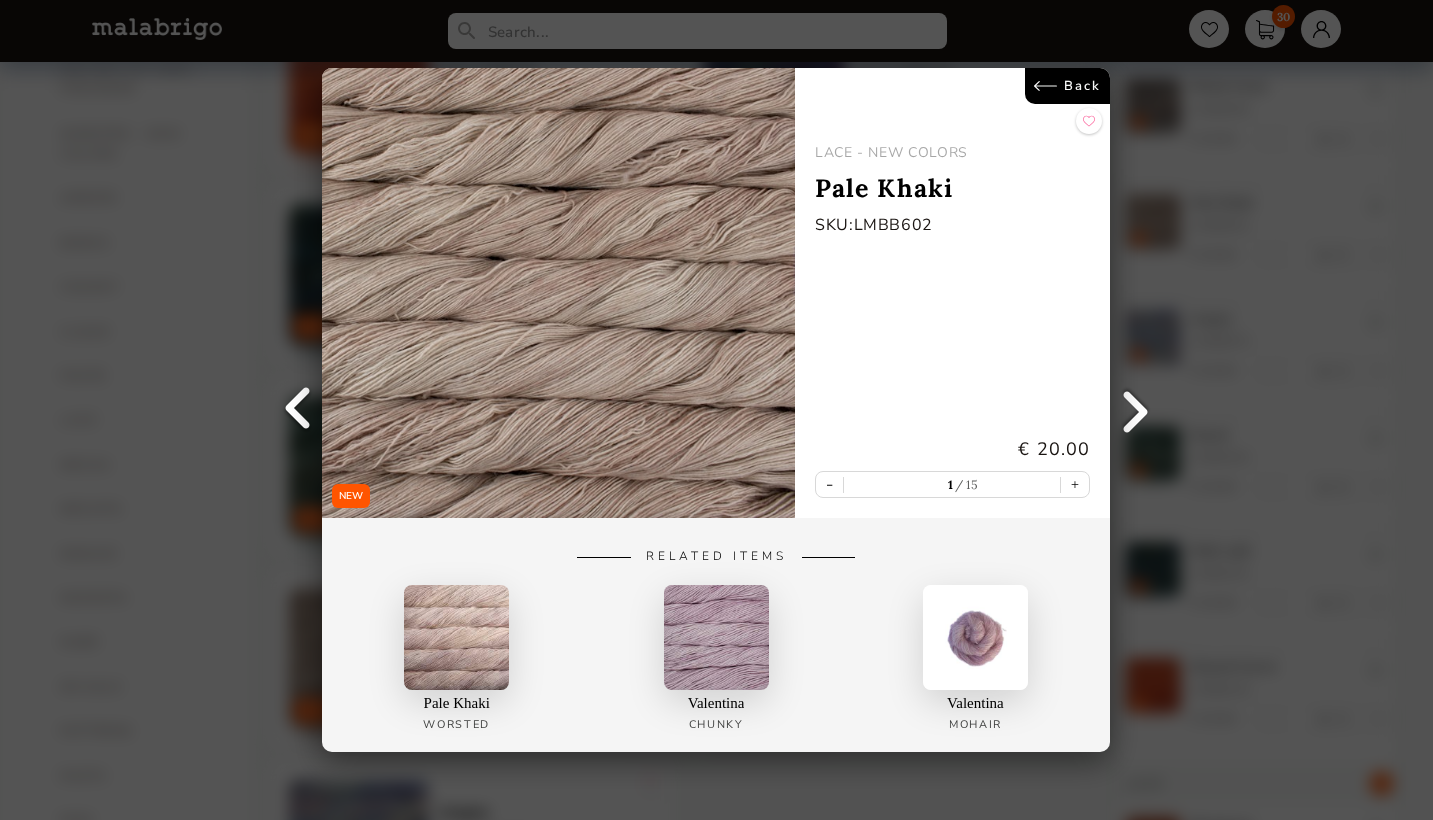 click on "NEW Back LACE - NEW COLORS Pale Khaki SKU:  LMBB602 €   20.00 - 1 15 + Related Items Pale Khaki Worsted Valentina Chunky Valentina Mohair" at bounding box center [716, 410] 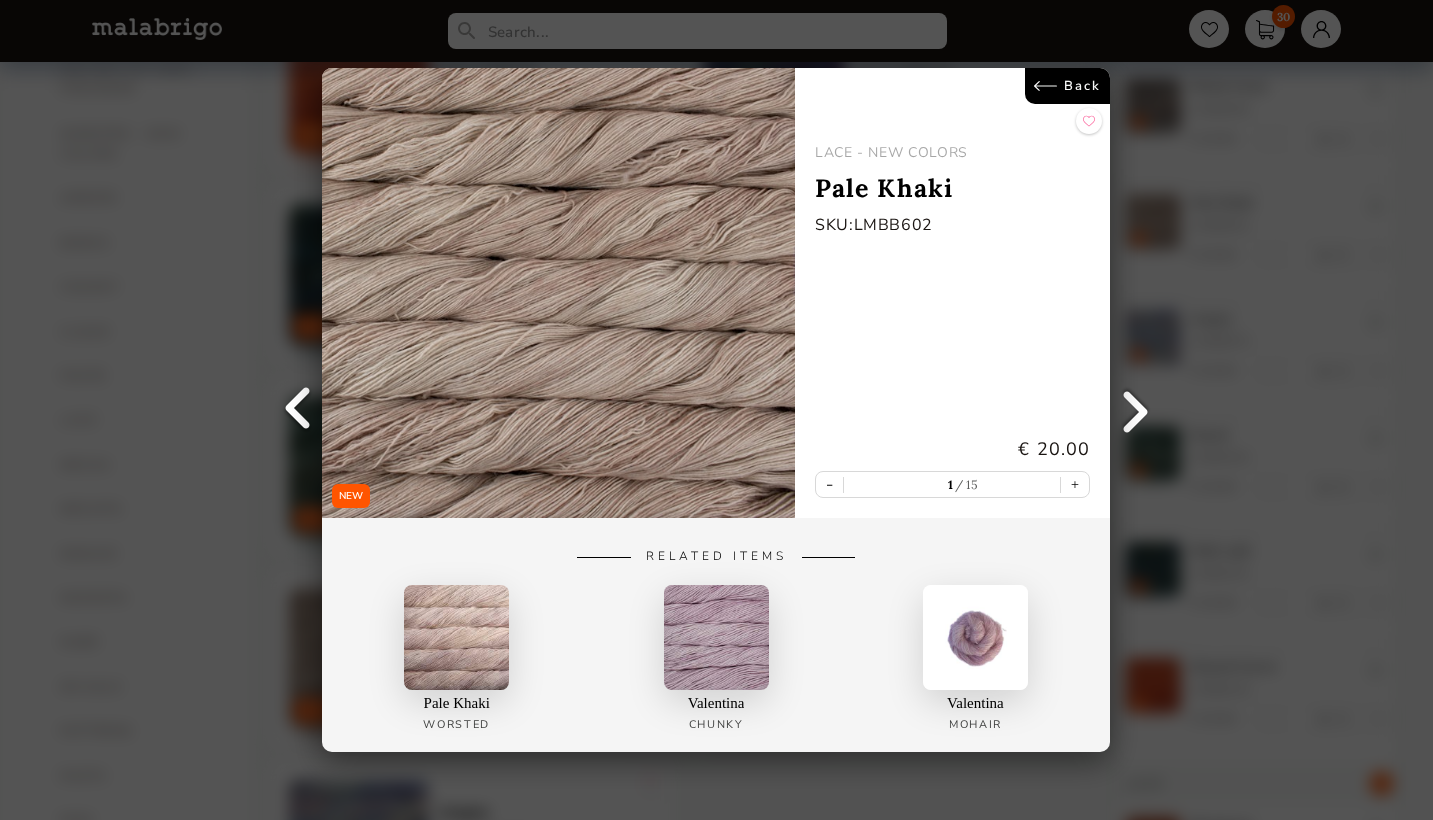 click on "Back" at bounding box center (1068, 86) 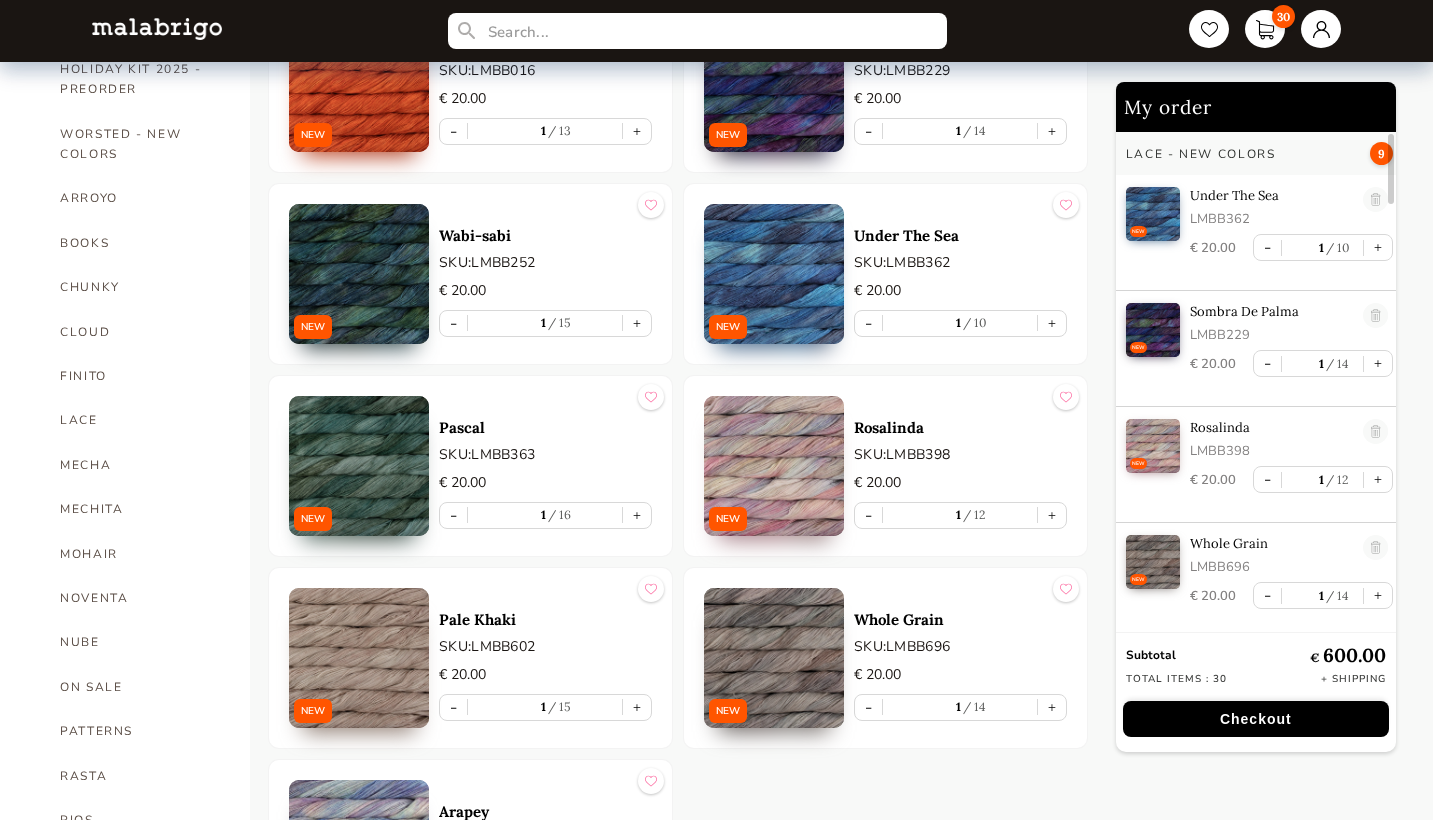 click at bounding box center [774, 658] 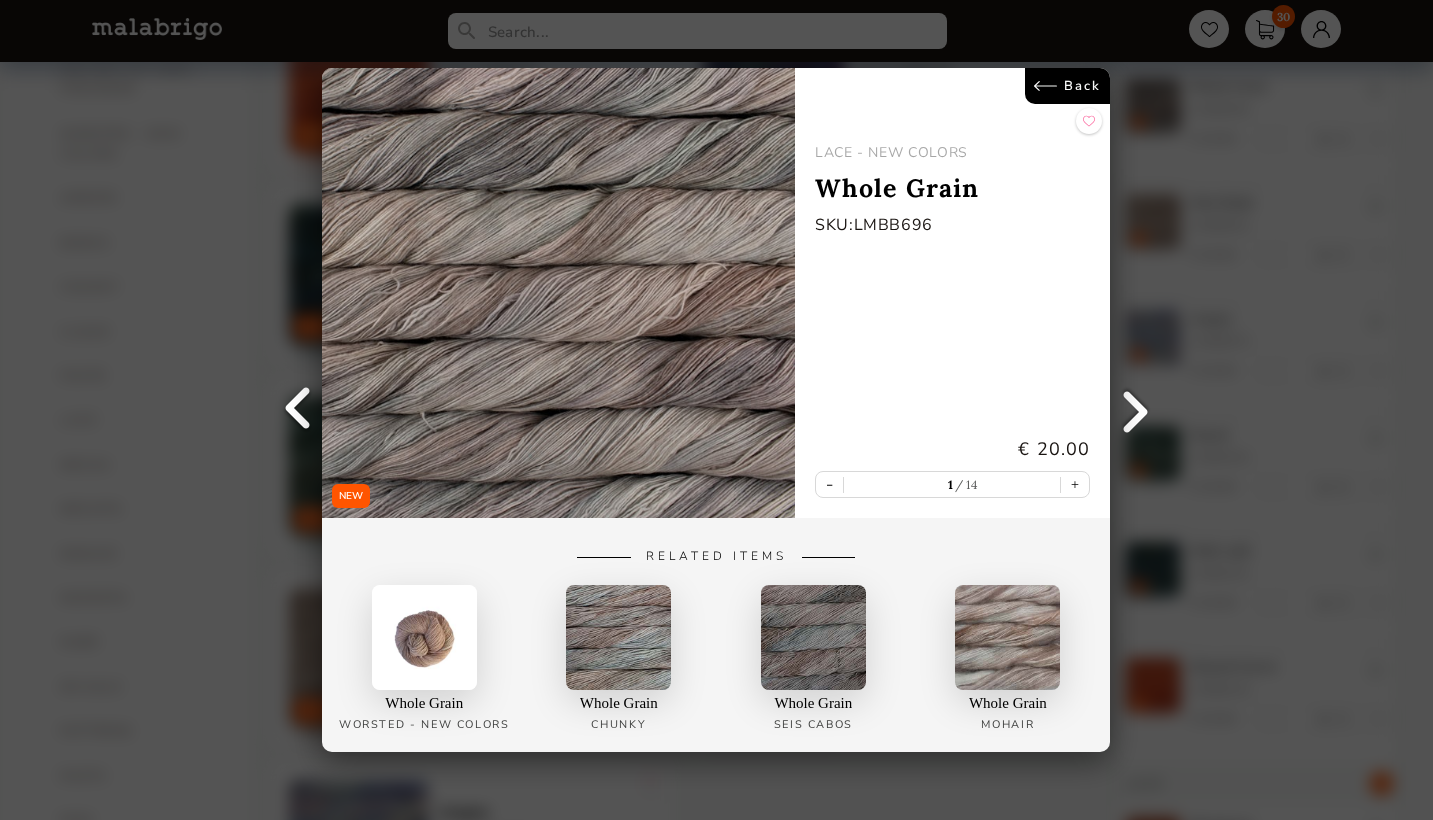 click on "Back" at bounding box center (1068, 86) 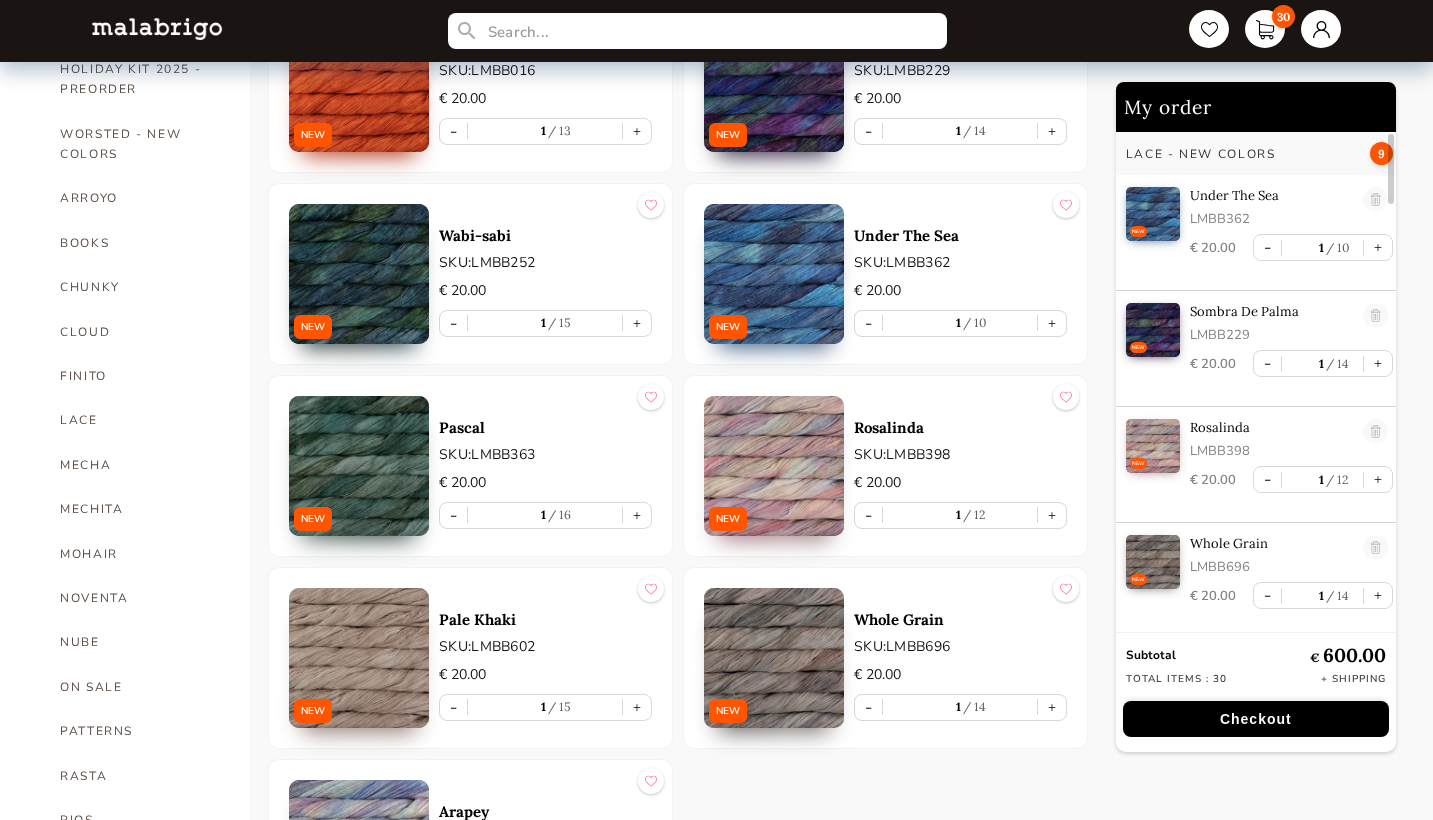 click on "Checkout" at bounding box center (1256, 719) 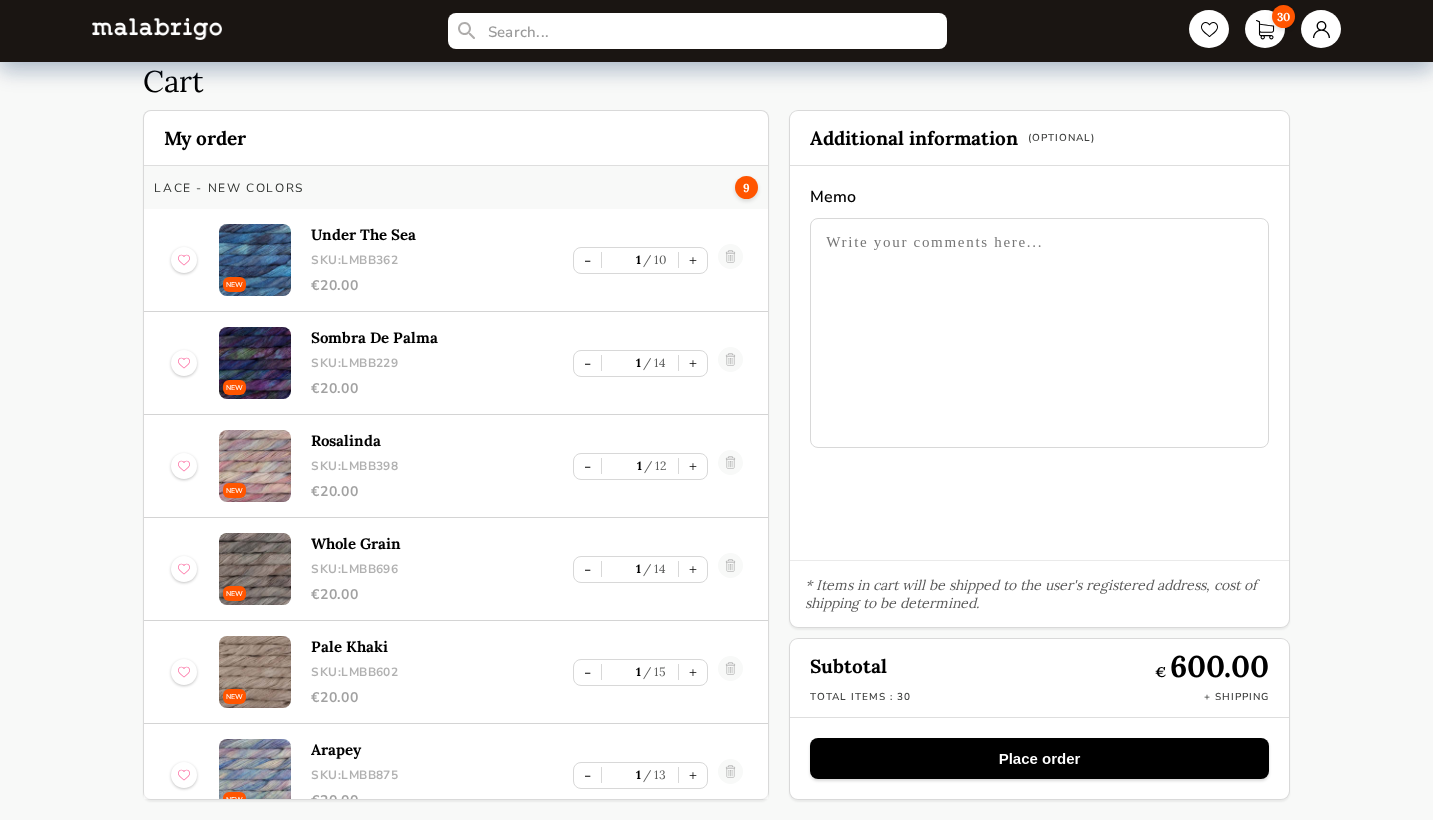 scroll, scrollTop: 53, scrollLeft: 0, axis: vertical 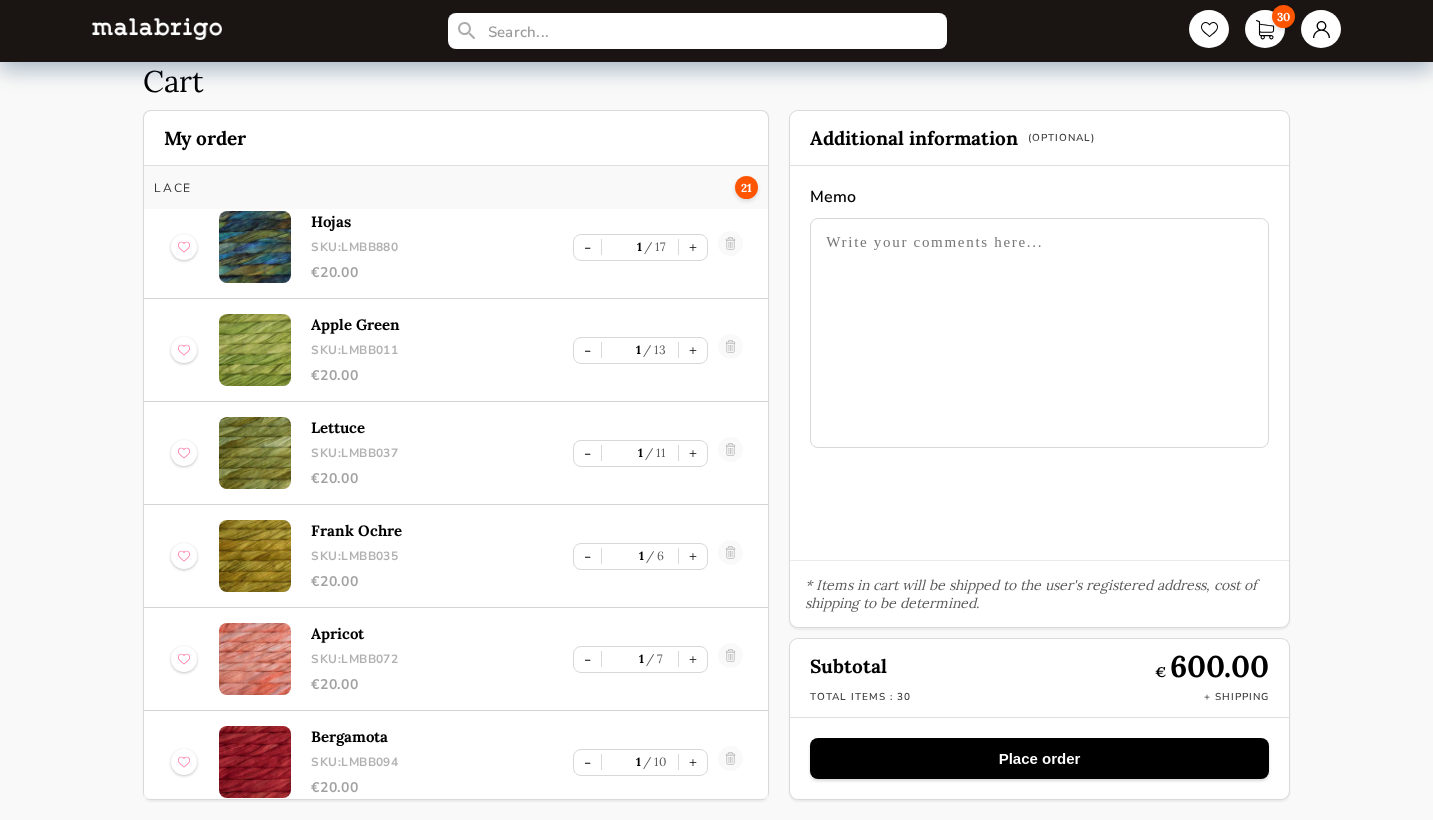 click on "Place order" at bounding box center [1039, 758] 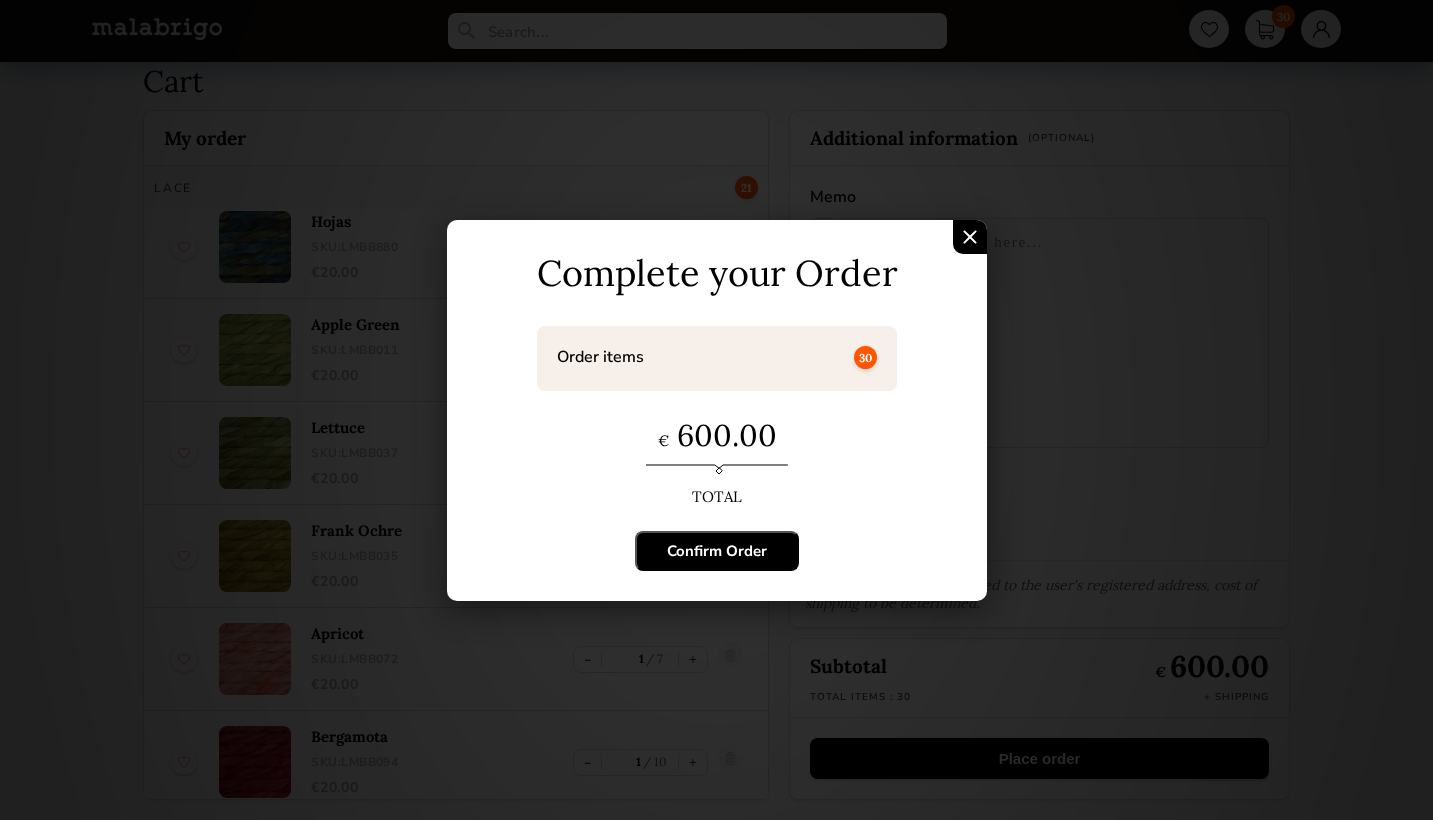 click on "Confirm Order" at bounding box center [717, 551] 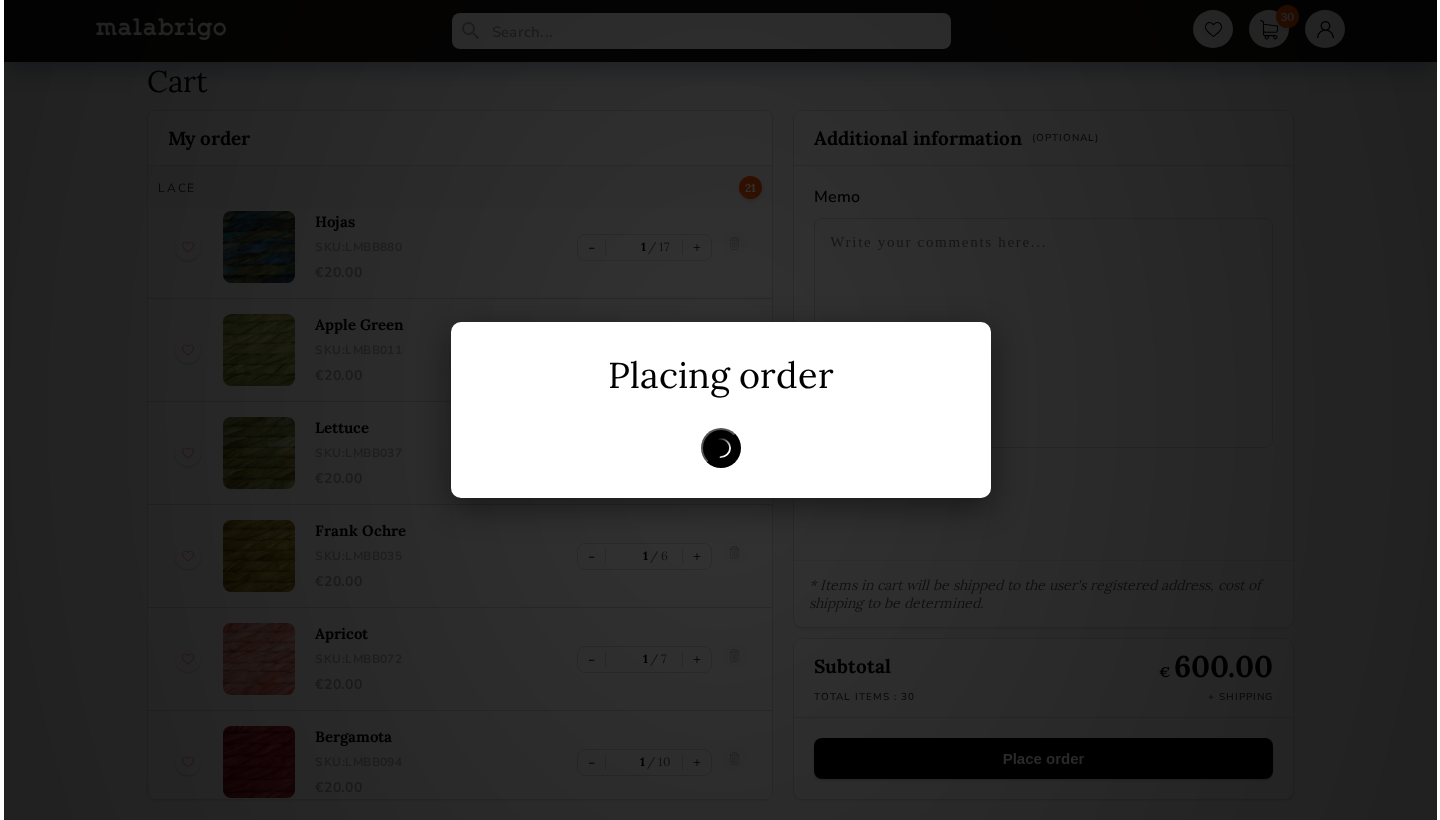 scroll, scrollTop: 0, scrollLeft: 0, axis: both 